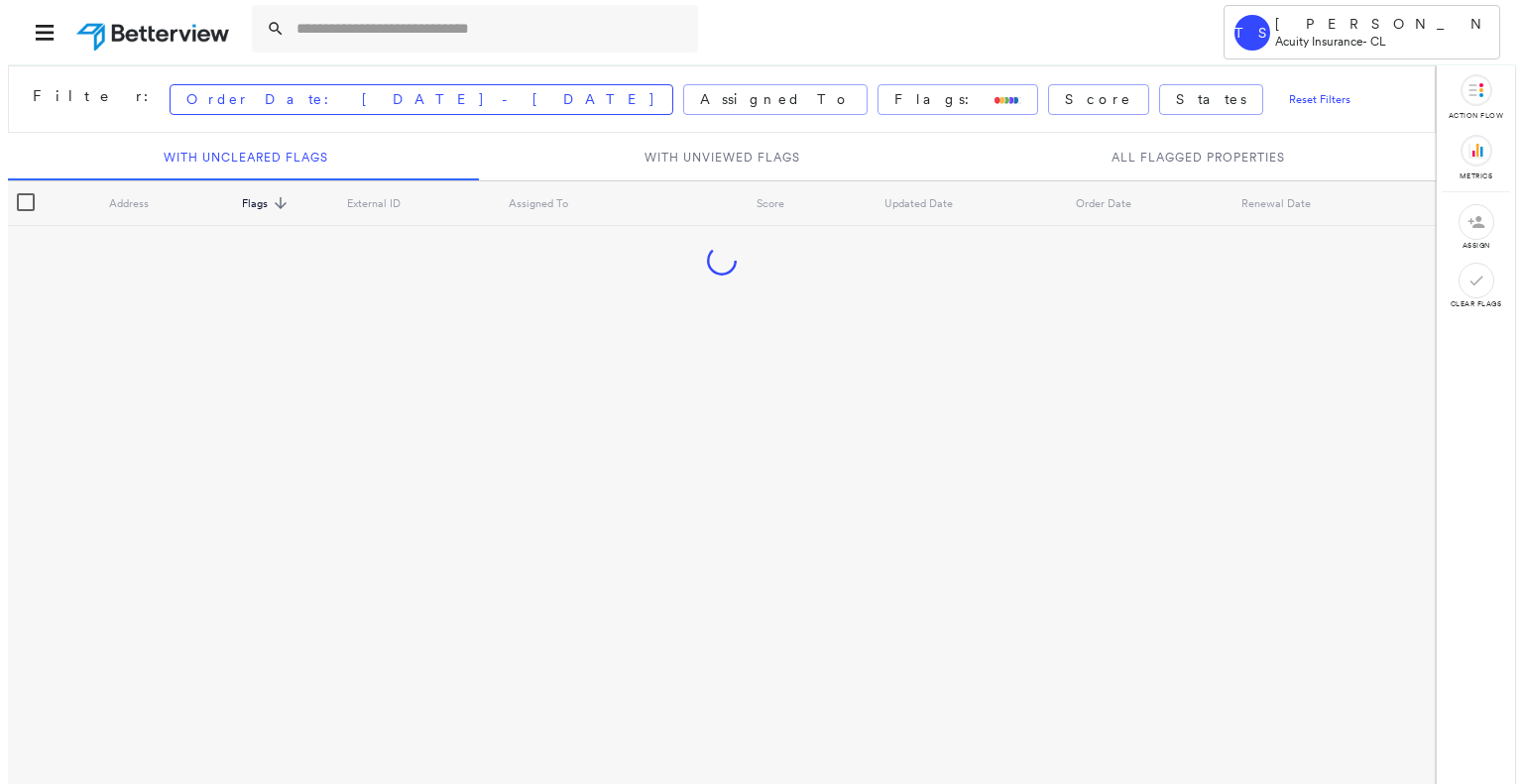 scroll, scrollTop: 0, scrollLeft: 0, axis: both 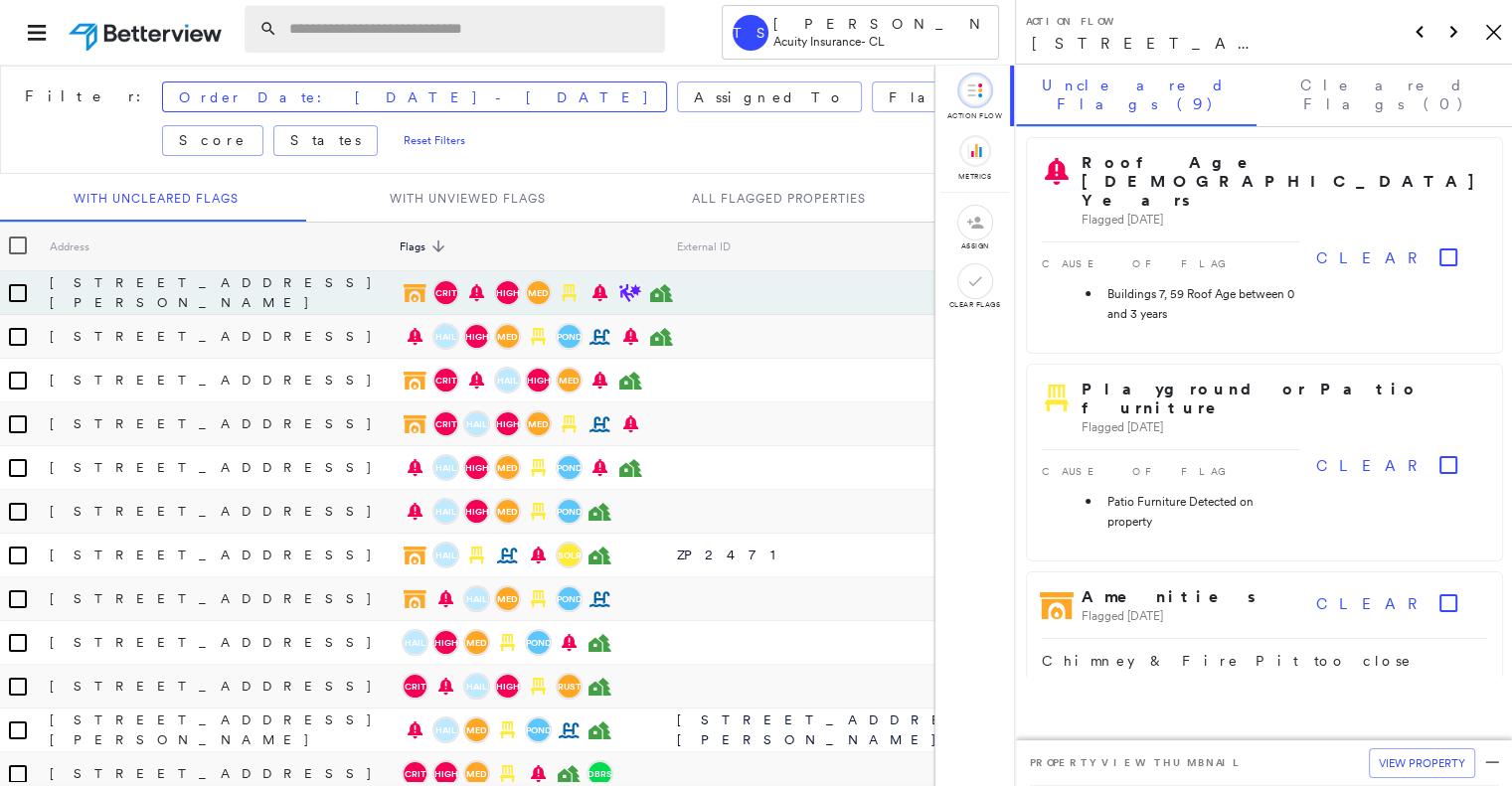 click at bounding box center [471, 29] 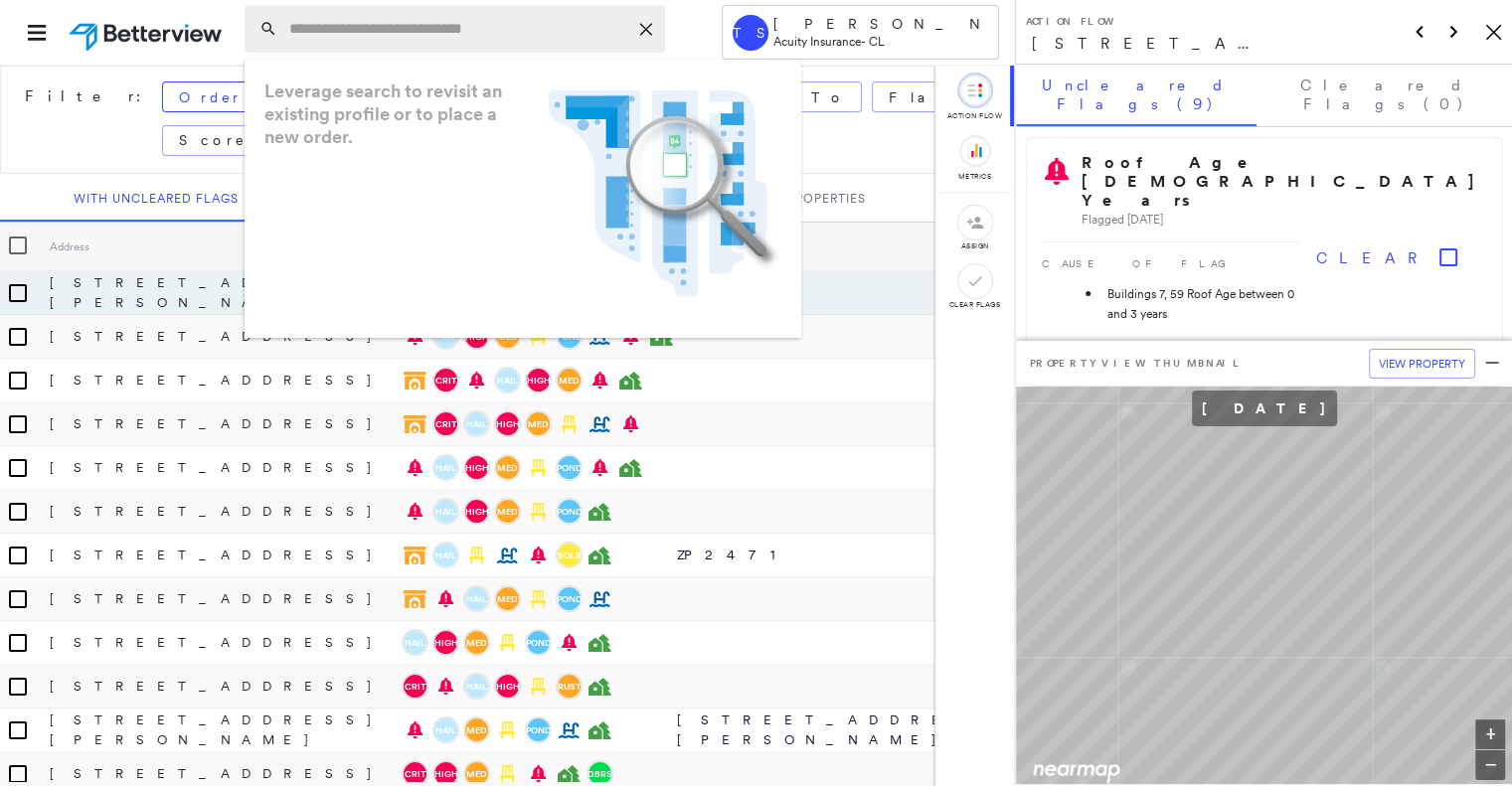 paste on "**********" 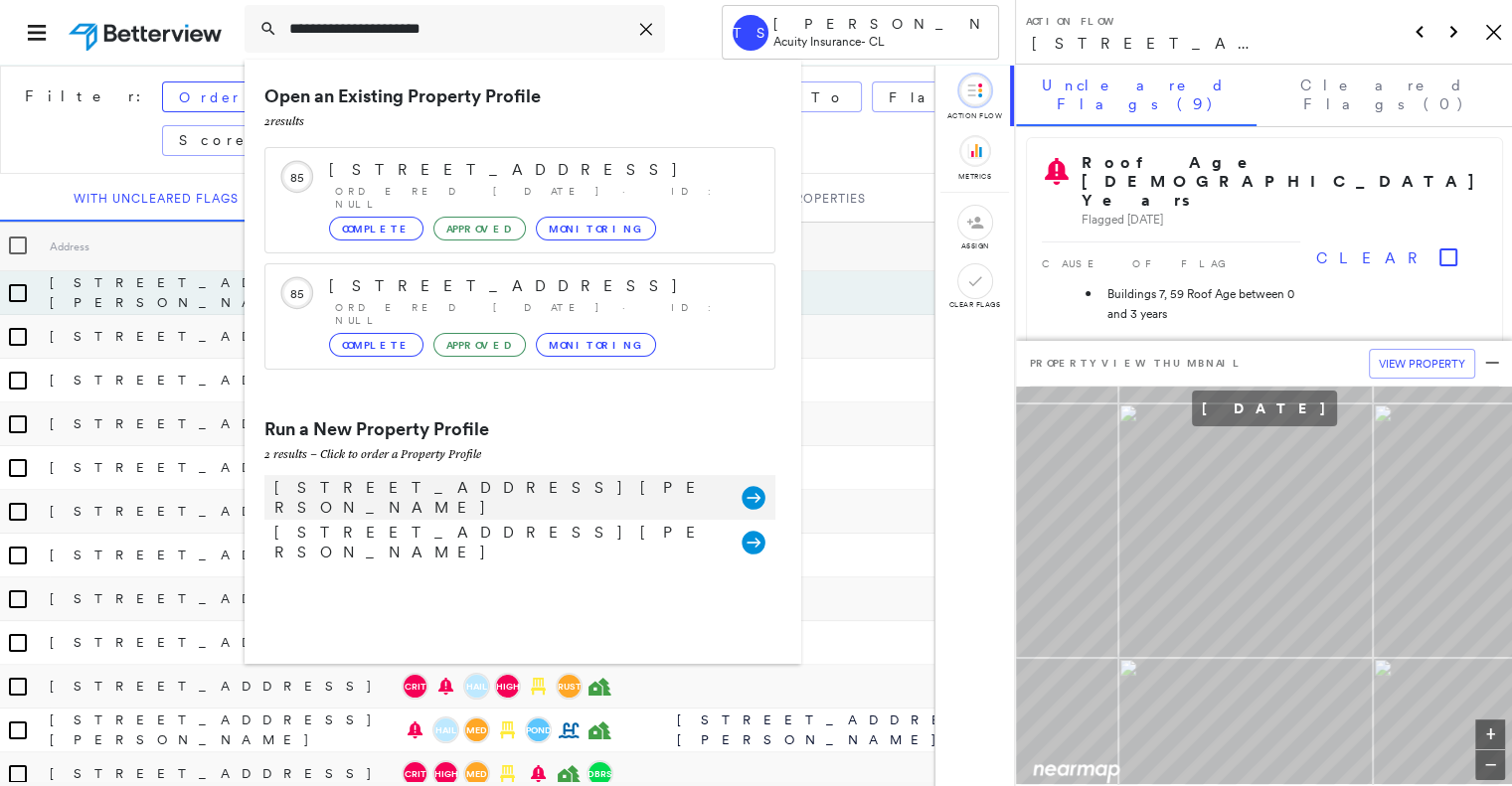 type on "**********" 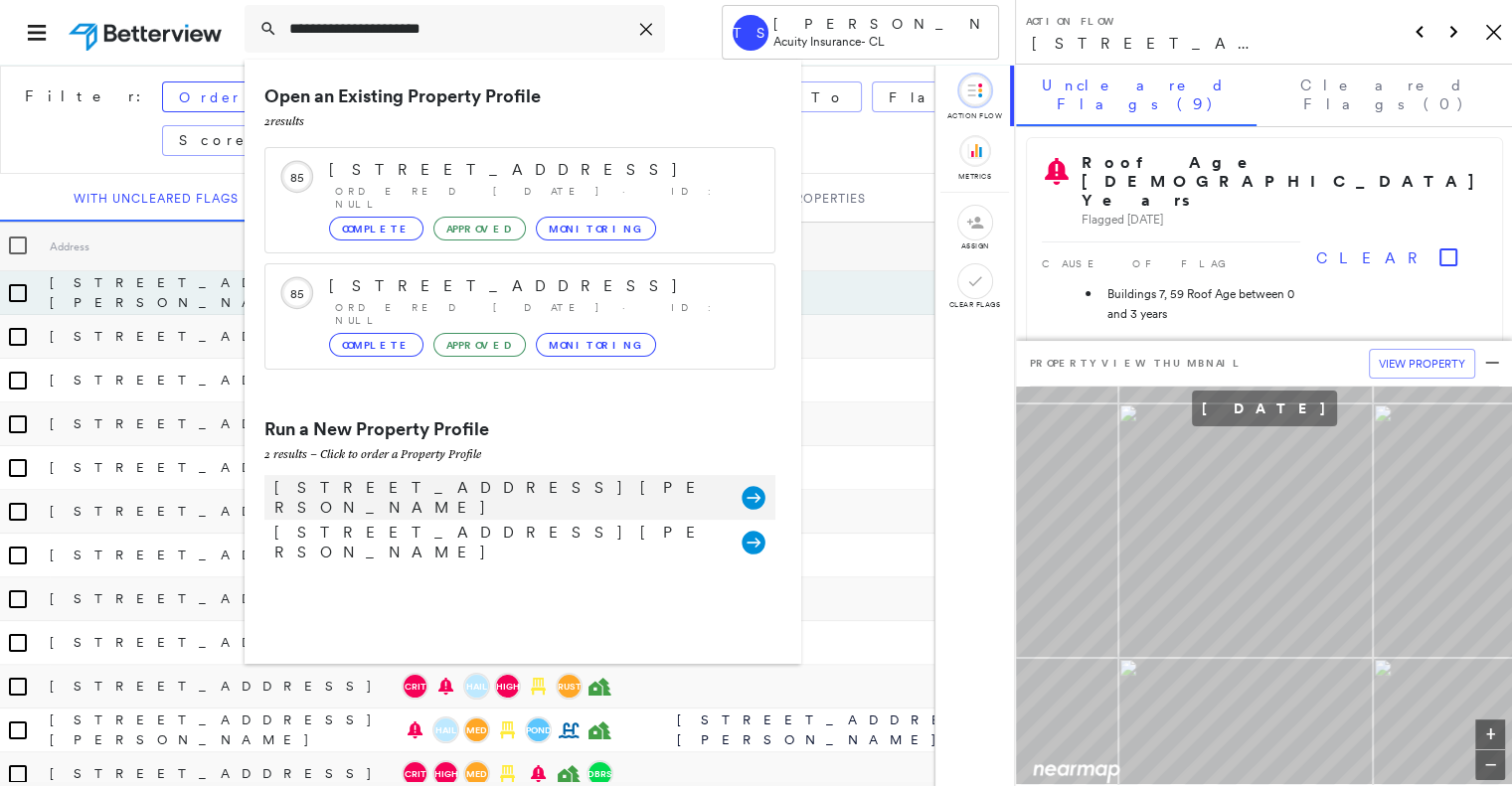 click on "[STREET_ADDRESS][PERSON_NAME]" at bounding box center (498, 498) 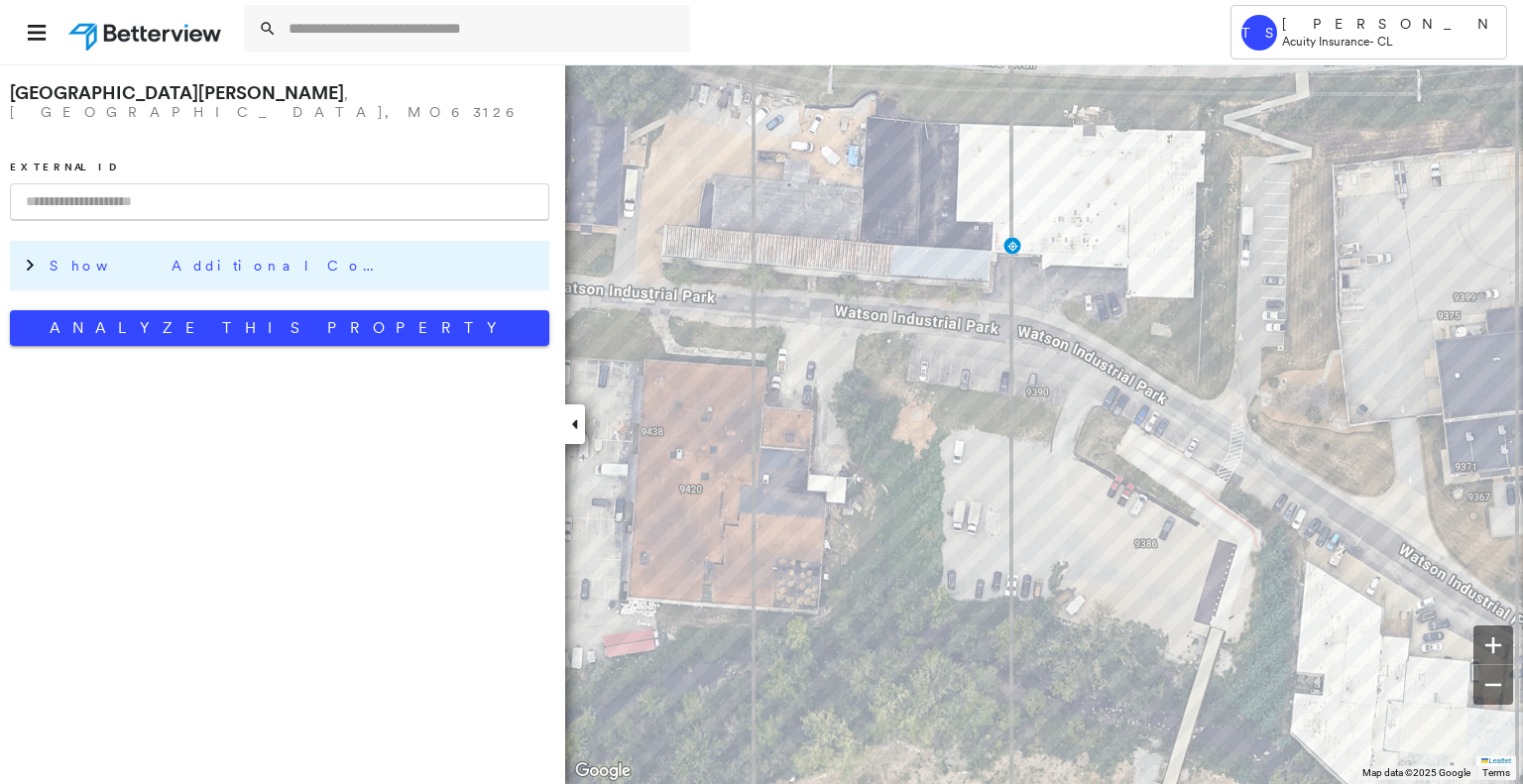 click on "Show Additional Company Data" at bounding box center (218, 266) 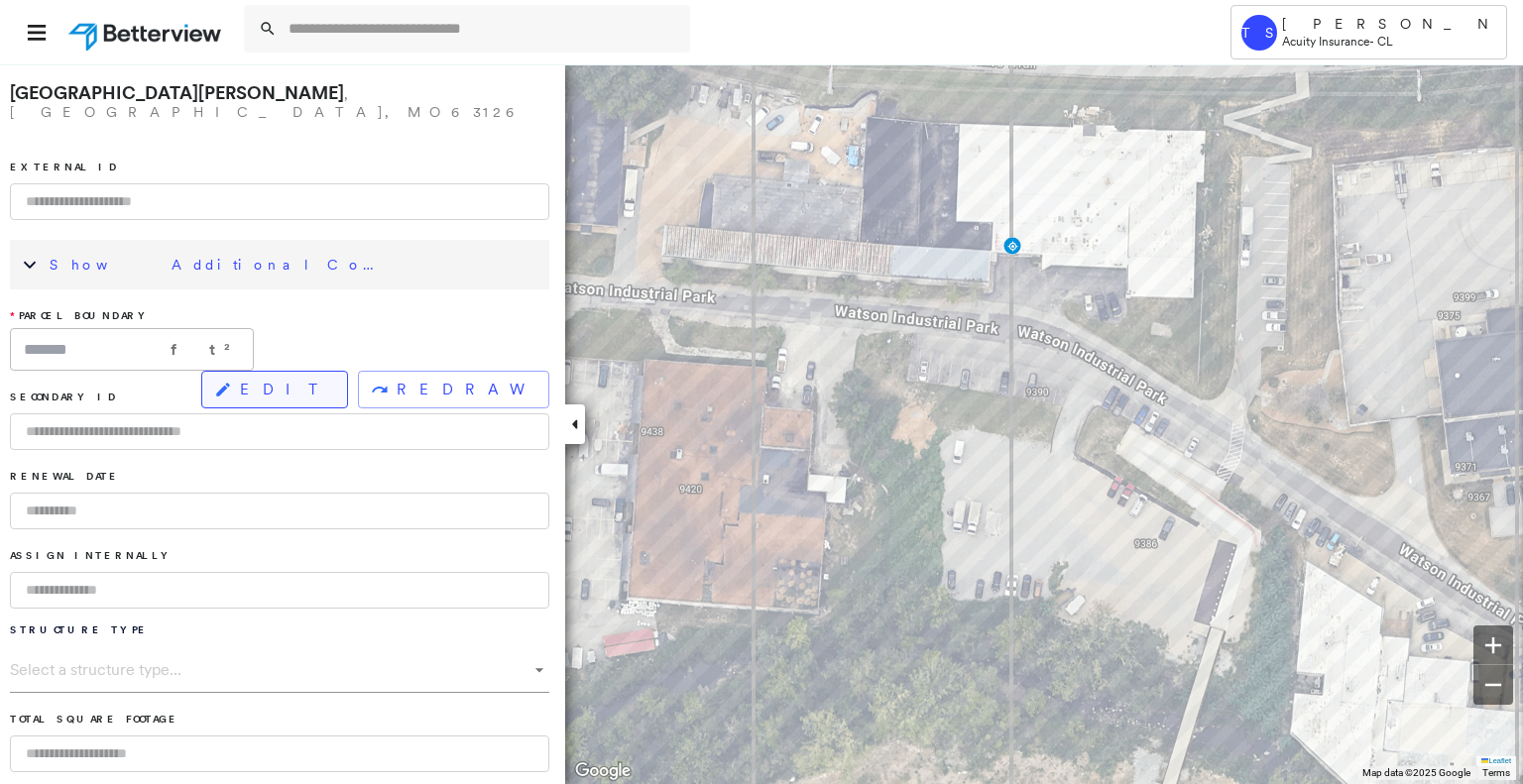 click on "EDIT" at bounding box center [286, 390] 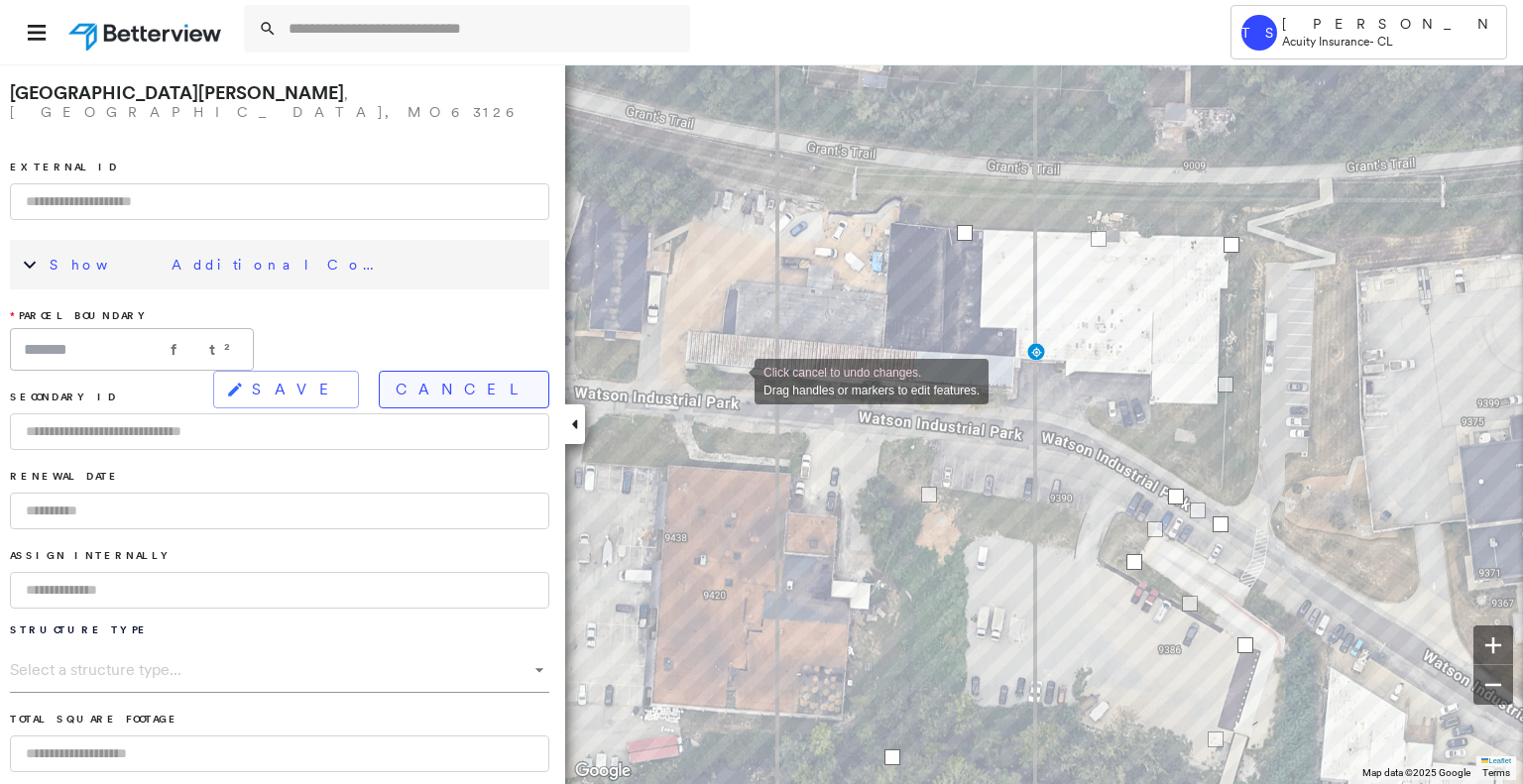 click on "Cancel" at bounding box center [464, 390] 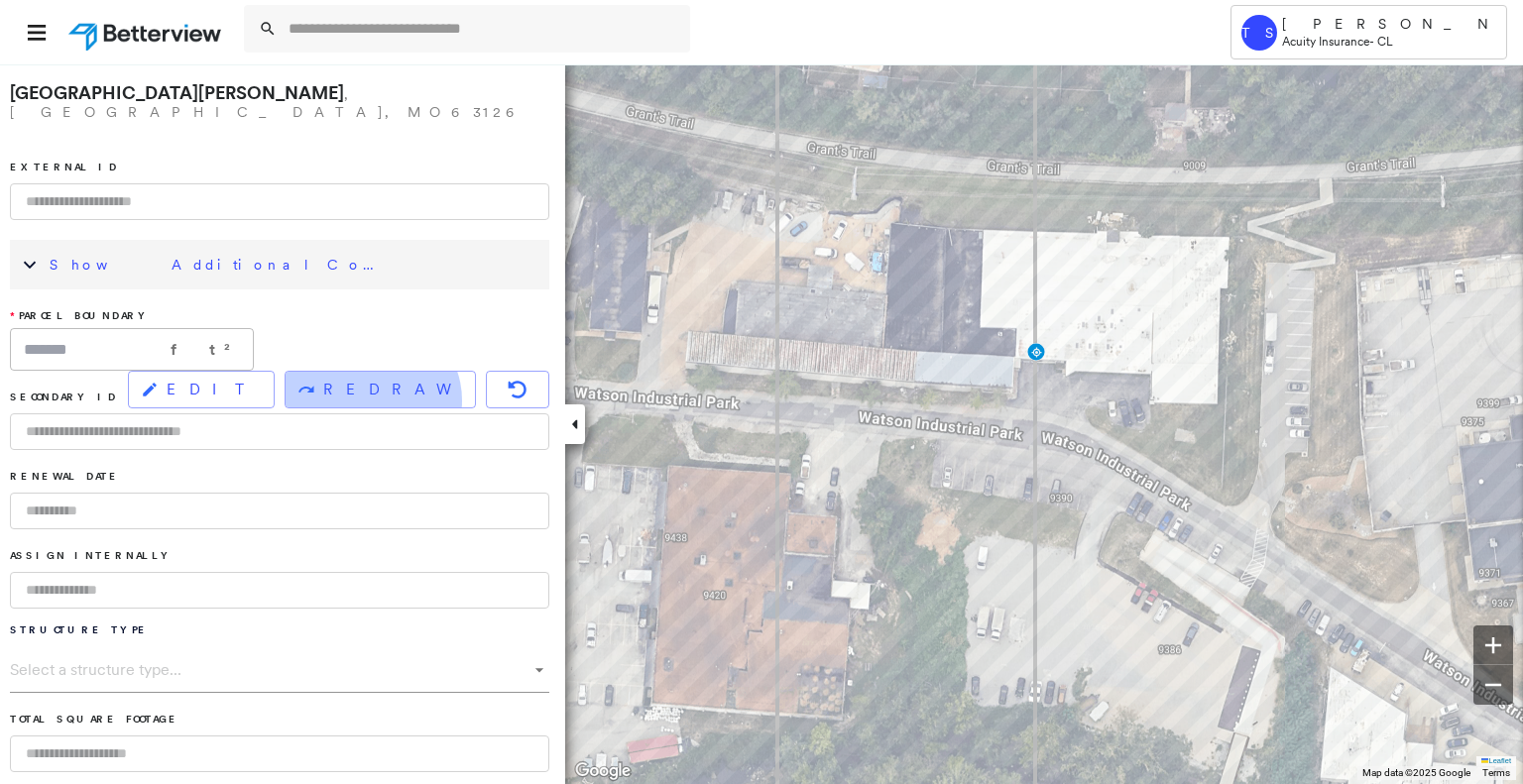 click on "REDRAW" at bounding box center (380, 390) 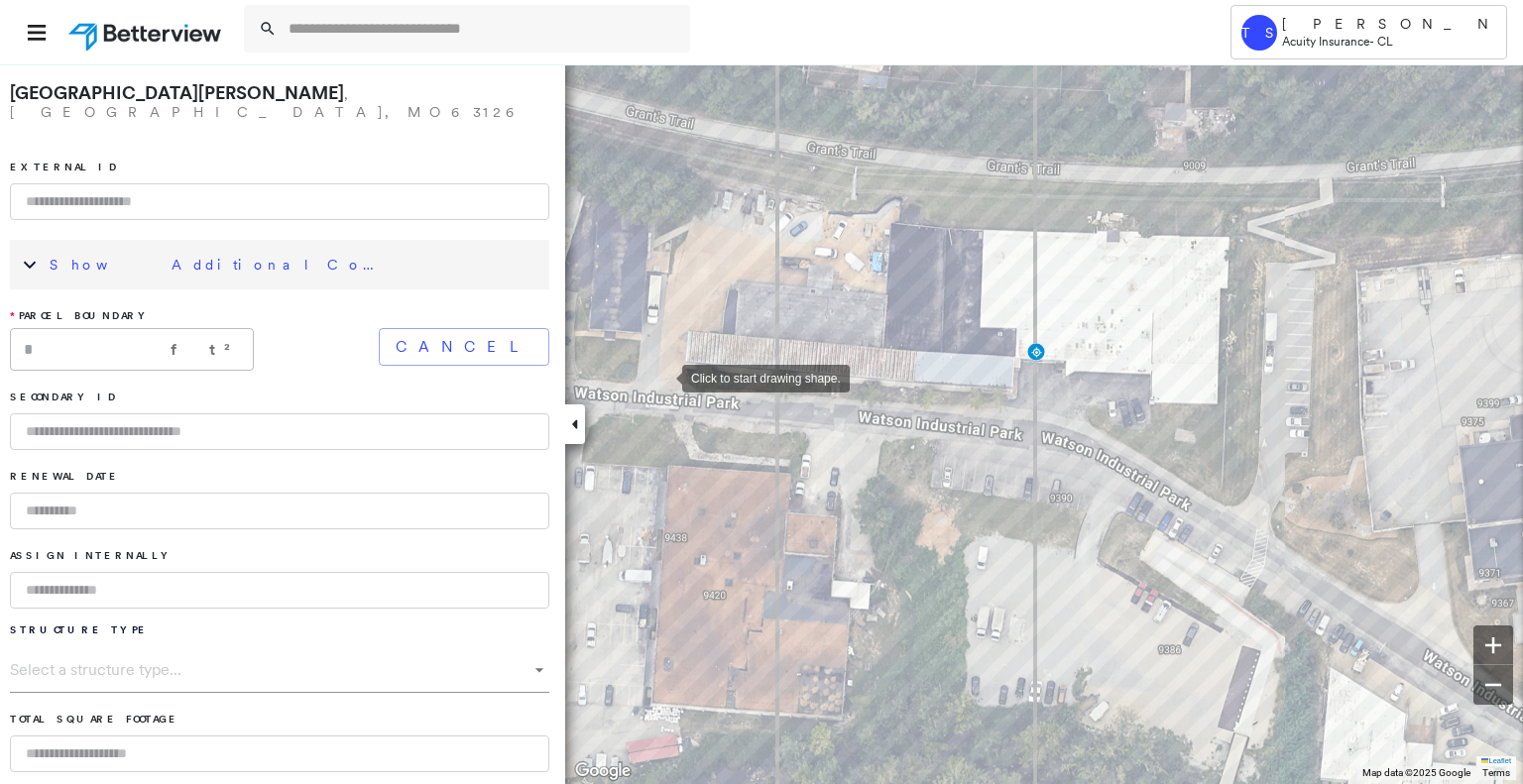 click at bounding box center [662, 377] 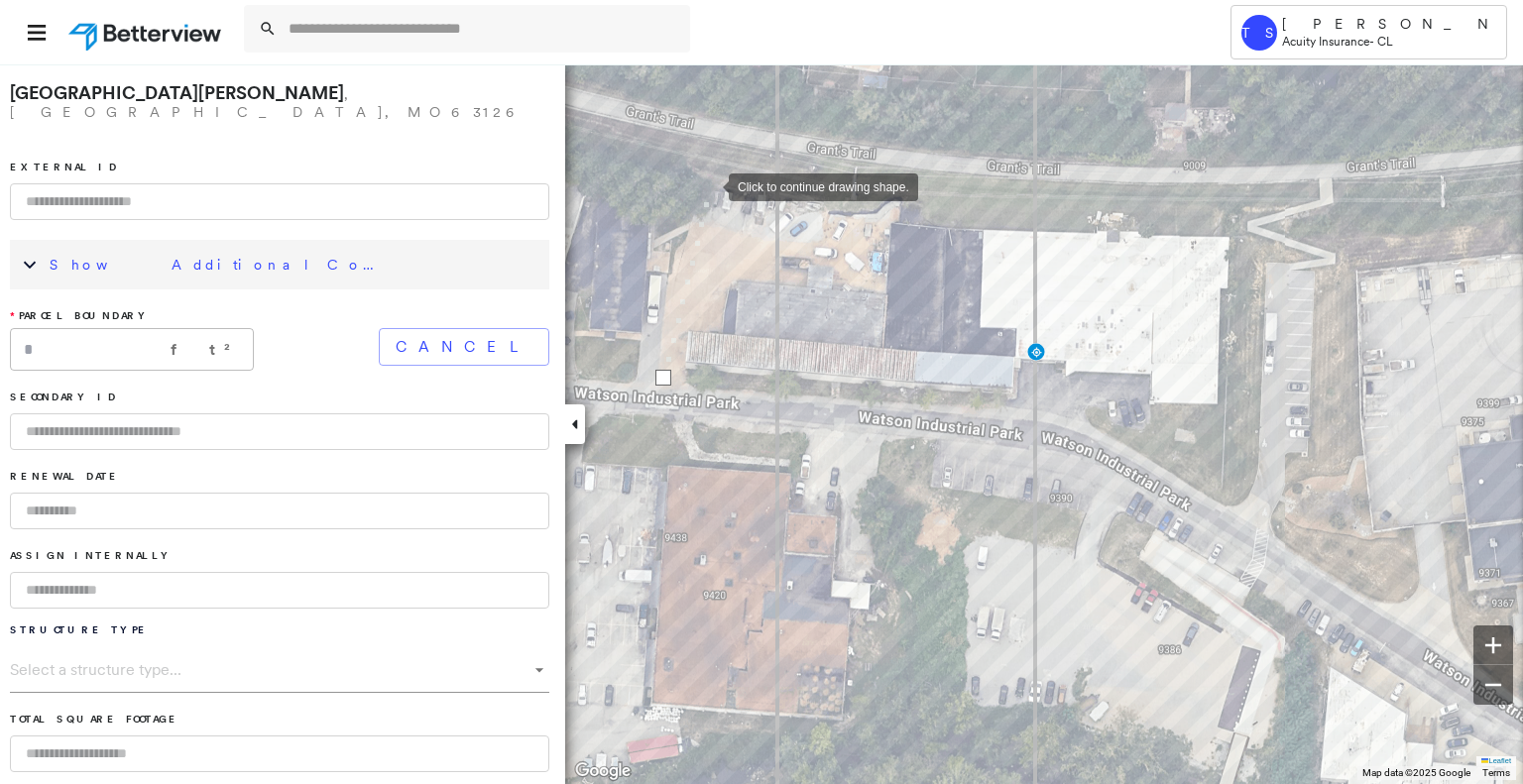 click at bounding box center (709, 185) 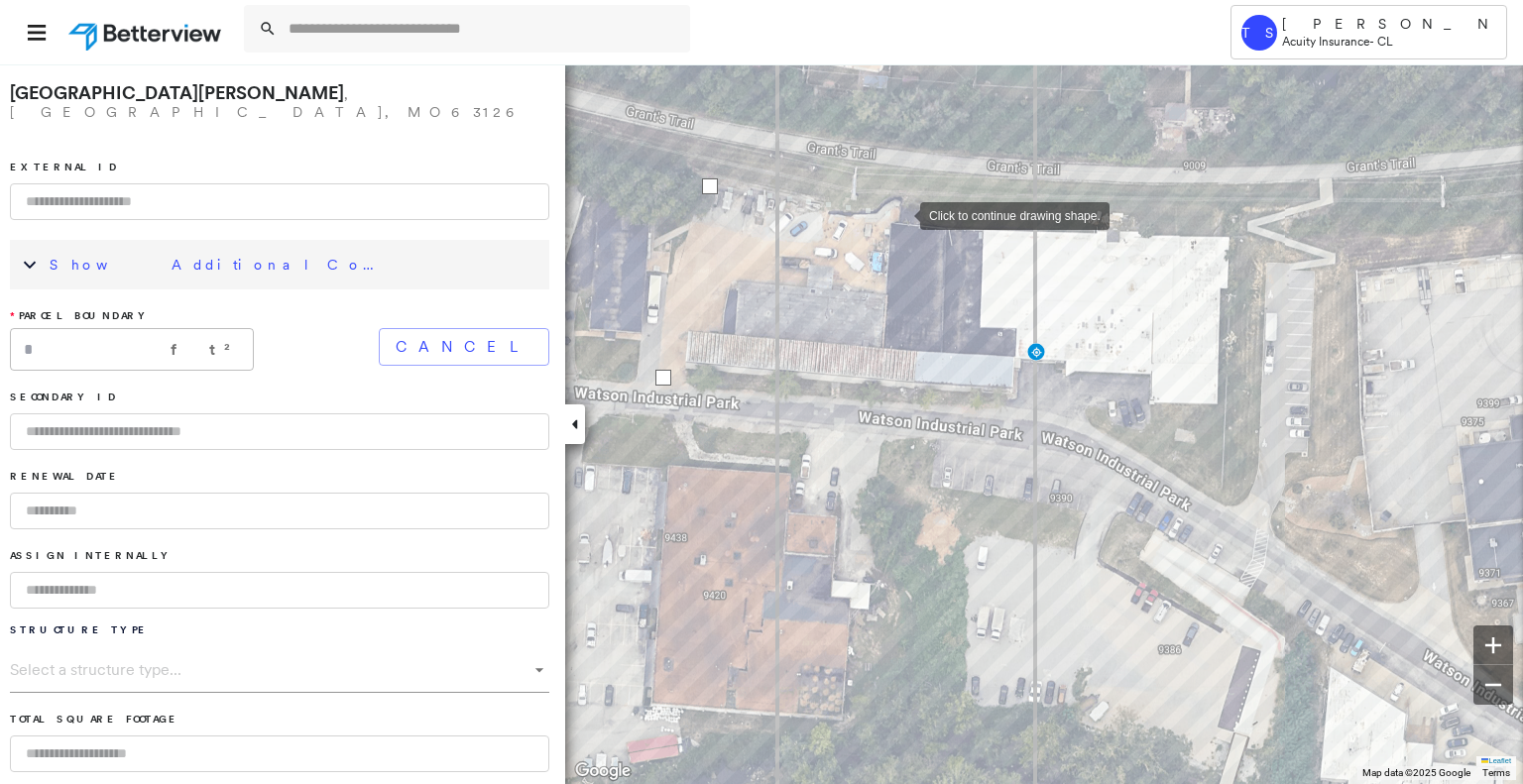 click at bounding box center [900, 214] 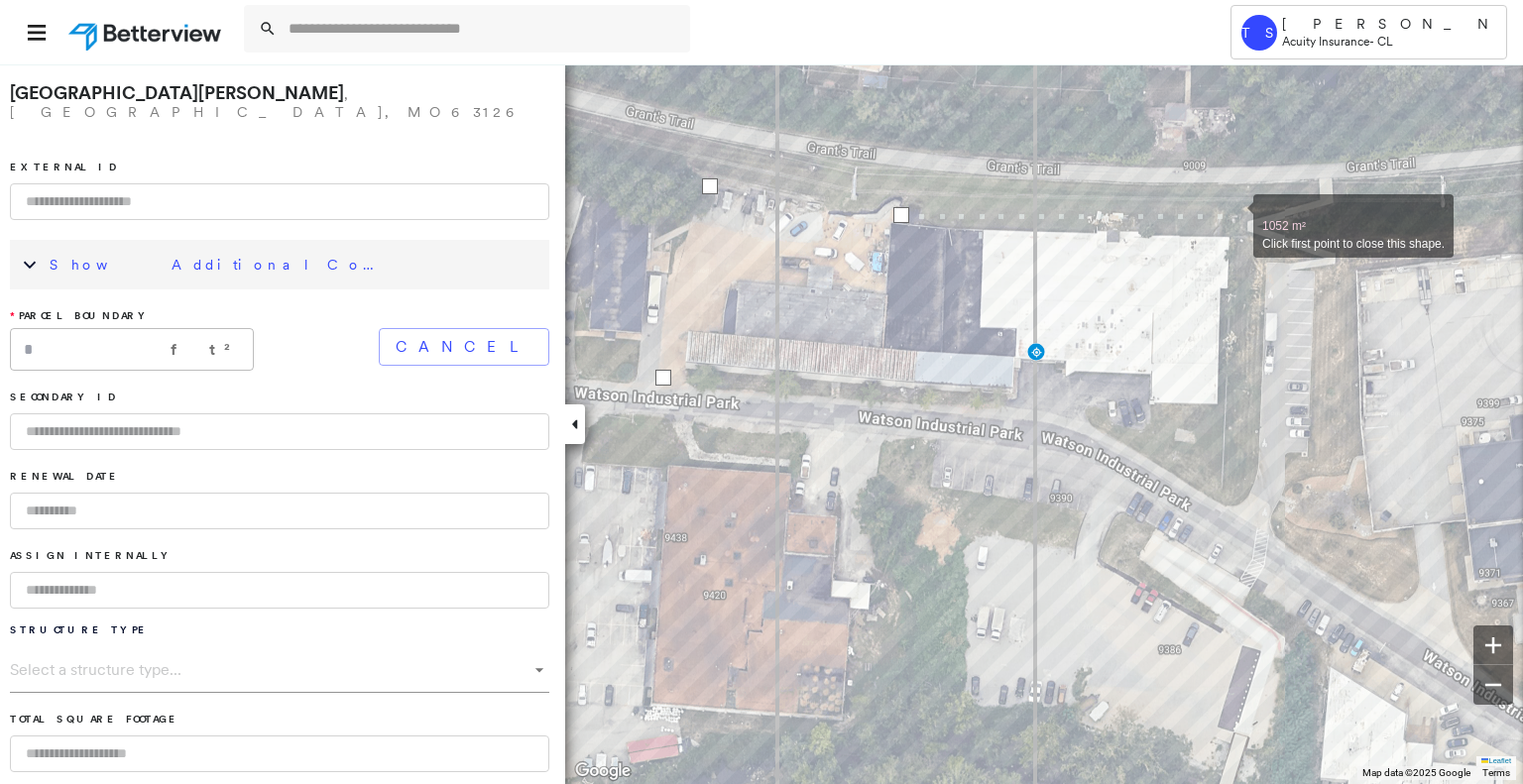 click at bounding box center (1233, 215) 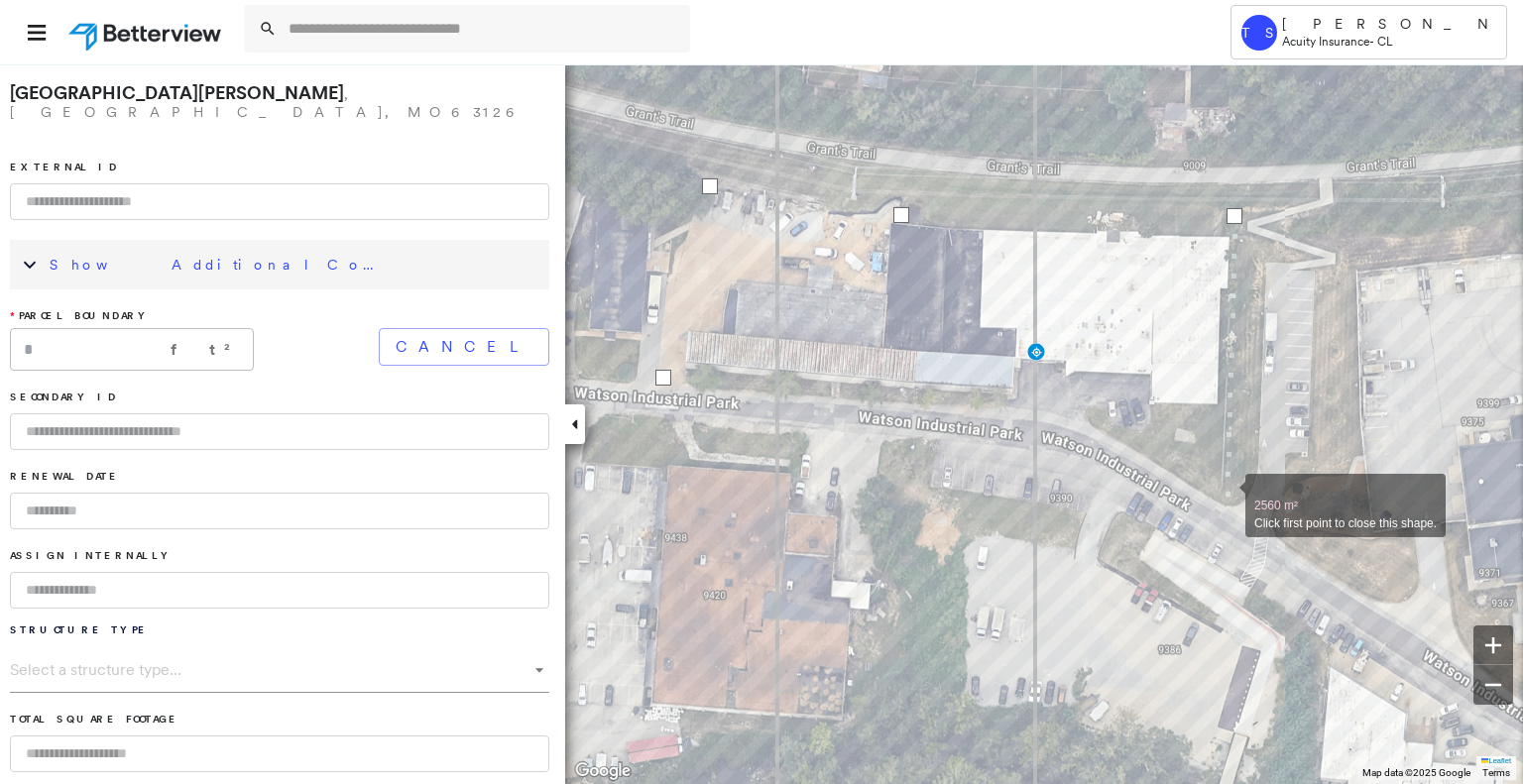 click at bounding box center [1226, 495] 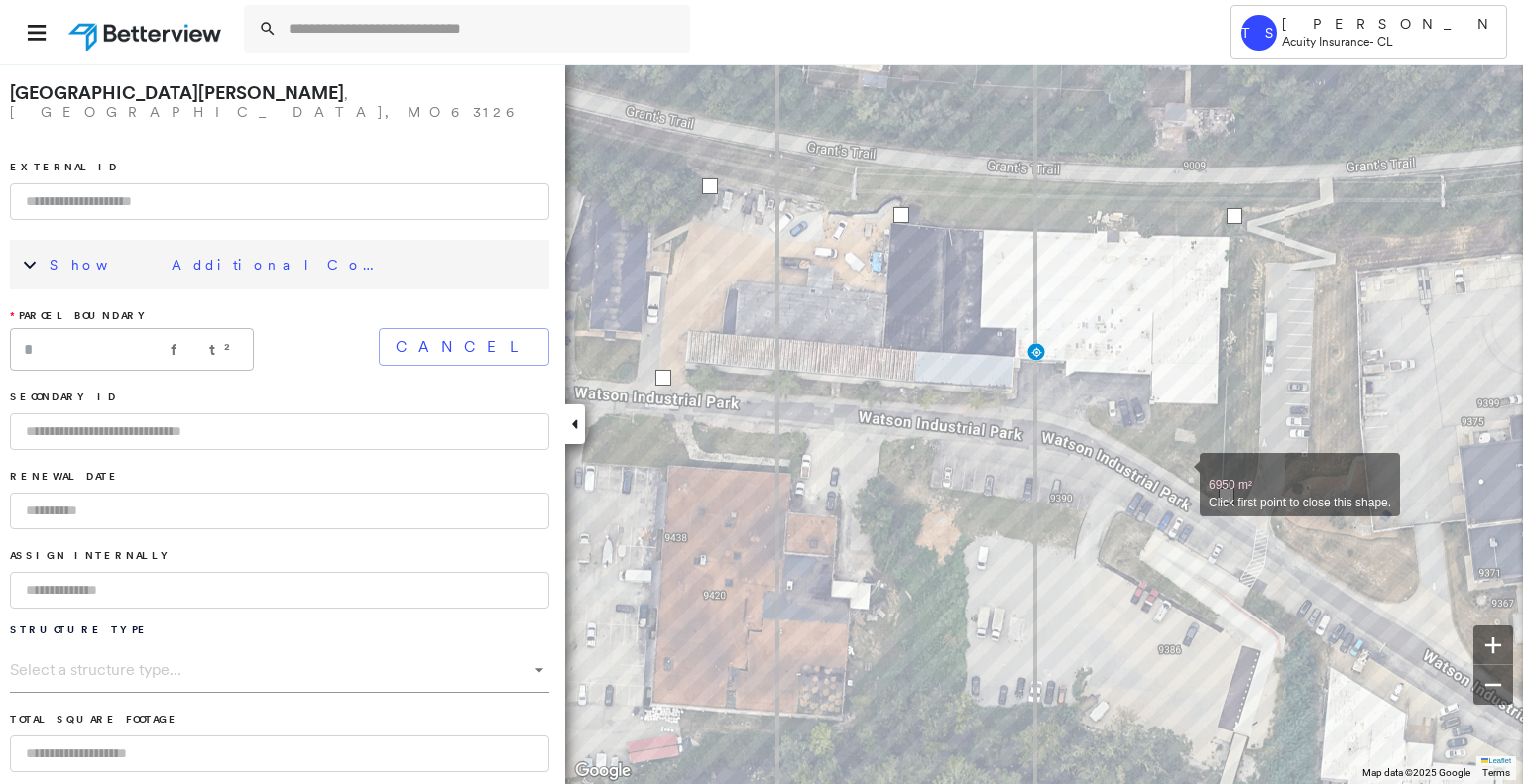 click at bounding box center [1180, 474] 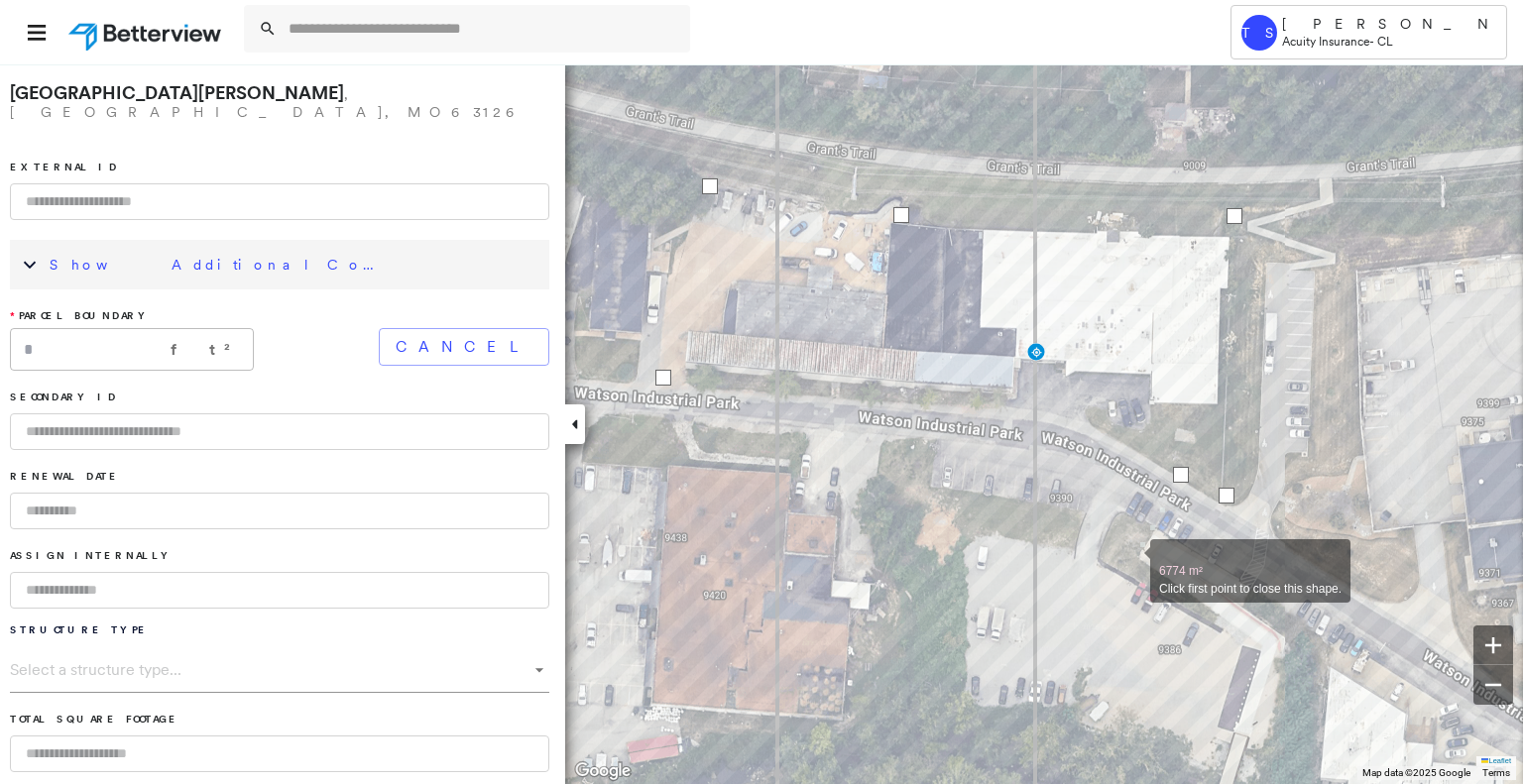 click at bounding box center [1130, 560] 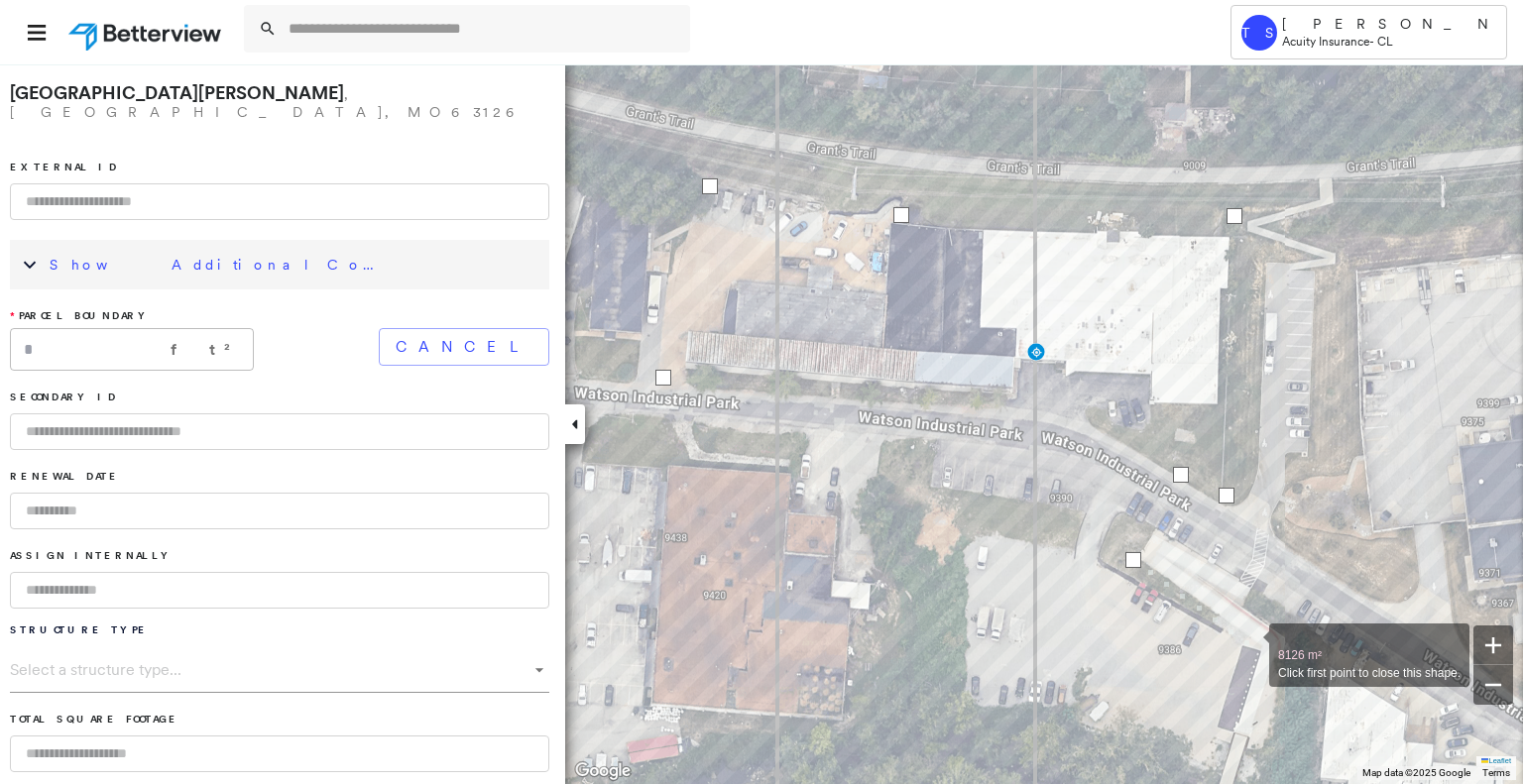 click at bounding box center [1249, 644] 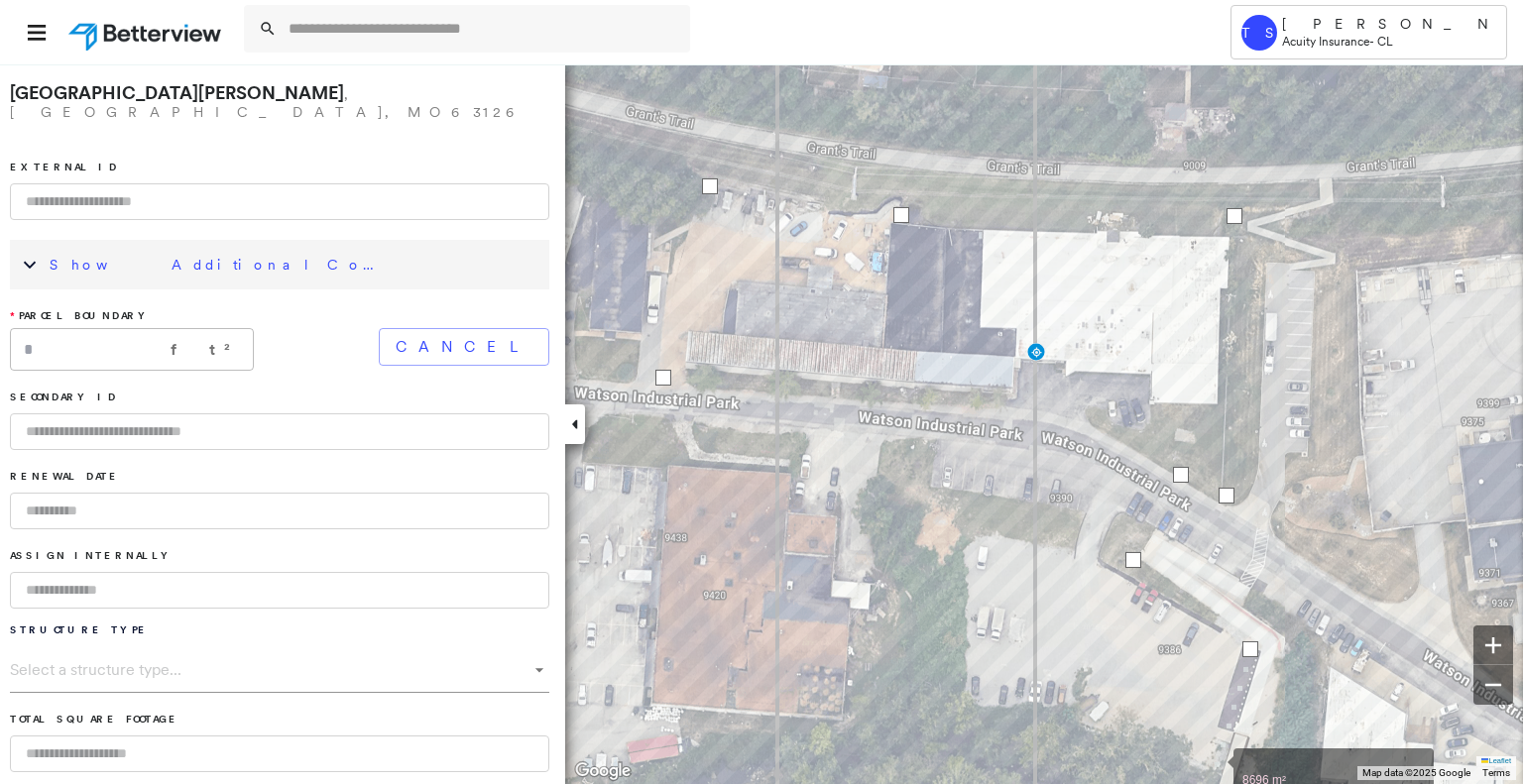 click at bounding box center [1214, 769] 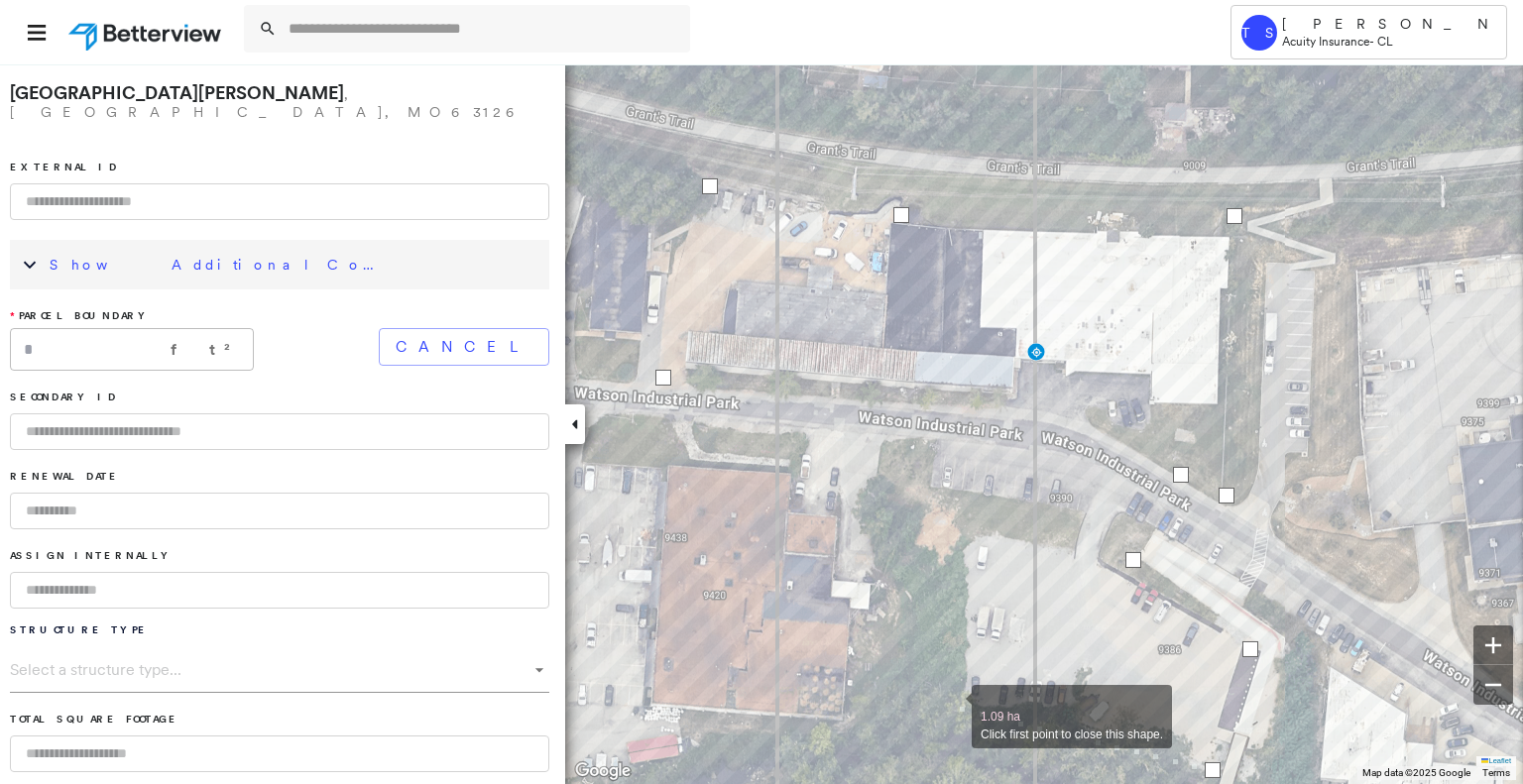 click at bounding box center [952, 706] 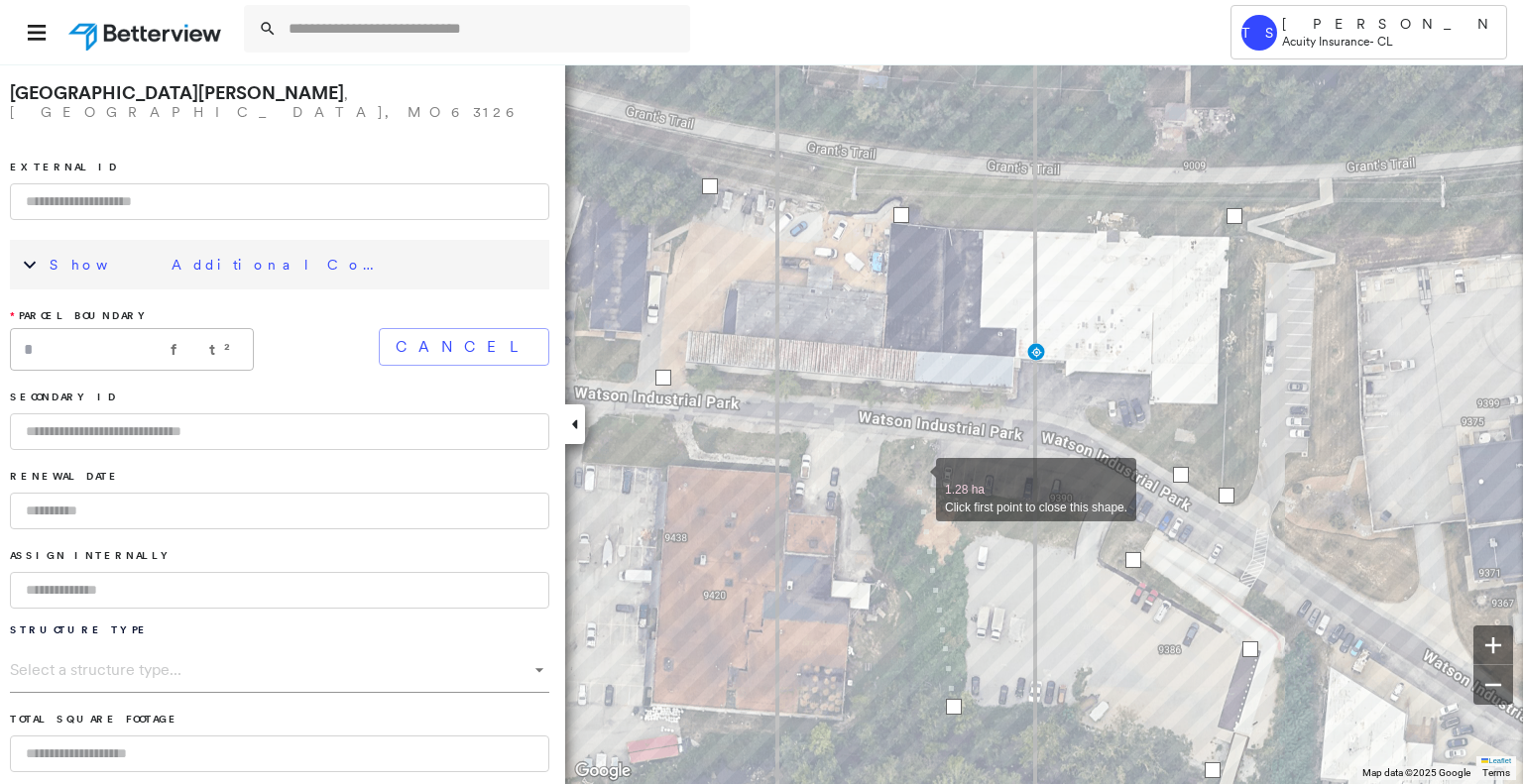 click at bounding box center (916, 479) 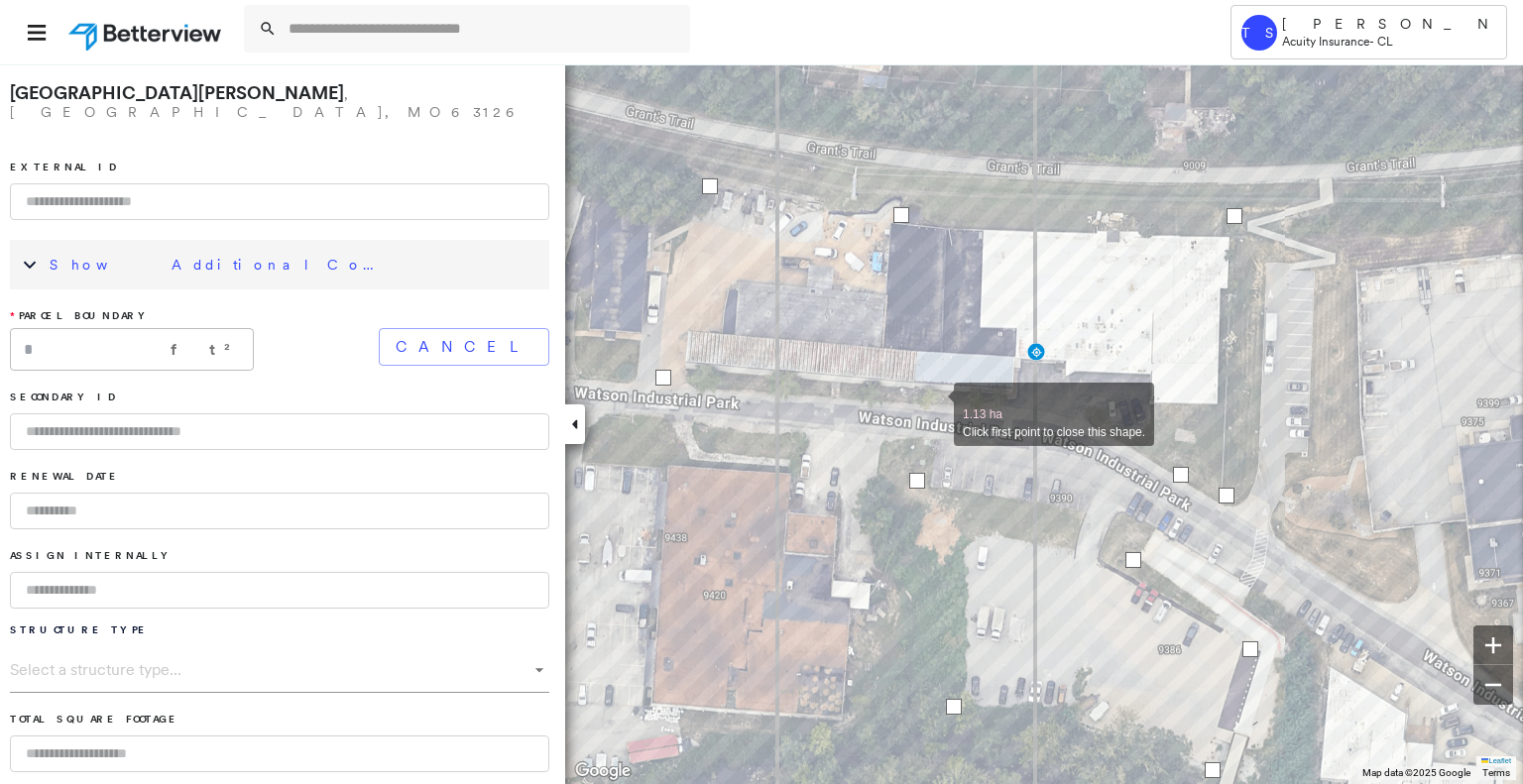 click at bounding box center (934, 403) 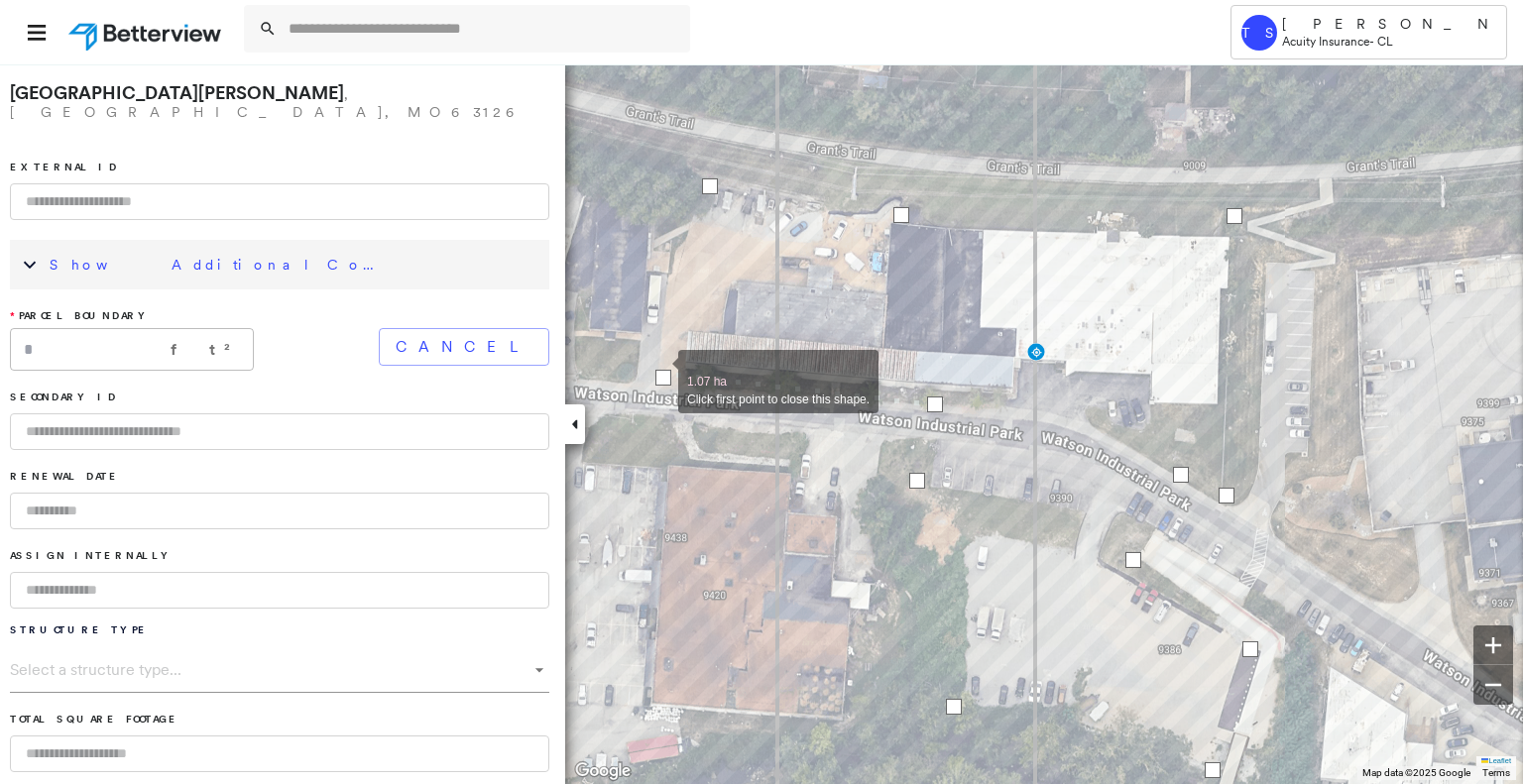 click at bounding box center [663, 378] 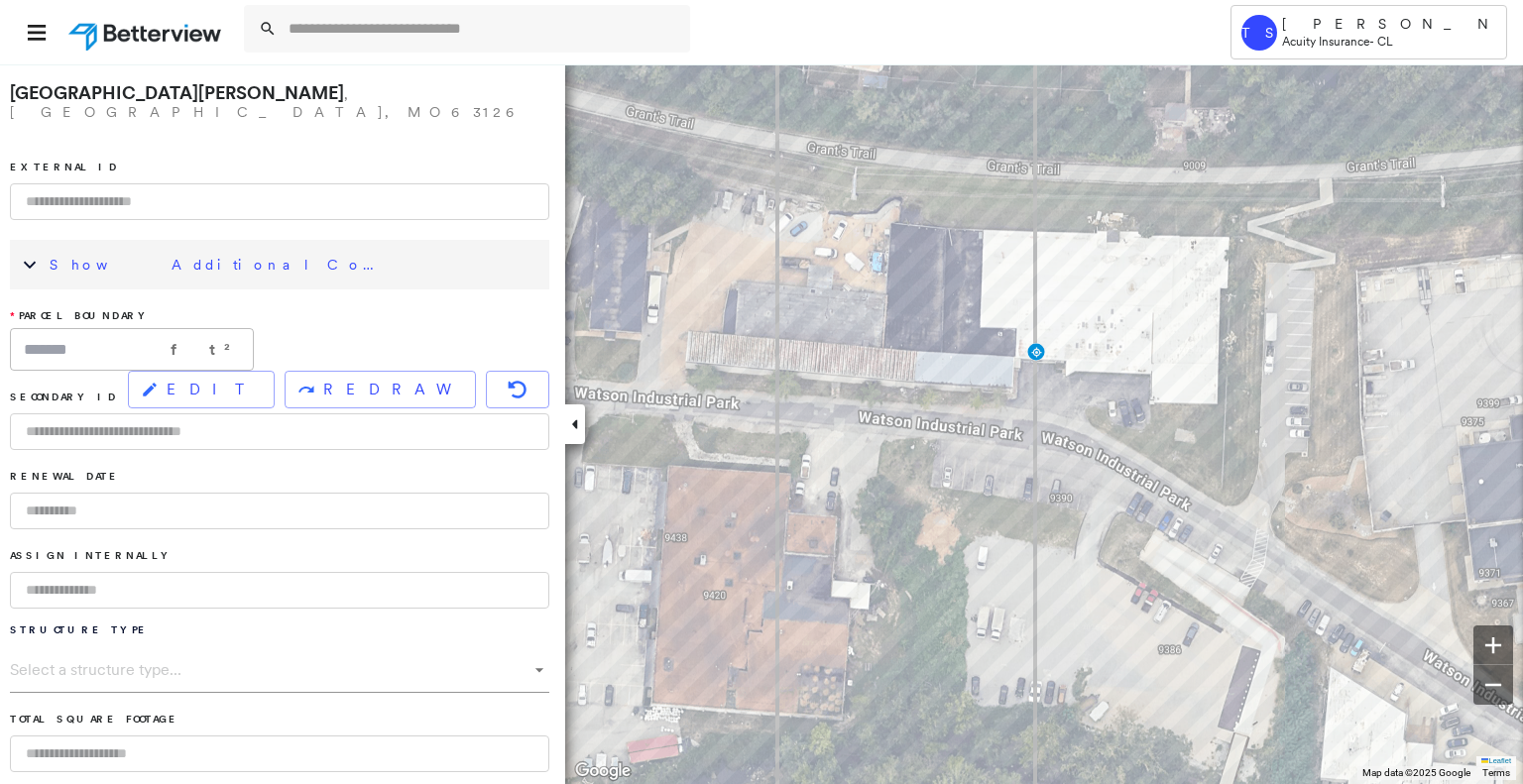 click at bounding box center [280, 201] 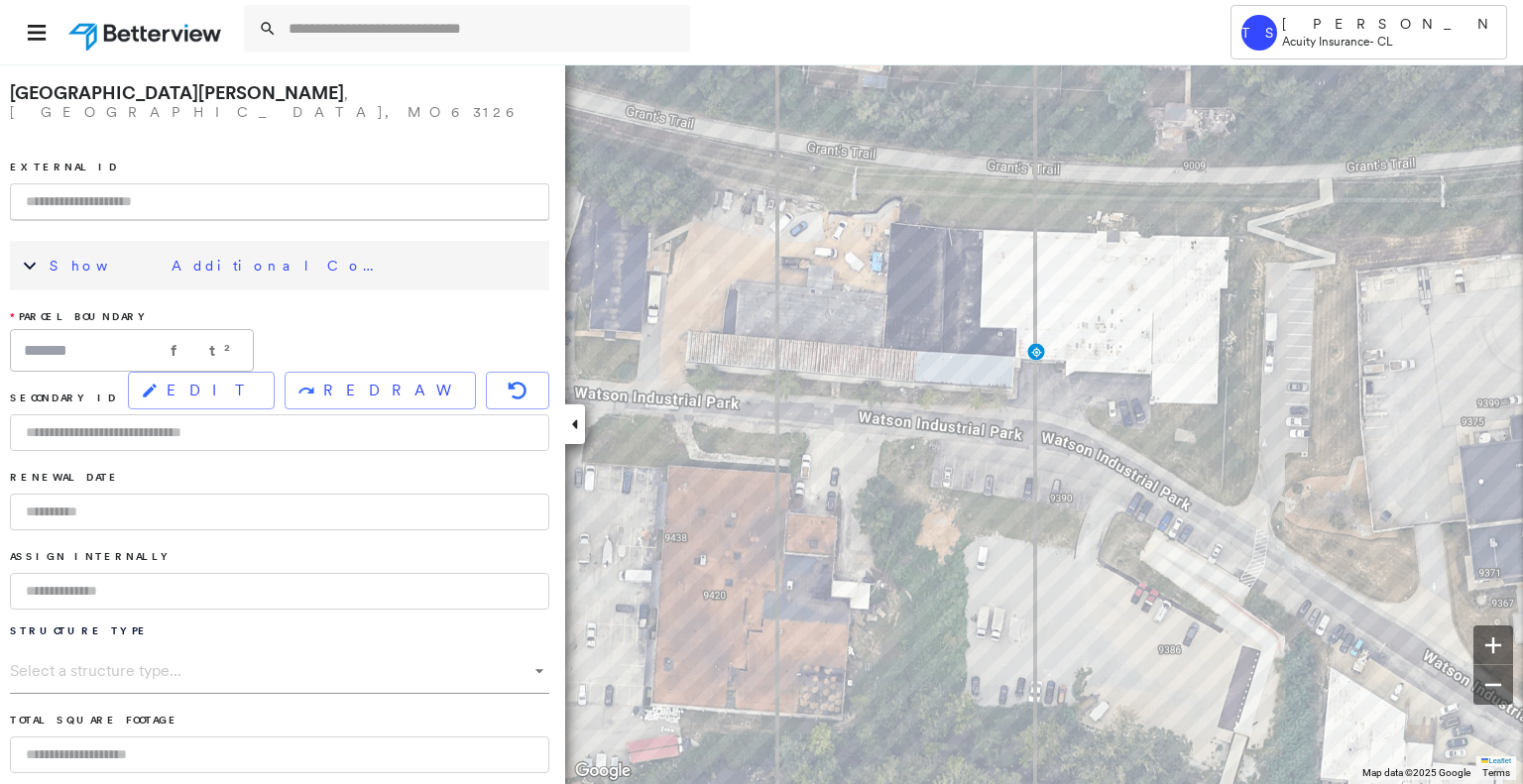paste on "**********" 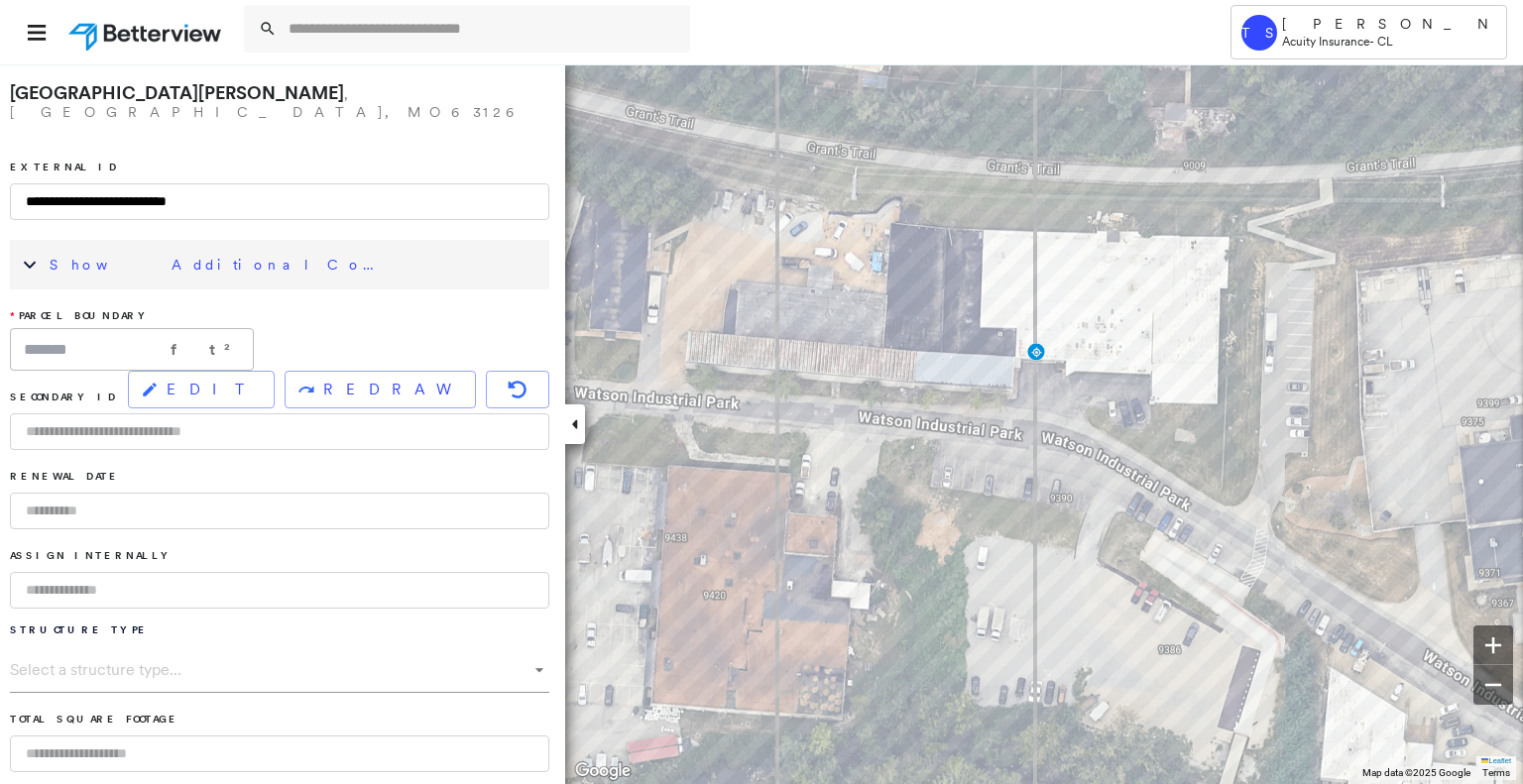 click on "**********" at bounding box center [280, 201] 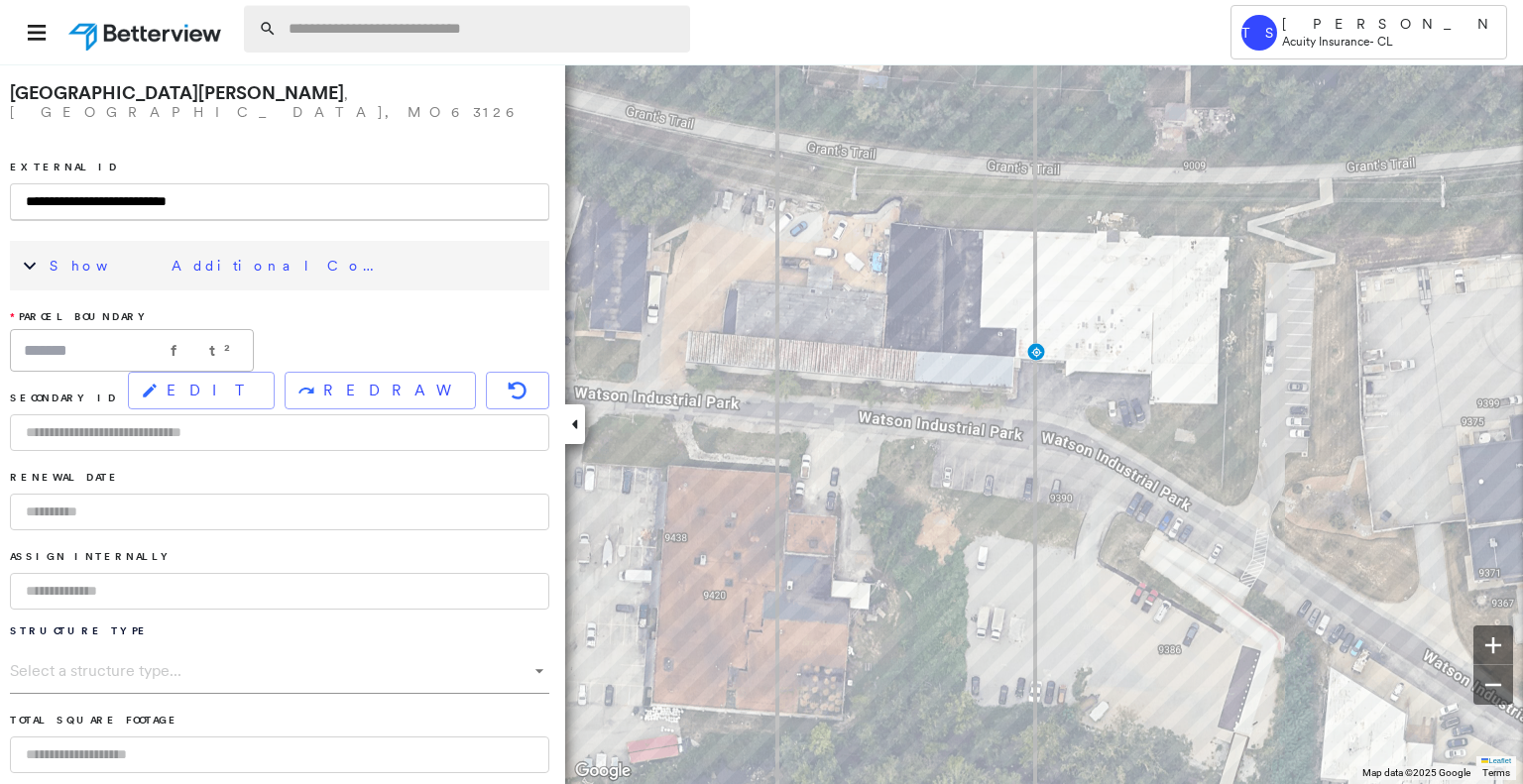 paste on "******" 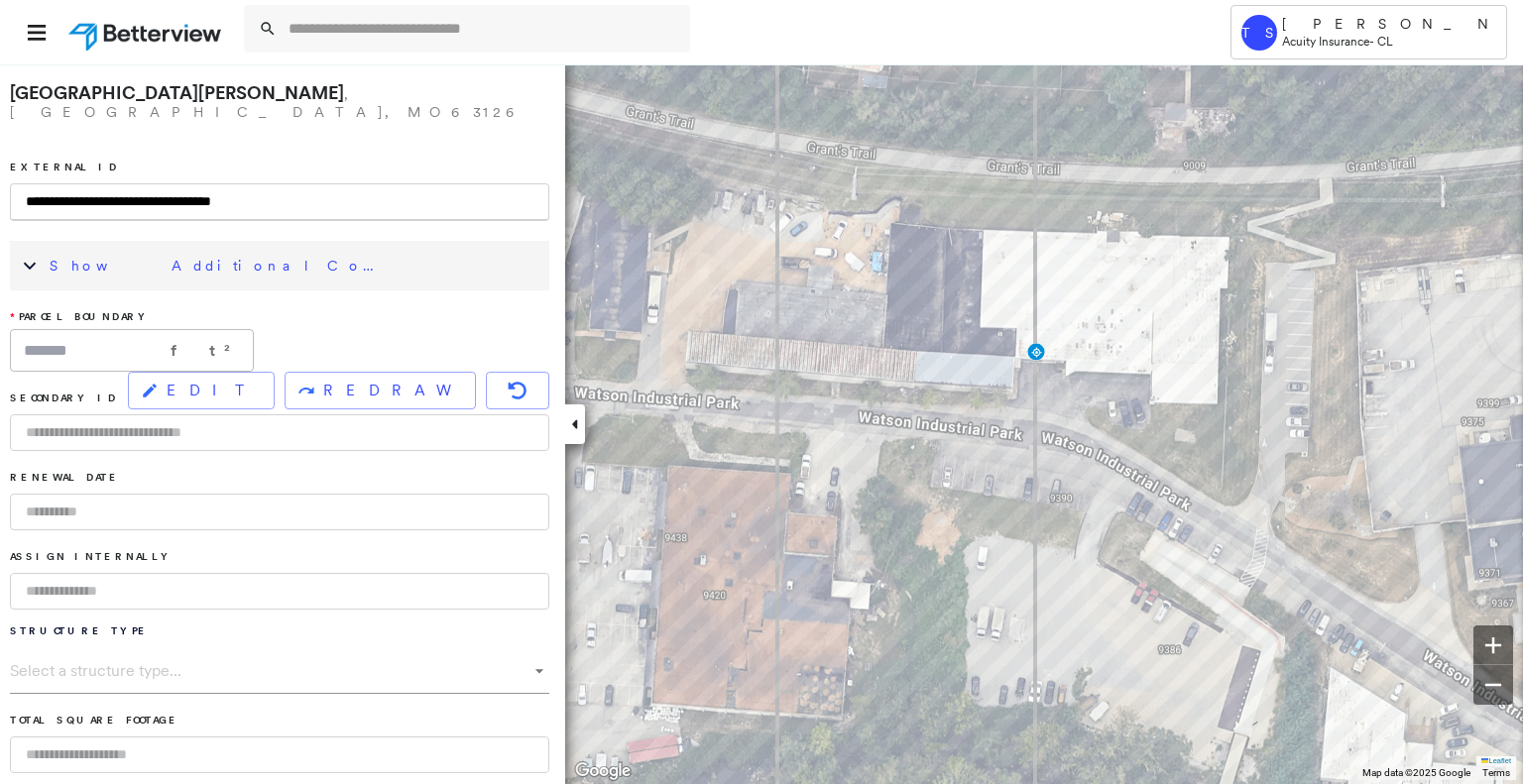 type on "**********" 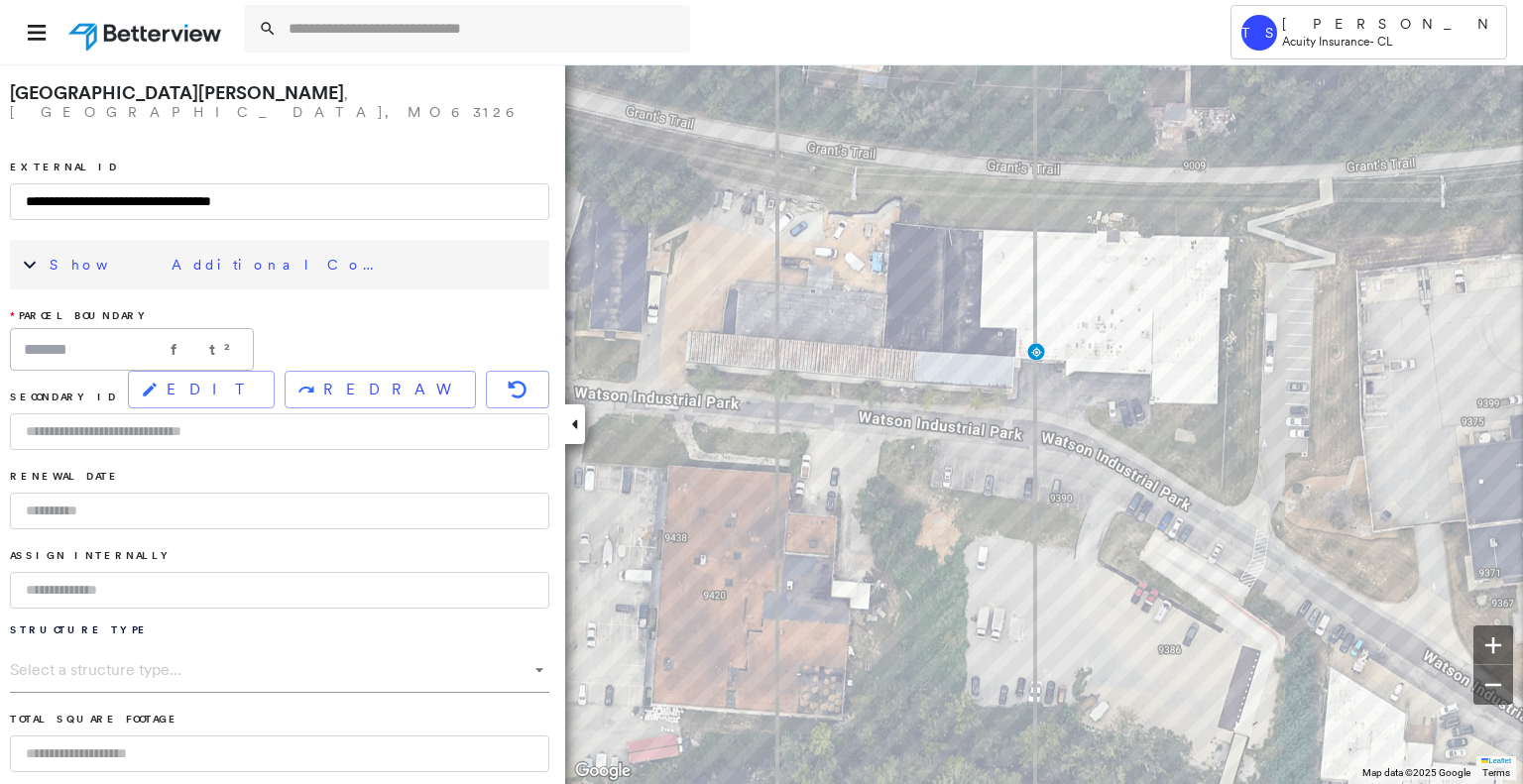 drag, startPoint x: 303, startPoint y: 249, endPoint x: 303, endPoint y: 260, distance: 11 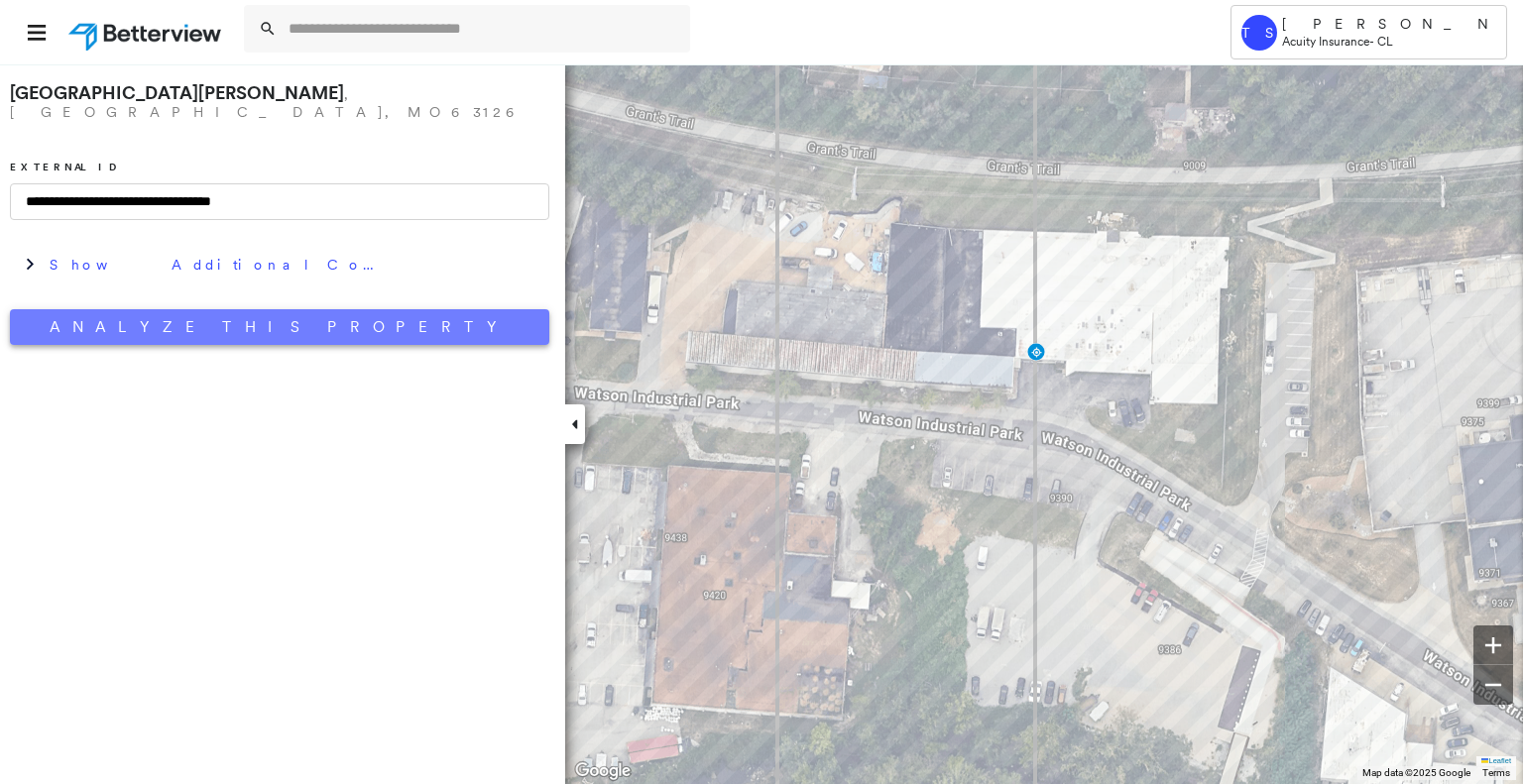 click on "Analyze This Property" at bounding box center (280, 327) 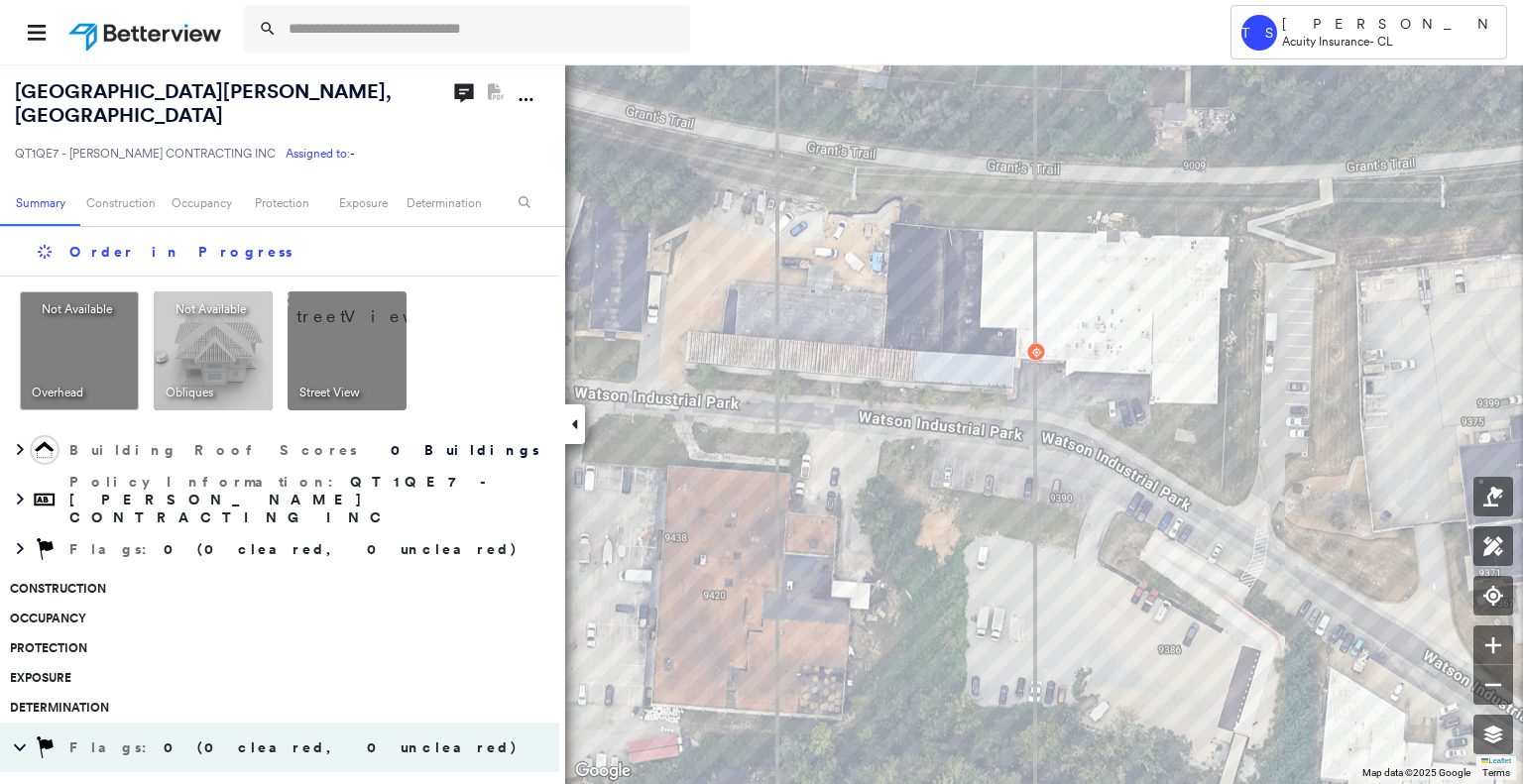 click on "Assigned to:" at bounding box center (317, 153) 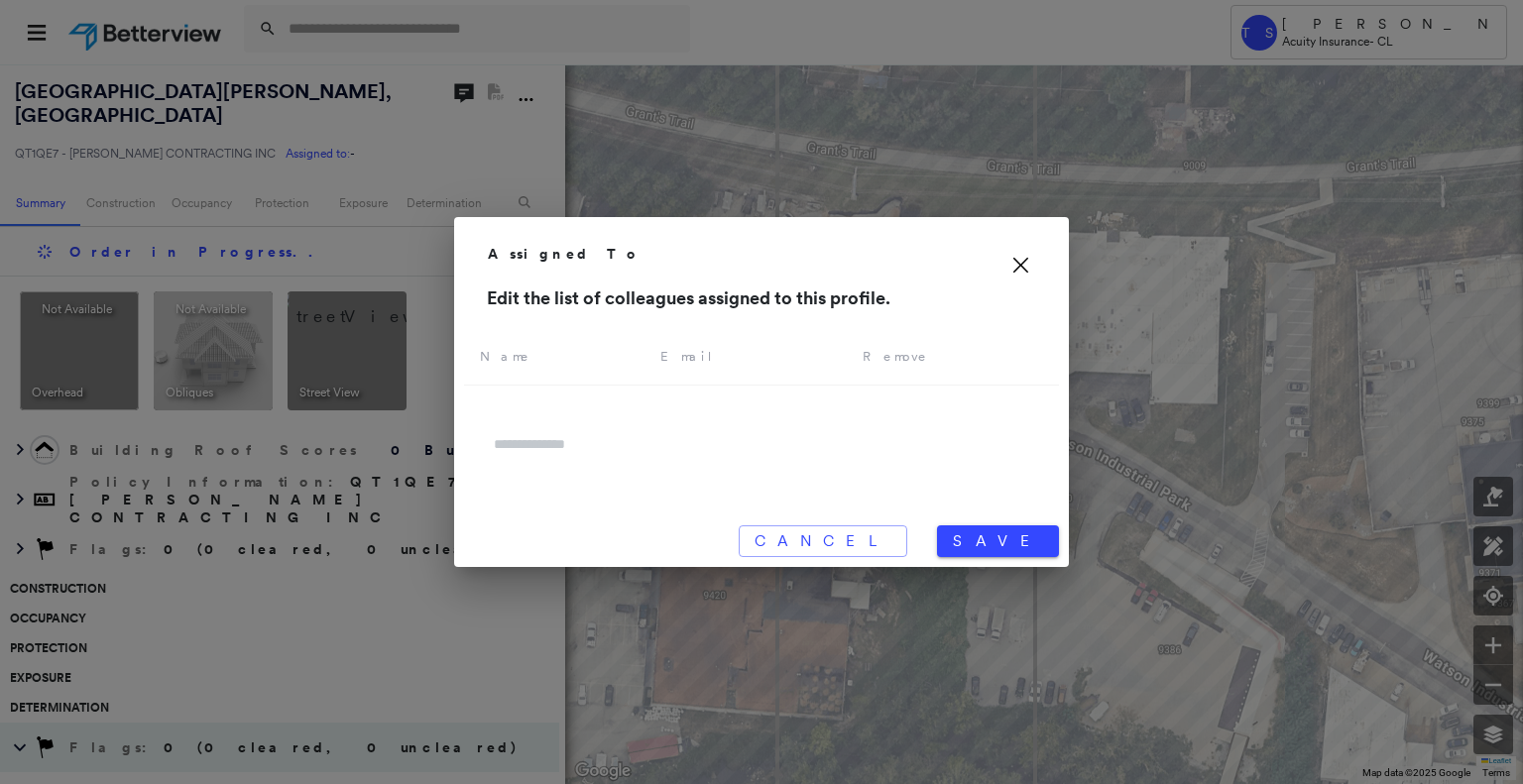 click at bounding box center (762, 445) 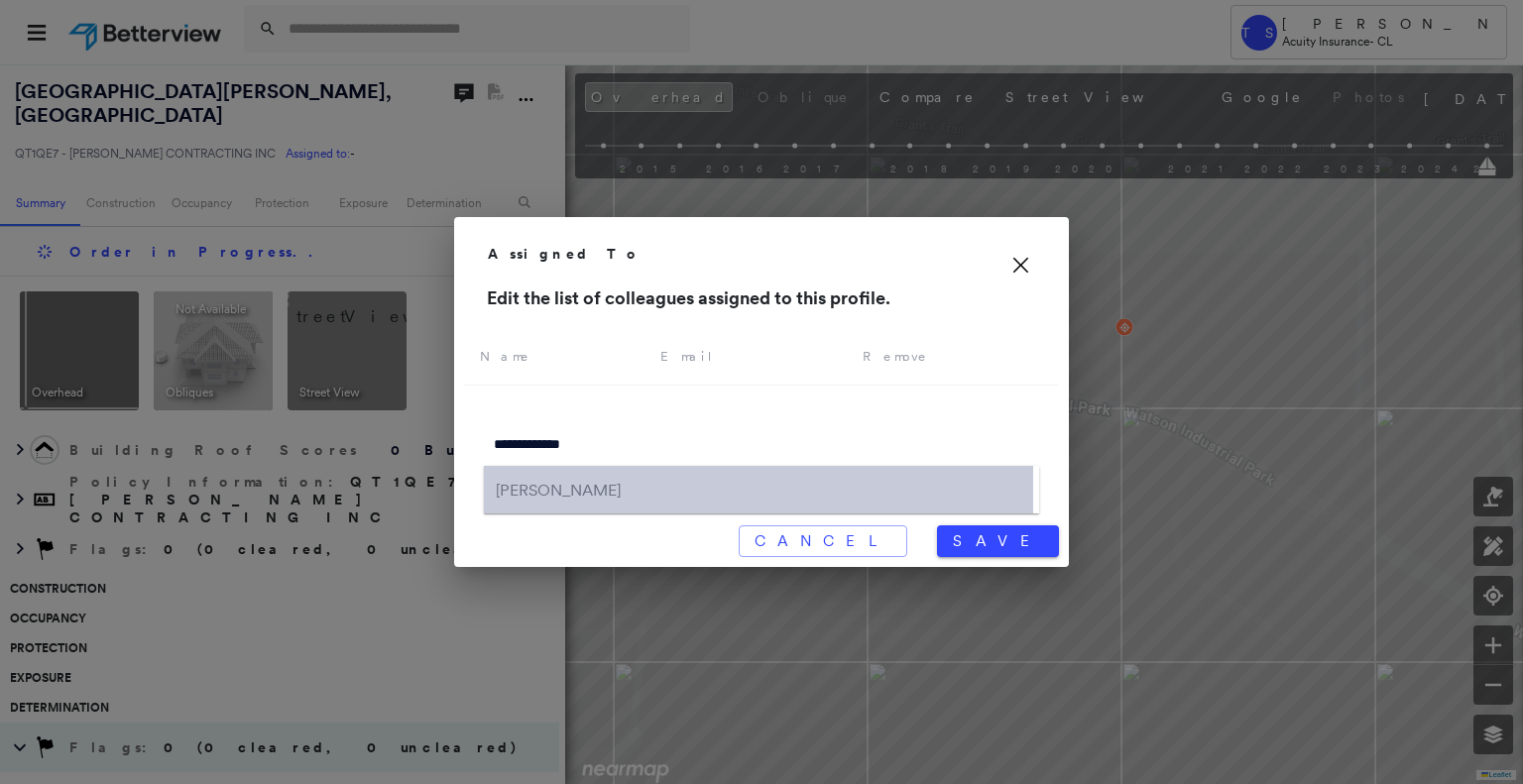 click on "[PERSON_NAME]" at bounding box center [759, 490] 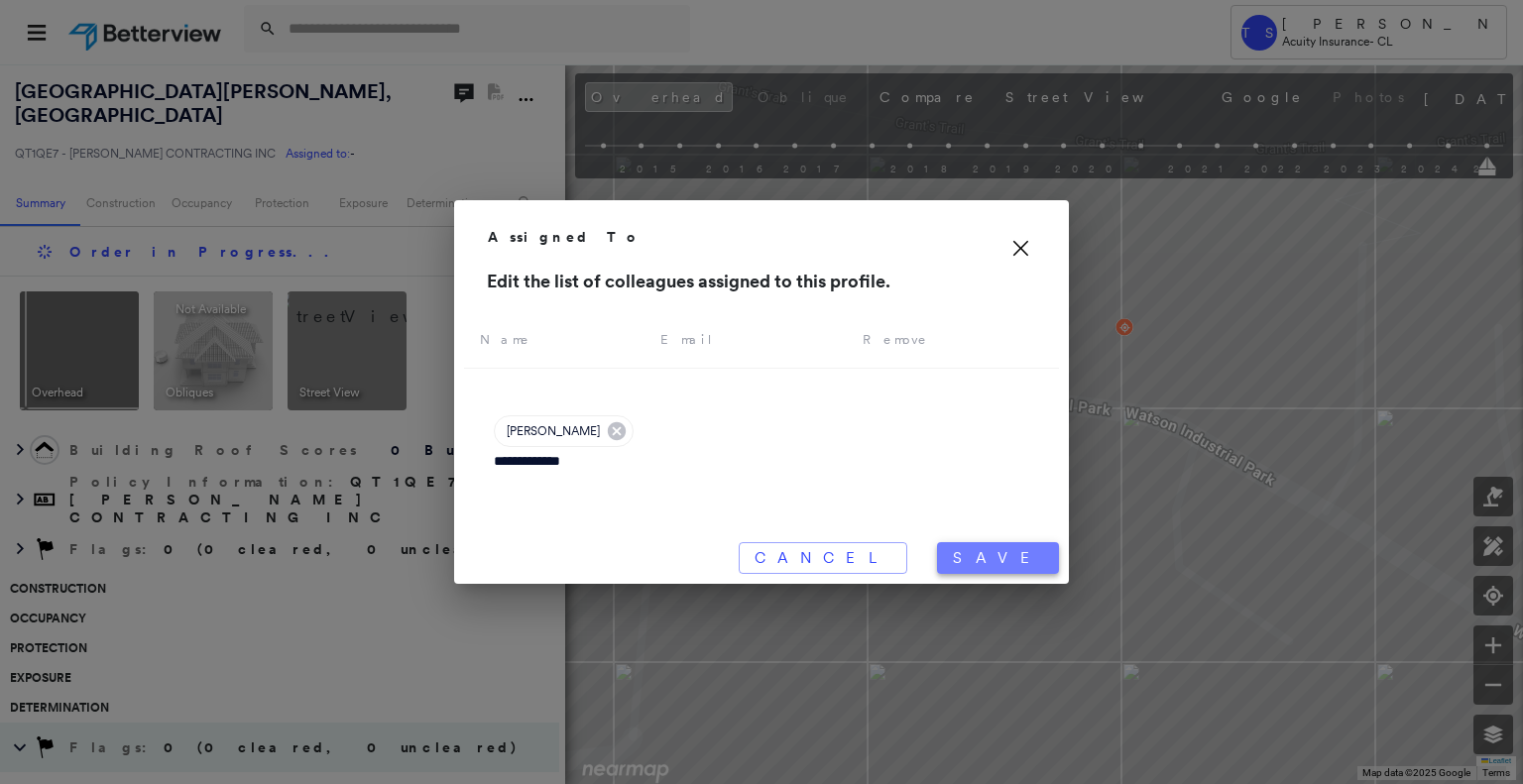 type on "**********" 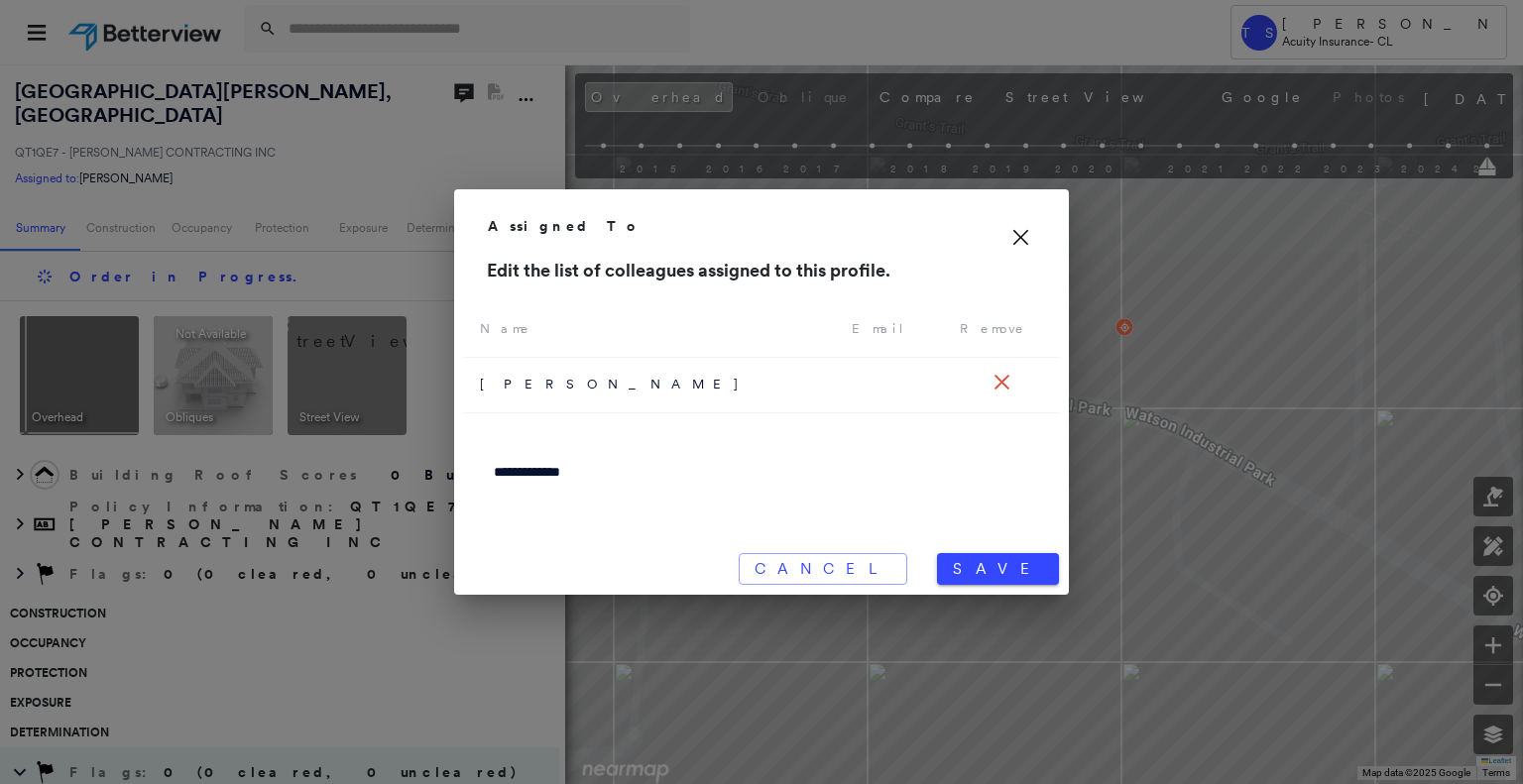 click on "Assigned To" at bounding box center [762, 226] 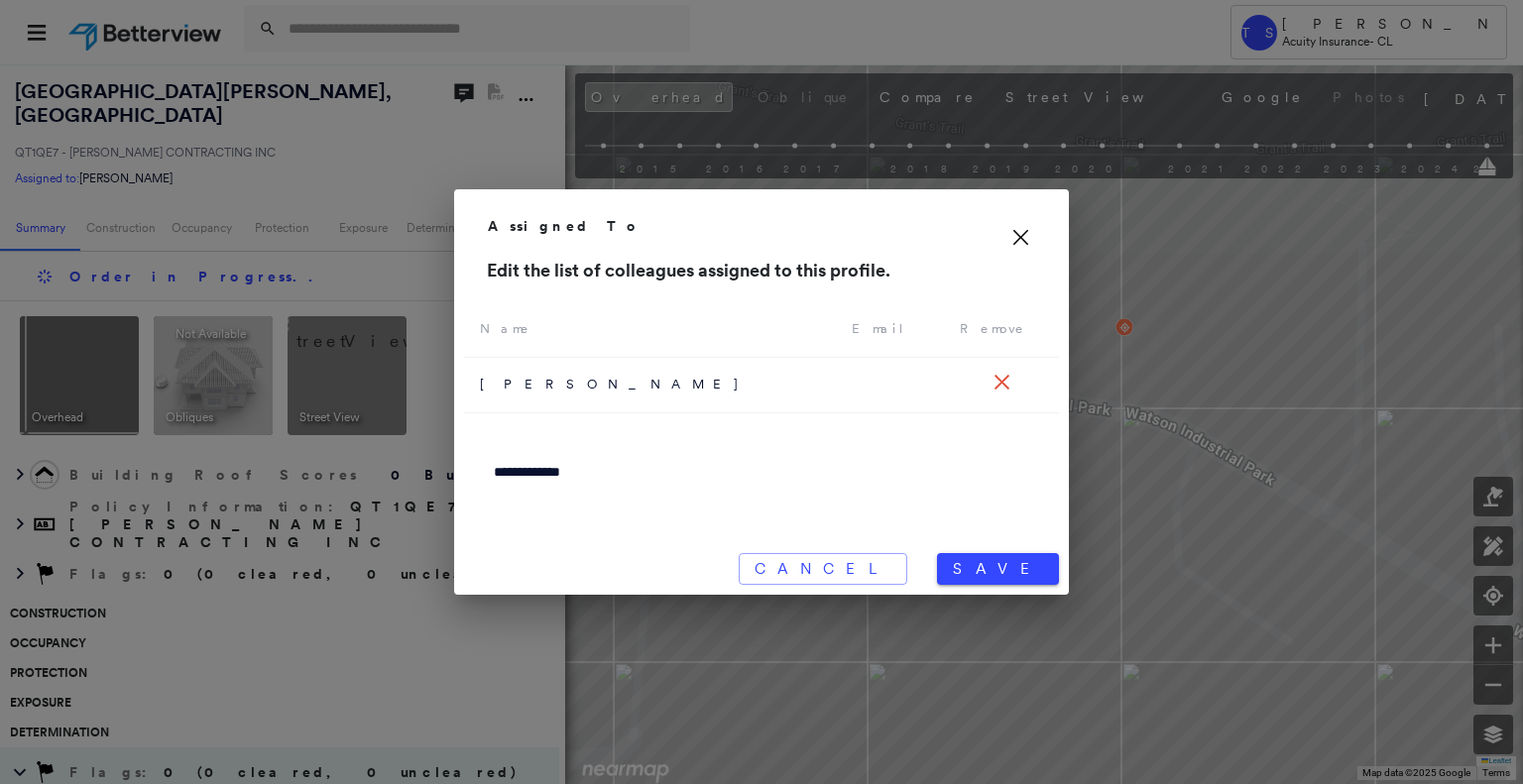 click 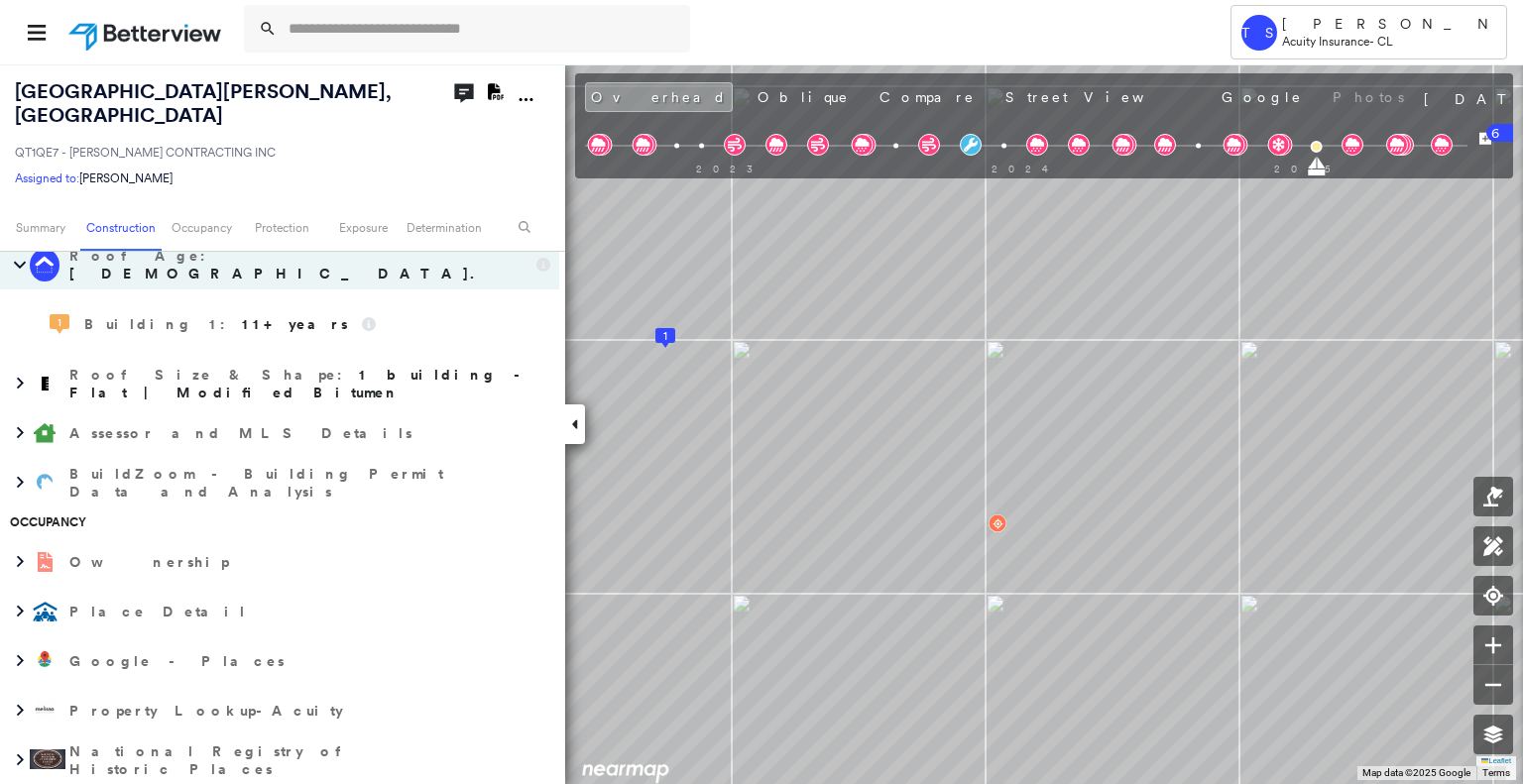 scroll, scrollTop: 496, scrollLeft: 0, axis: vertical 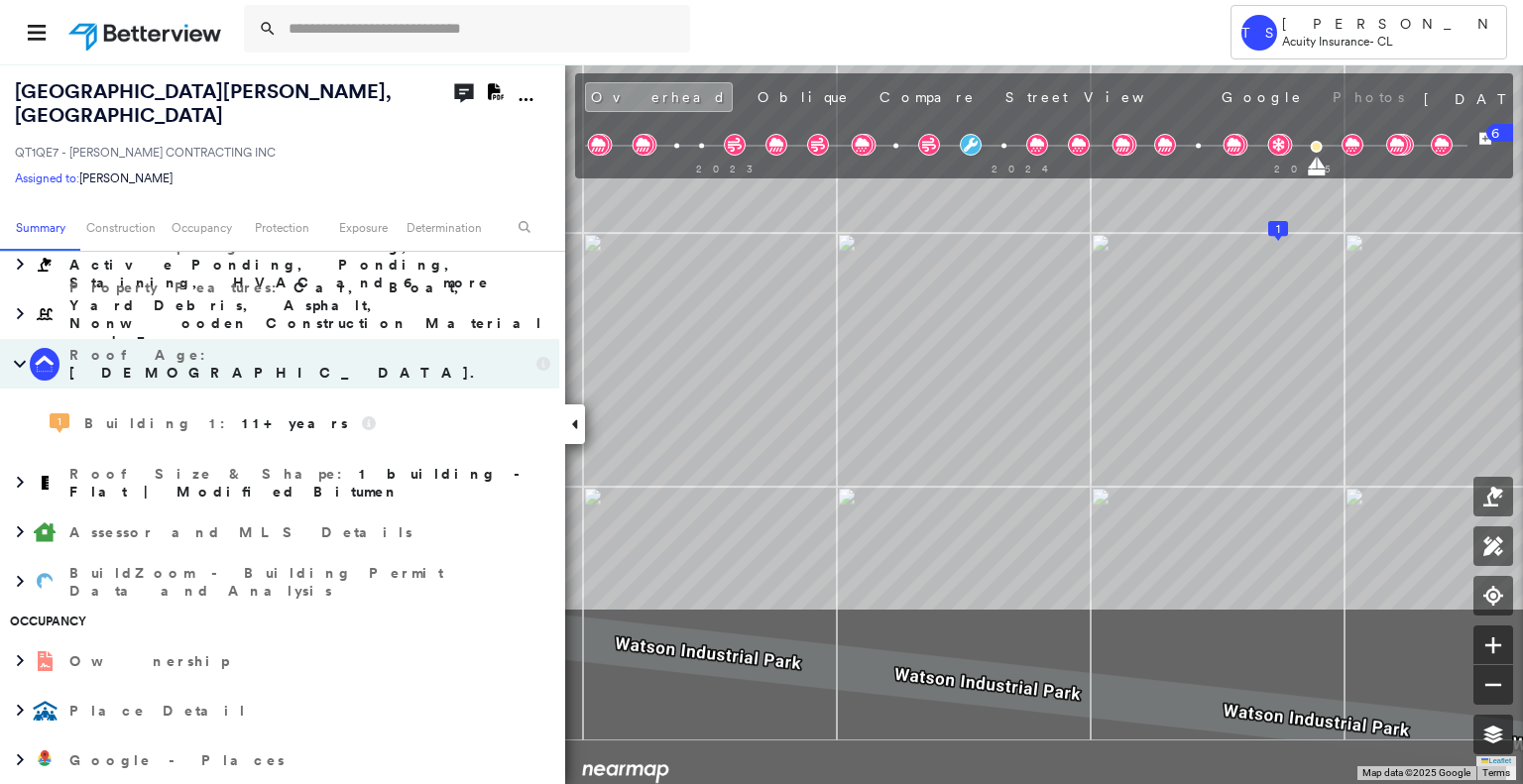 click on "[STREET_ADDRESS][PERSON_NAME] QT1QE7 - [PERSON_NAME] CONTRACTING INC Assigned to:  [PERSON_NAME] Assigned to:  [PERSON_NAME] QT1QE7 - [PERSON_NAME] CONTRACTING INC Assigned to:  [PERSON_NAME] Open Comments Download PDF Report Summary Construction Occupancy Protection Exposure Determination Overhead Obliques Street View Roof Spotlight™ Index :  64 out of 100 0 100 25 50 75 1 Building Roof Scores 1 Buildings Policy Information :  QT1QE7 - [PERSON_NAME] CONTRACTING INC Flags :  4 (0 cleared, 4 uncleared) Construction Roof Spotlights :  Patching, Active Ponding, Ponding, Staining, HVAC and 6 more Property Features :  Car, Boat, Yard Debris, Asphalt, Nonwooden Construction Material and 3 more Roof Age :  [DEMOGRAPHIC_DATA]+ years old. 1 Building 1 :  11+ years Roof Size & Shape :  1 building  - Flat | Modified Bitumen Assessor and MLS Details BuildZoom - Building Permit Data and Analysis Occupancy Ownership Place Detail Google - Places Property Lookup-Acuity National Registry of Historic Places Protection 1" at bounding box center (762, 423) 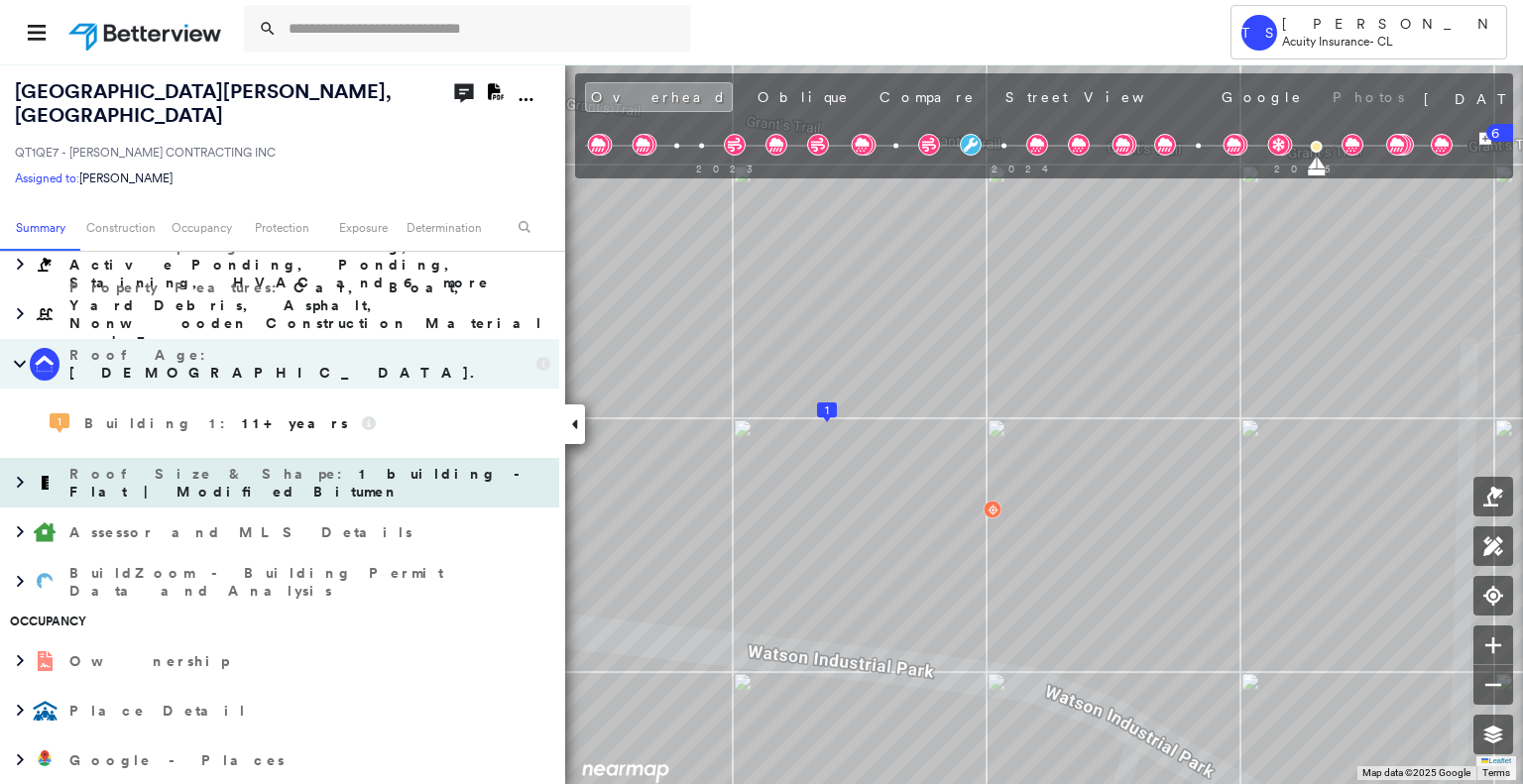 click on "Roof Size & Shape :  1 building  - Flat | Modified Bitumen" at bounding box center [309, 483] 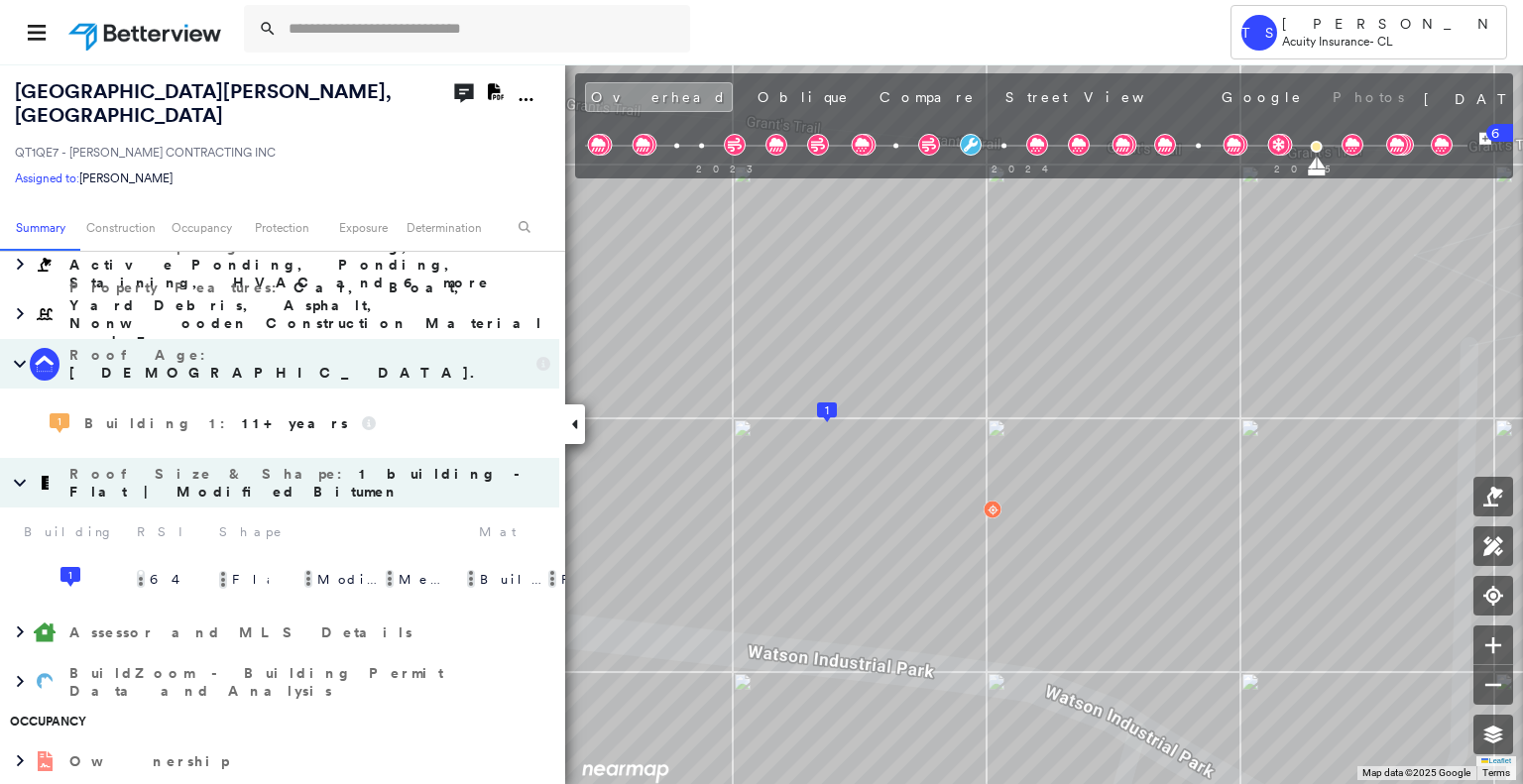 click on "Roof Size & Shape :  1 building  - Flat | Modified Bitumen" at bounding box center [309, 483] 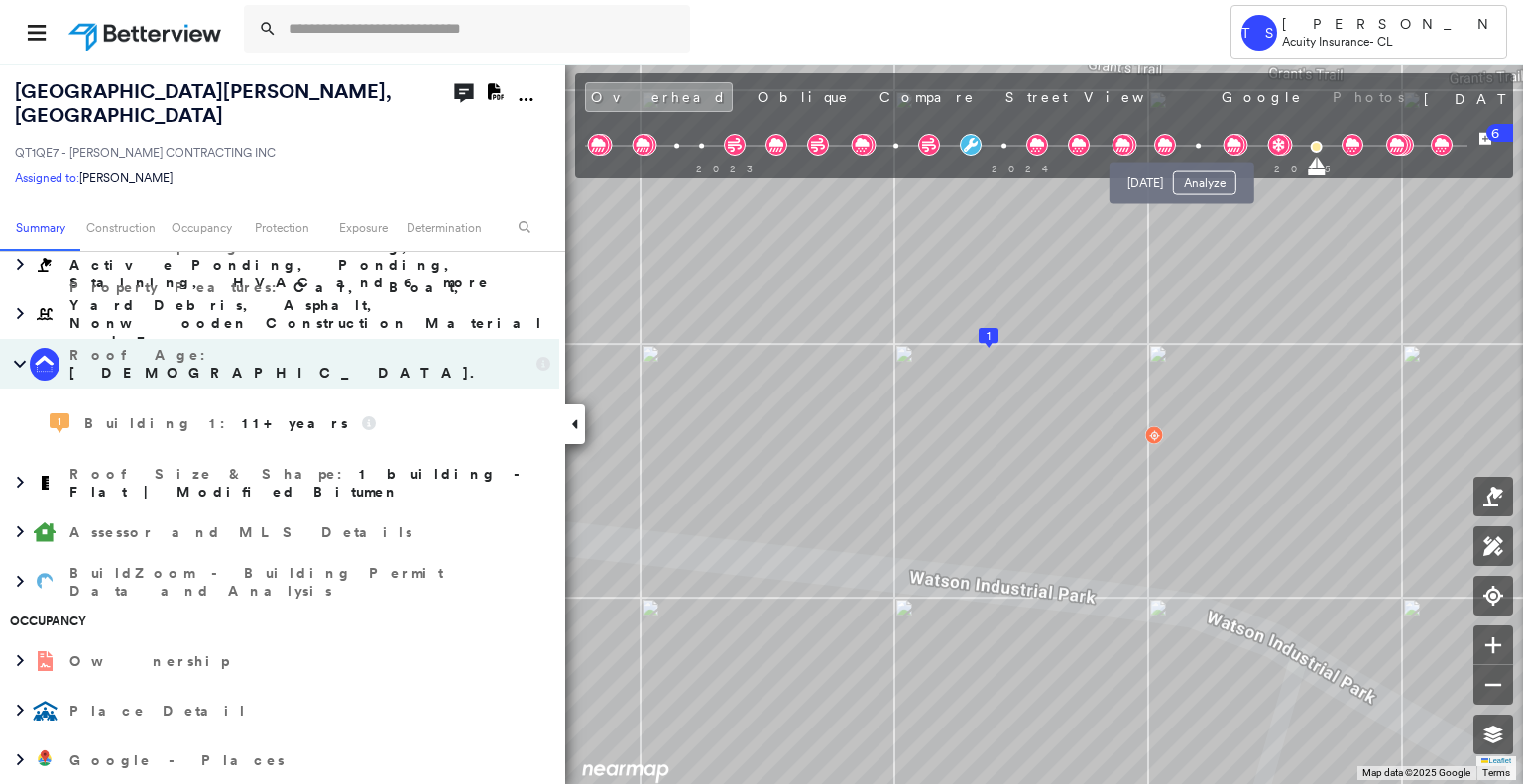 click at bounding box center (1198, 146) 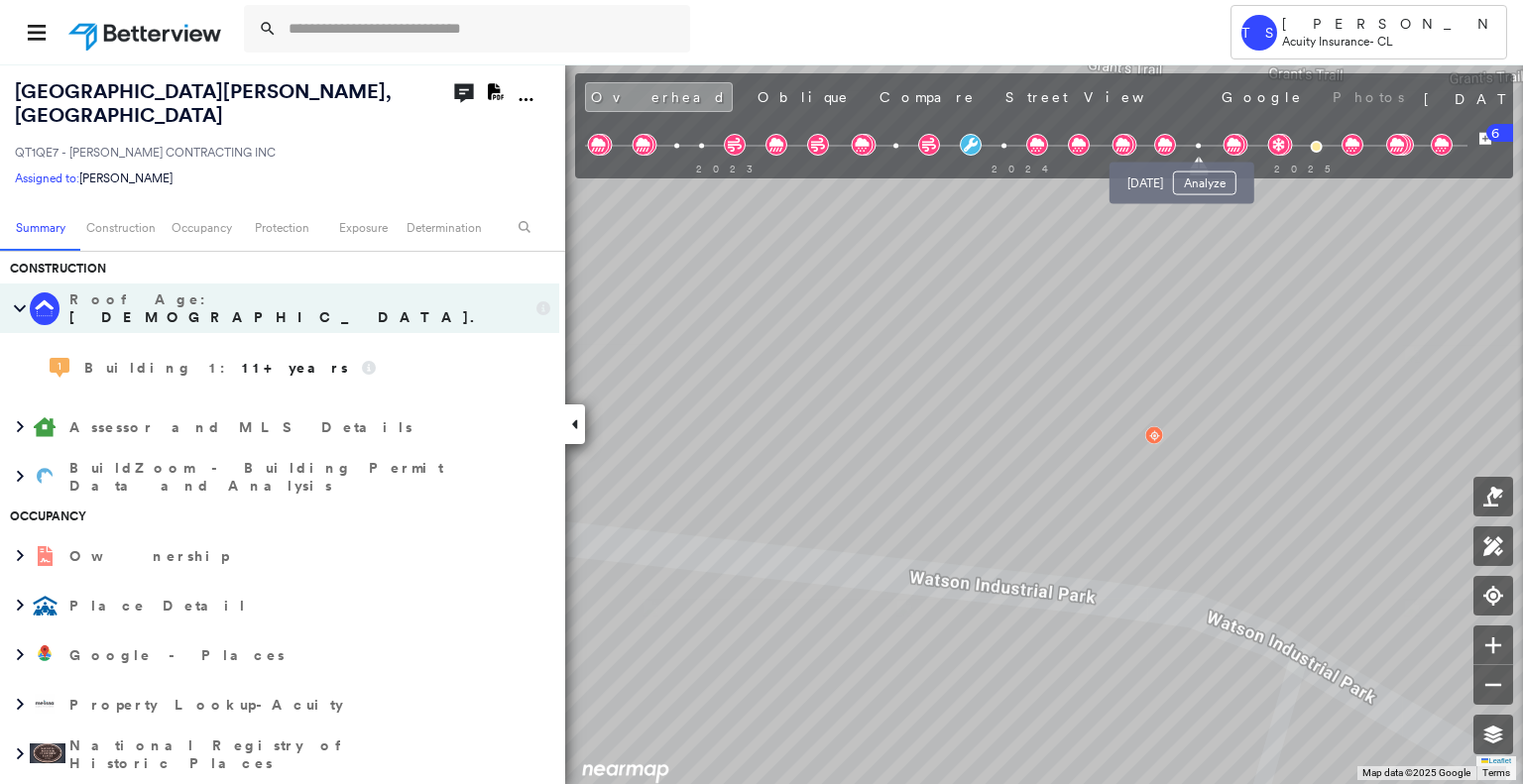 scroll, scrollTop: 545, scrollLeft: 0, axis: vertical 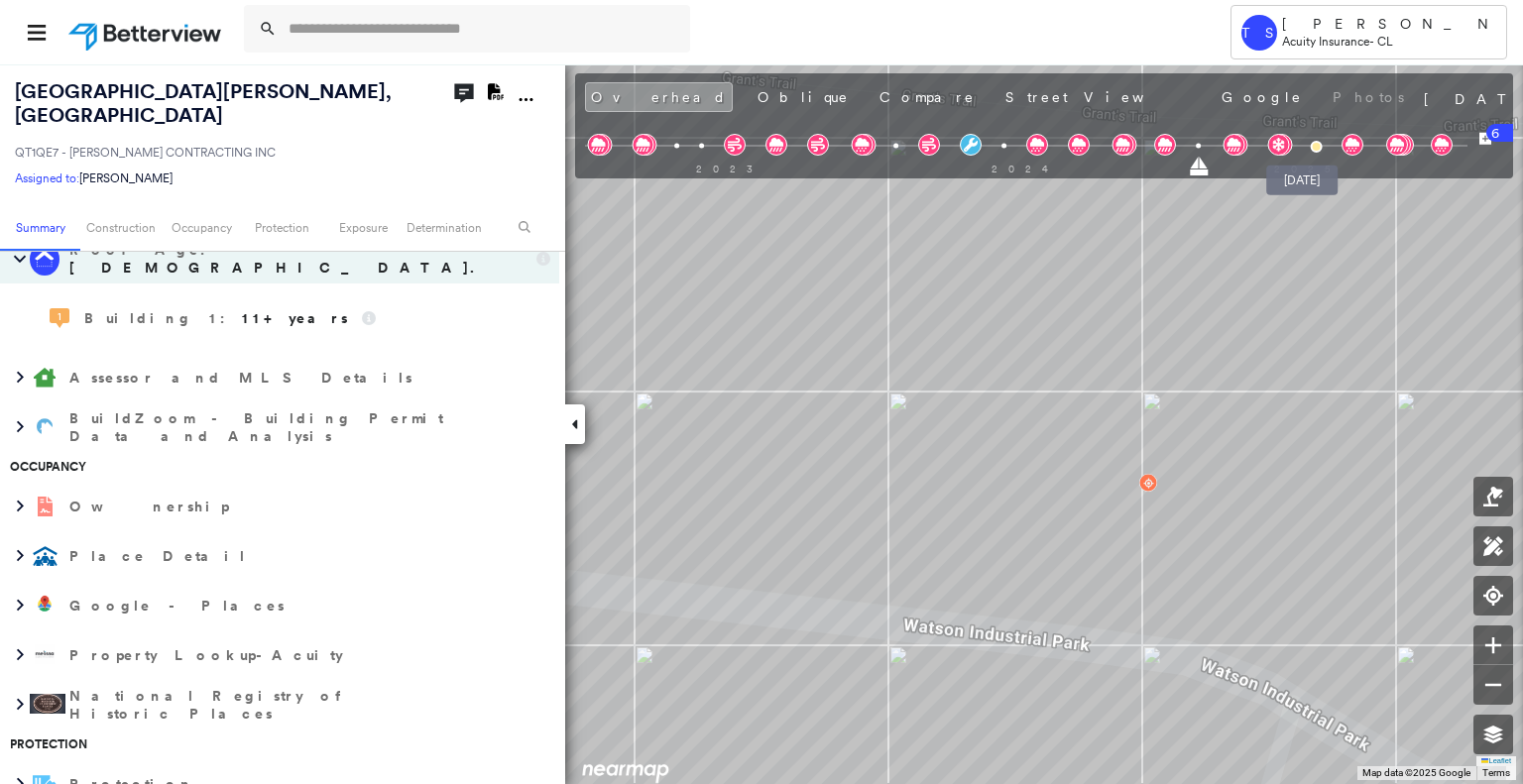 click at bounding box center (1316, 147) 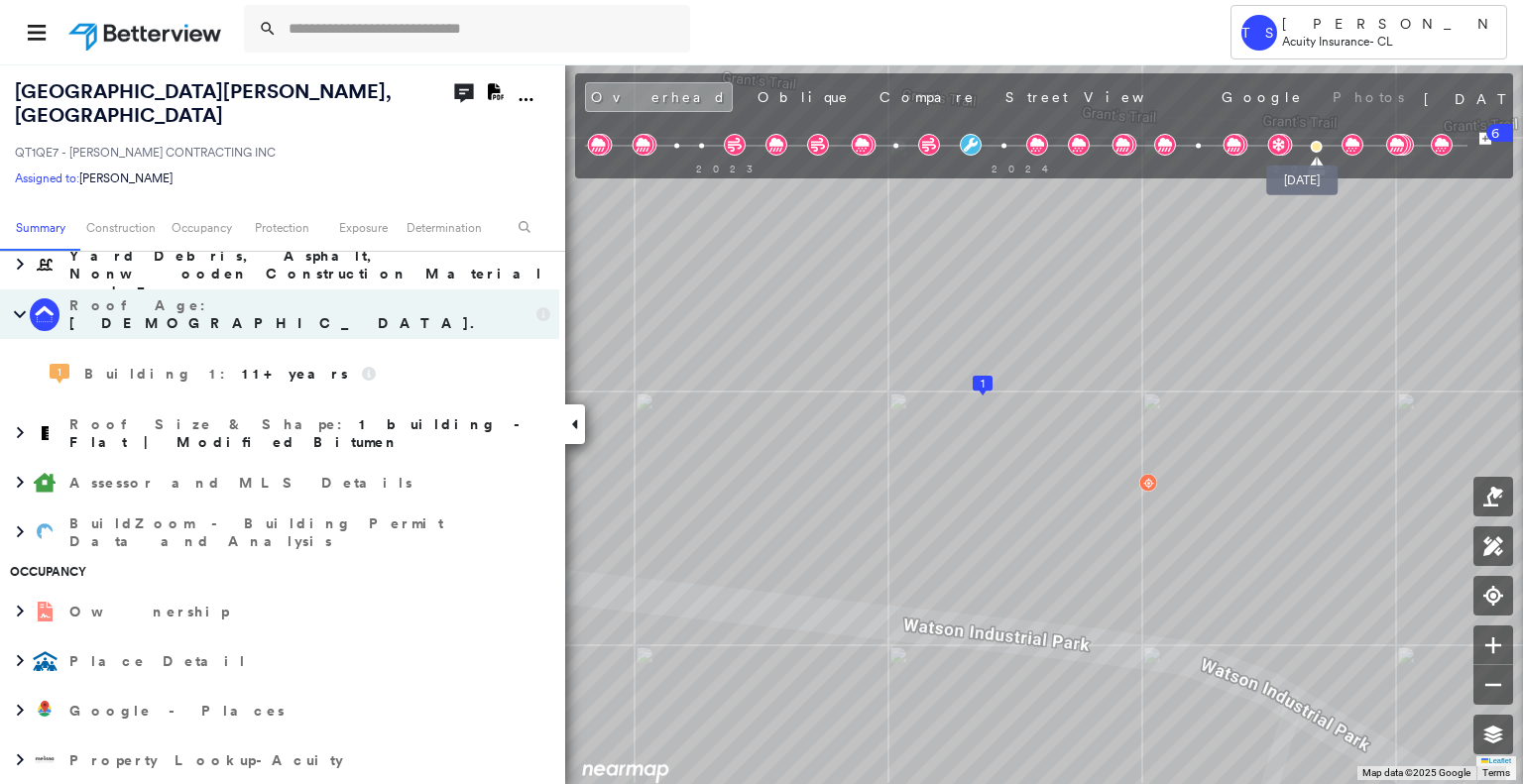 scroll, scrollTop: 496, scrollLeft: 0, axis: vertical 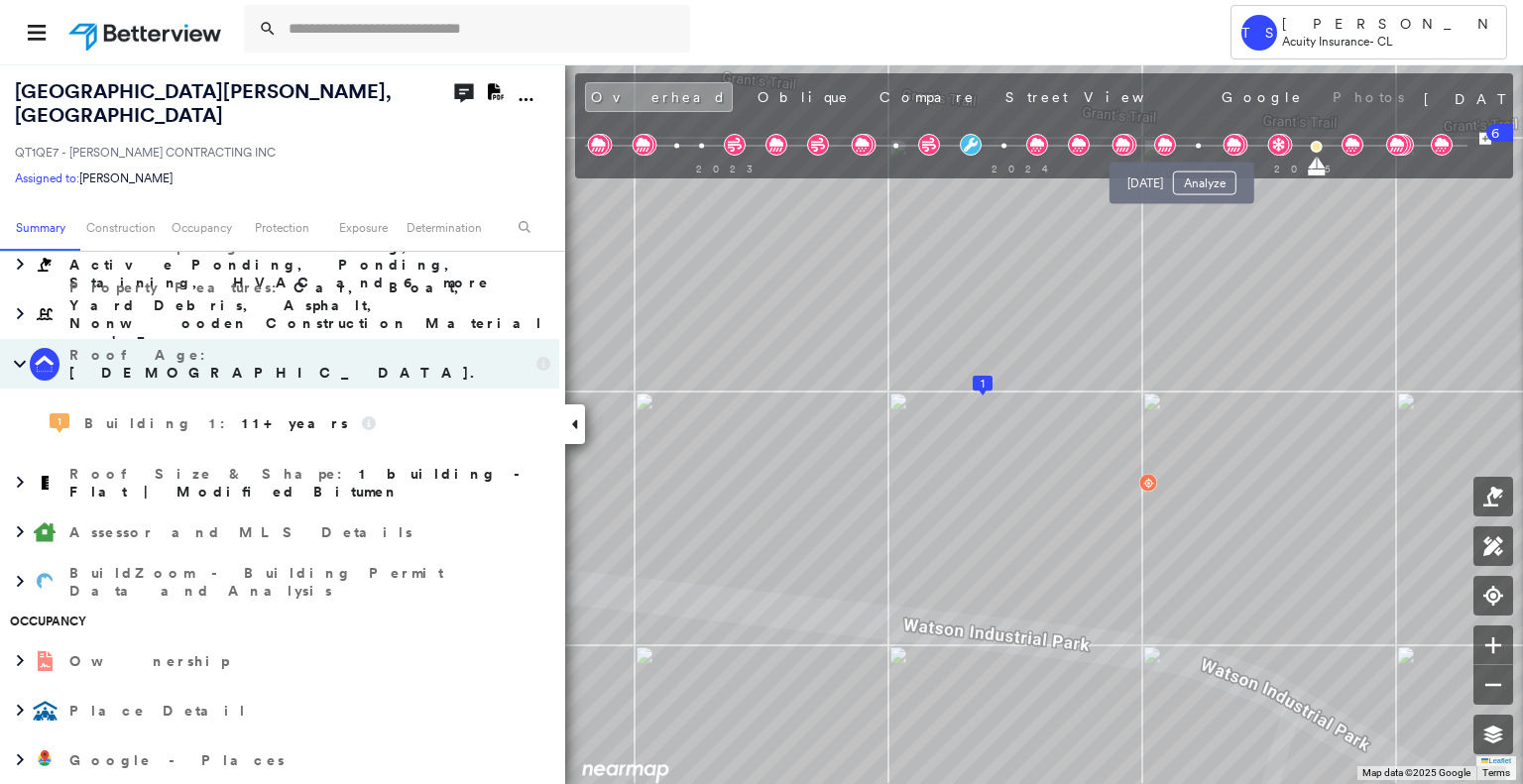 click at bounding box center [1198, 146] 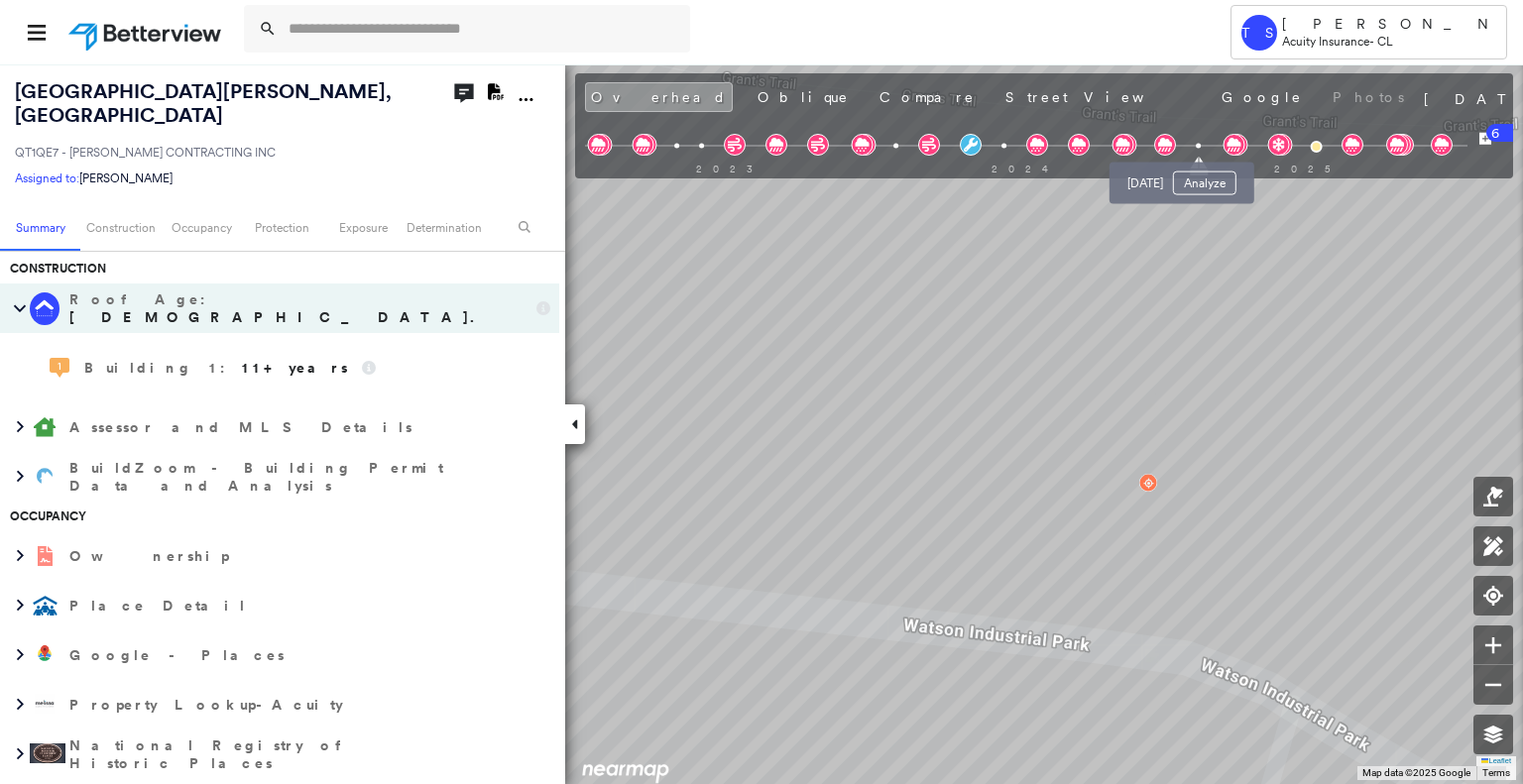 scroll, scrollTop: 545, scrollLeft: 0, axis: vertical 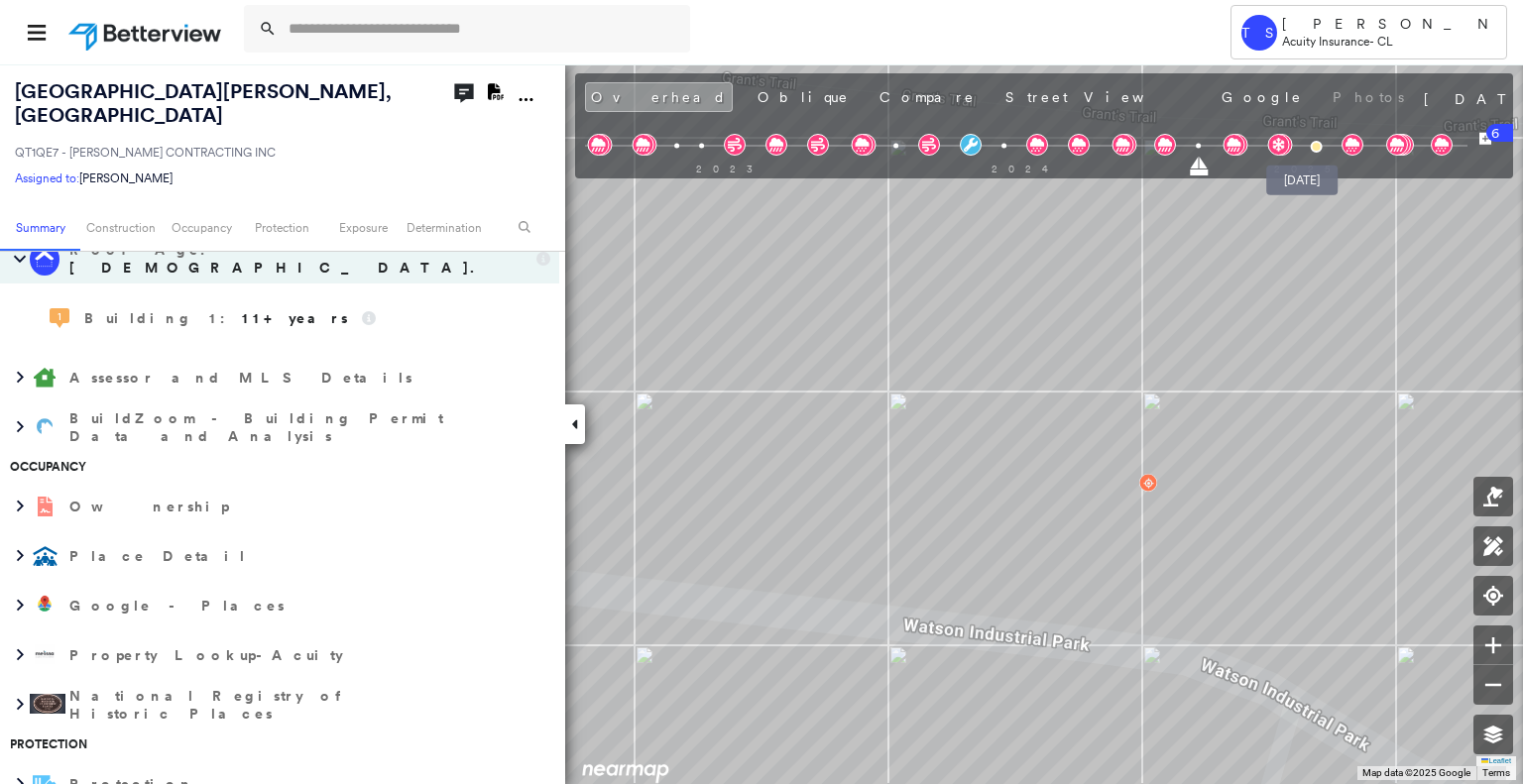 click at bounding box center [1316, 147] 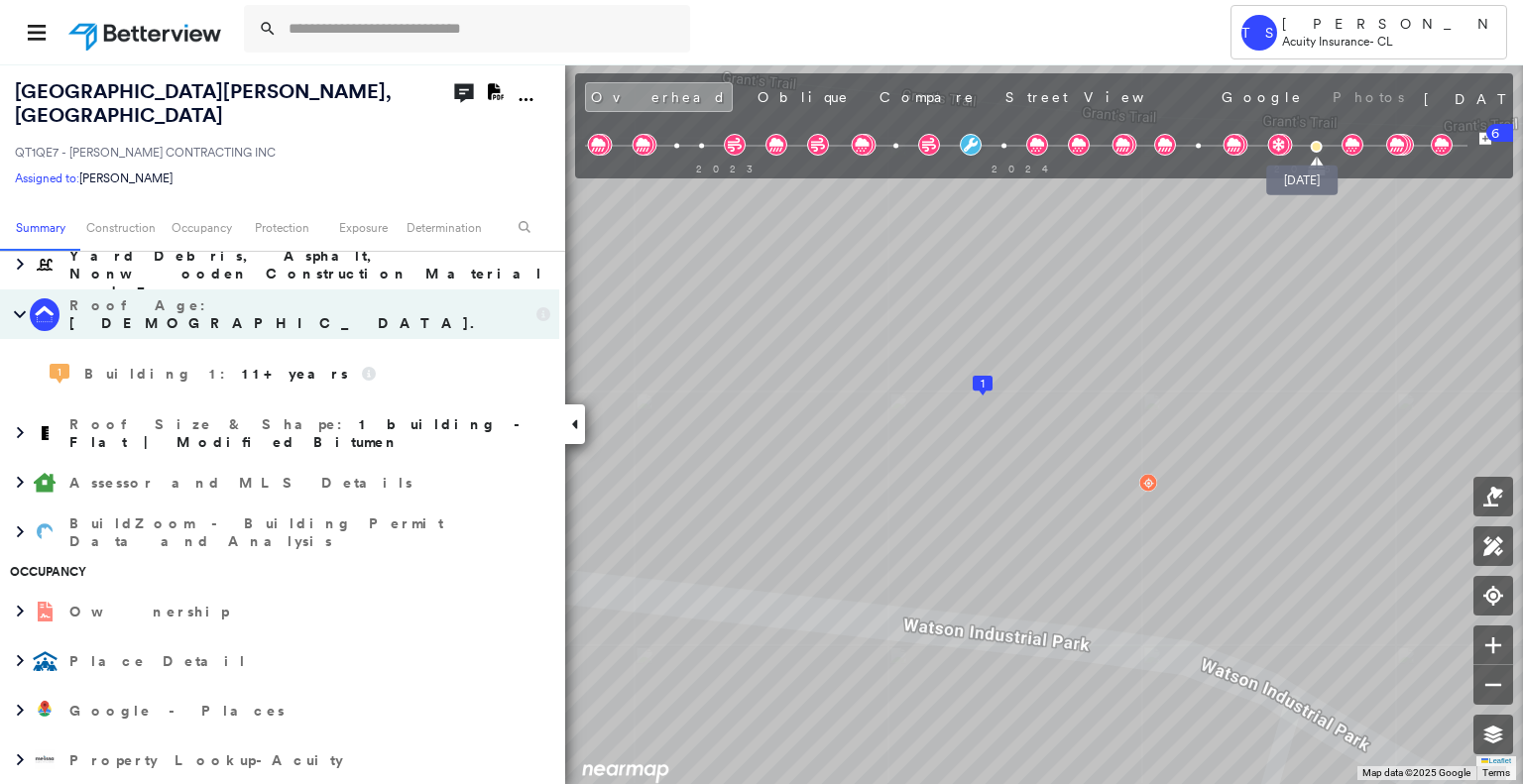 scroll, scrollTop: 496, scrollLeft: 0, axis: vertical 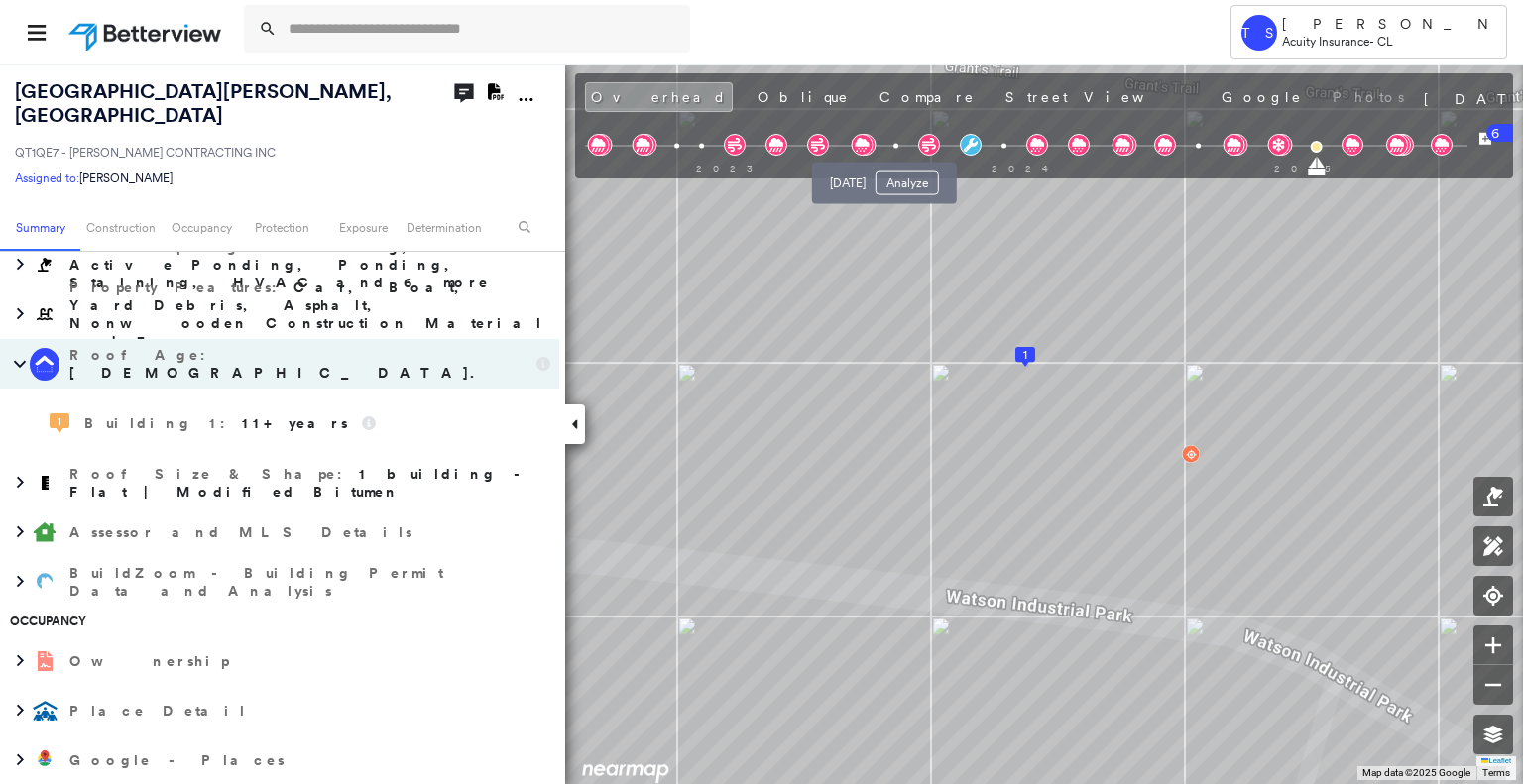 click on "[DATE] Analyze" at bounding box center [884, 177] 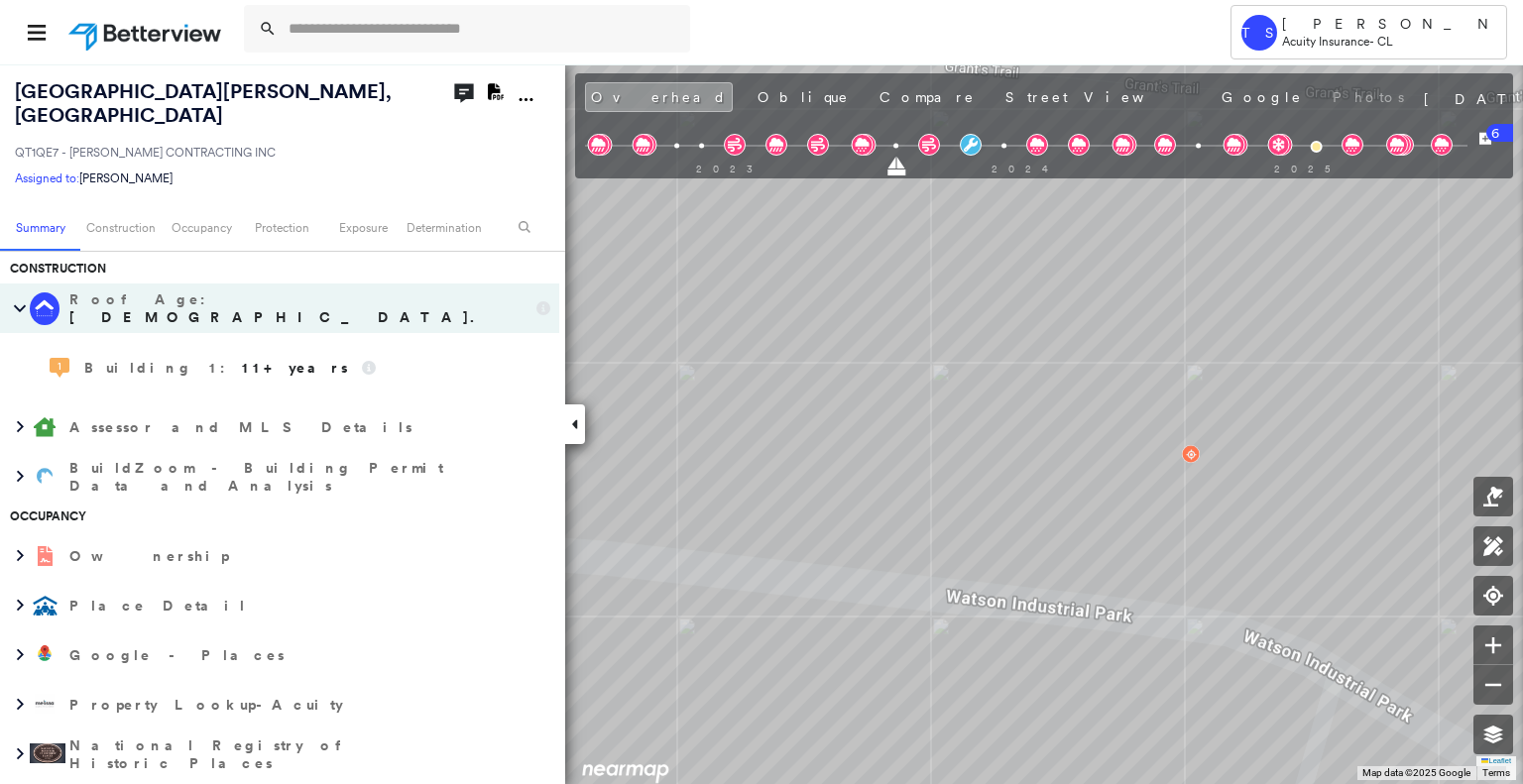 scroll, scrollTop: 545, scrollLeft: 0, axis: vertical 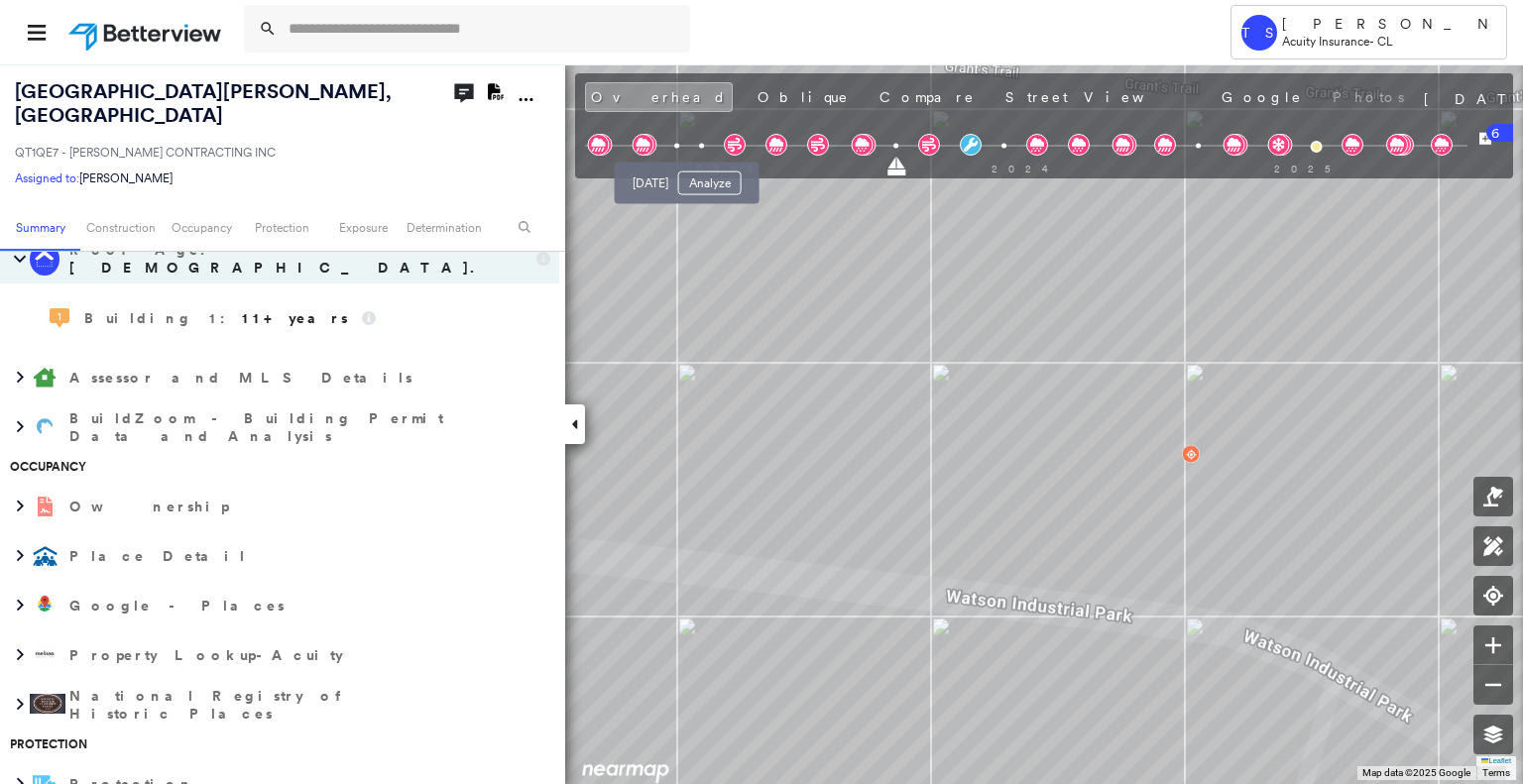 click at bounding box center (701, 146) 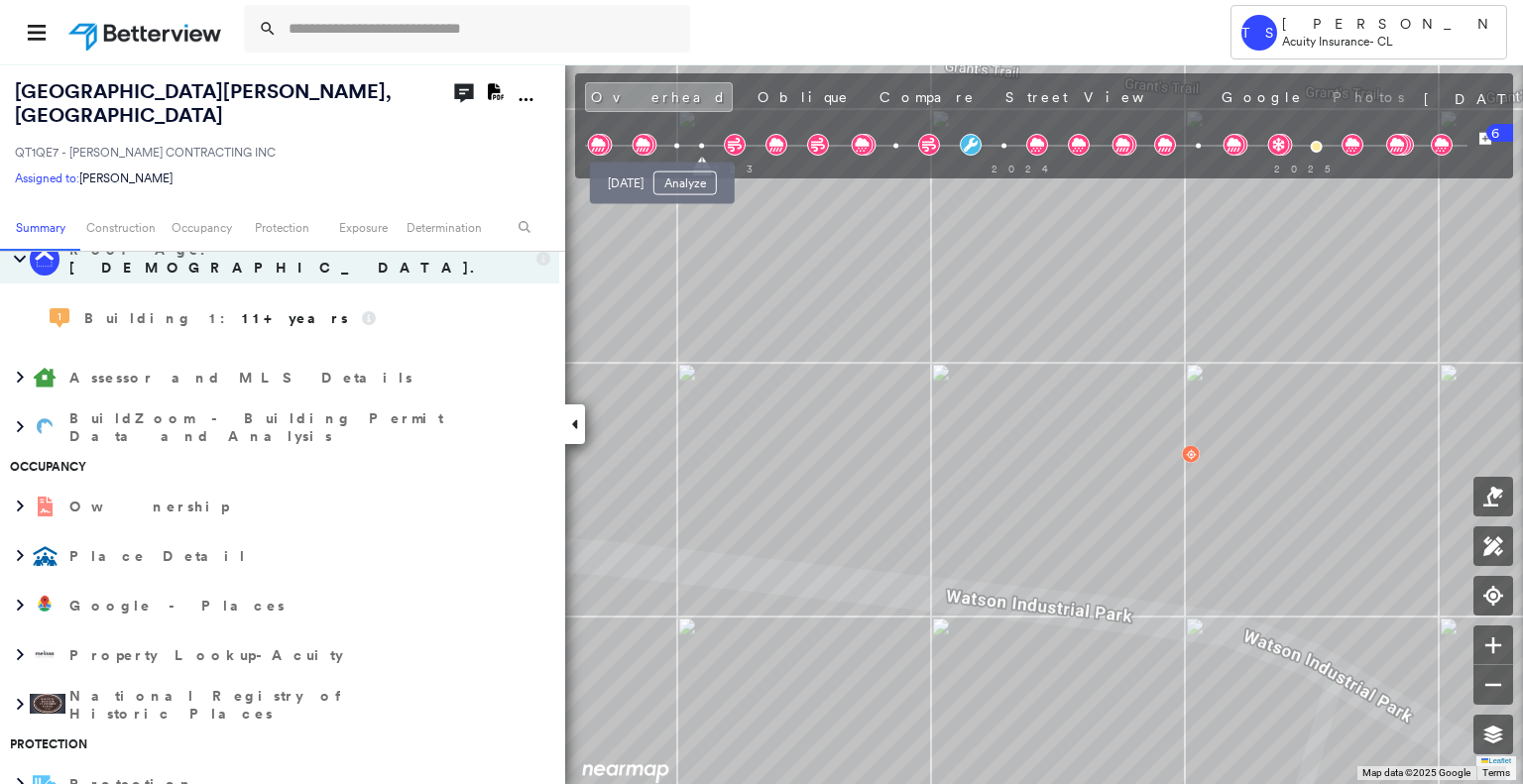 click at bounding box center (676, 146) 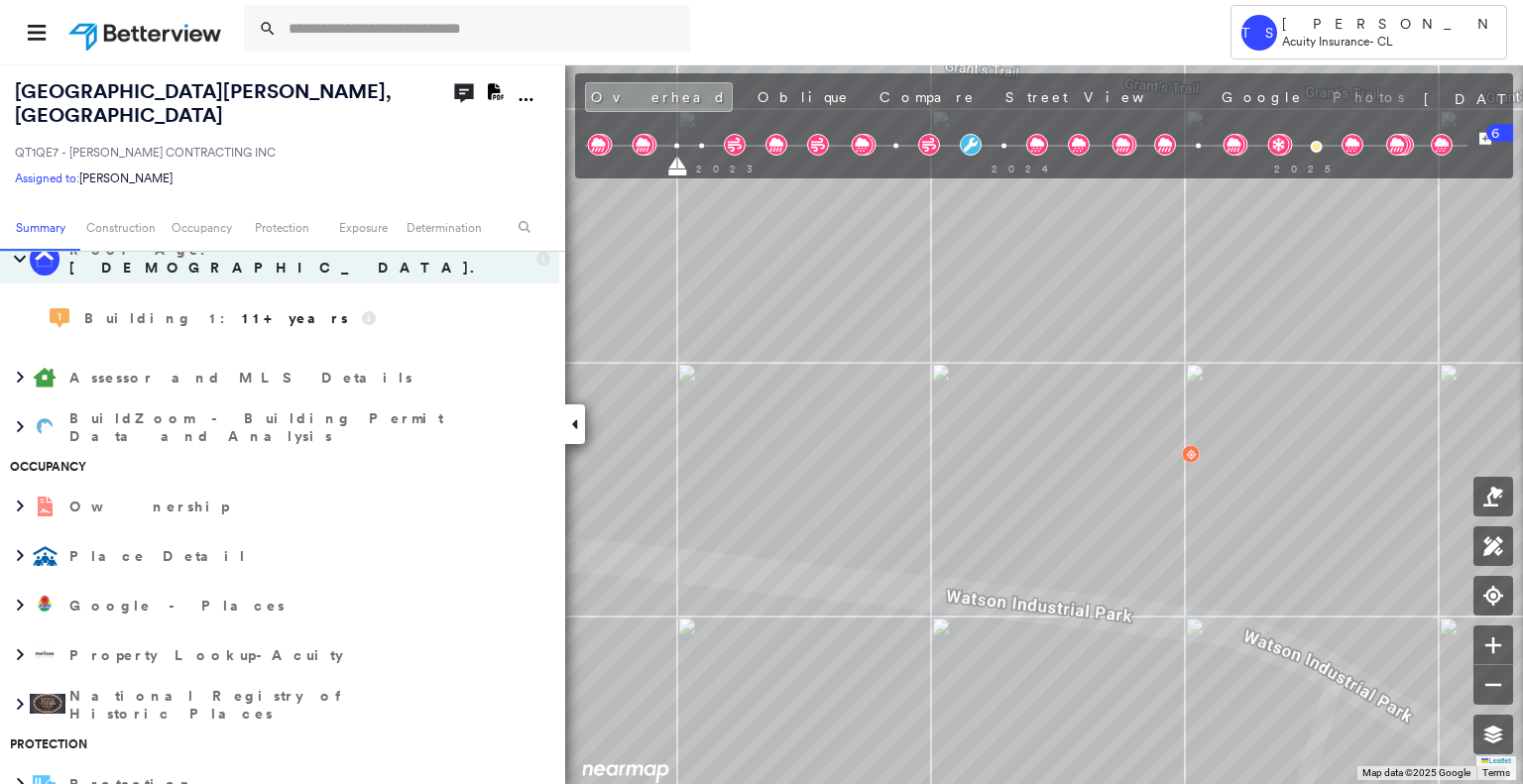 drag, startPoint x: 880, startPoint y: 126, endPoint x: 1180, endPoint y: 127, distance: 300.00167 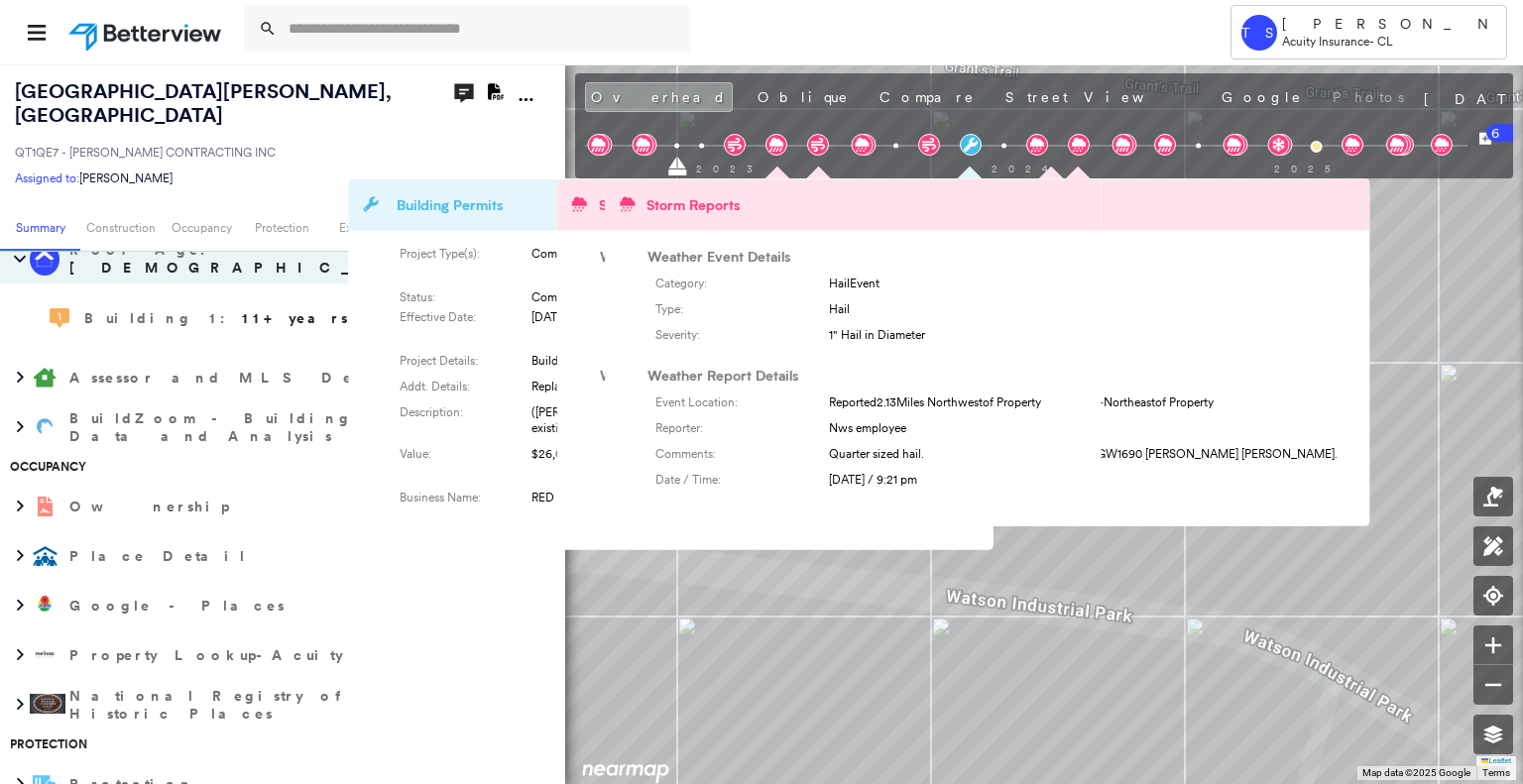 drag, startPoint x: 756, startPoint y: 142, endPoint x: 1309, endPoint y: 152, distance: 553.0904 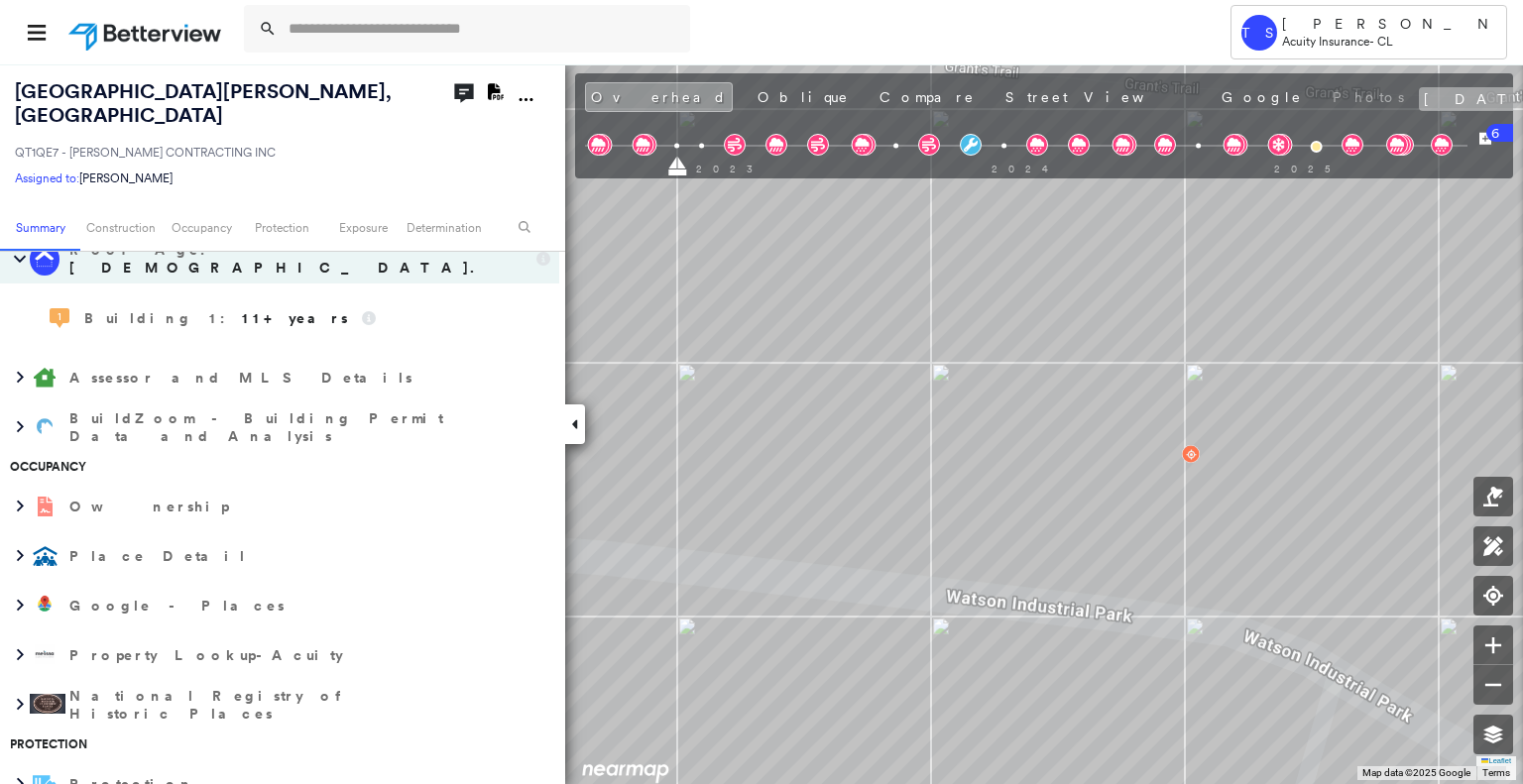click on "[DATE]" at bounding box center [1485, 99] 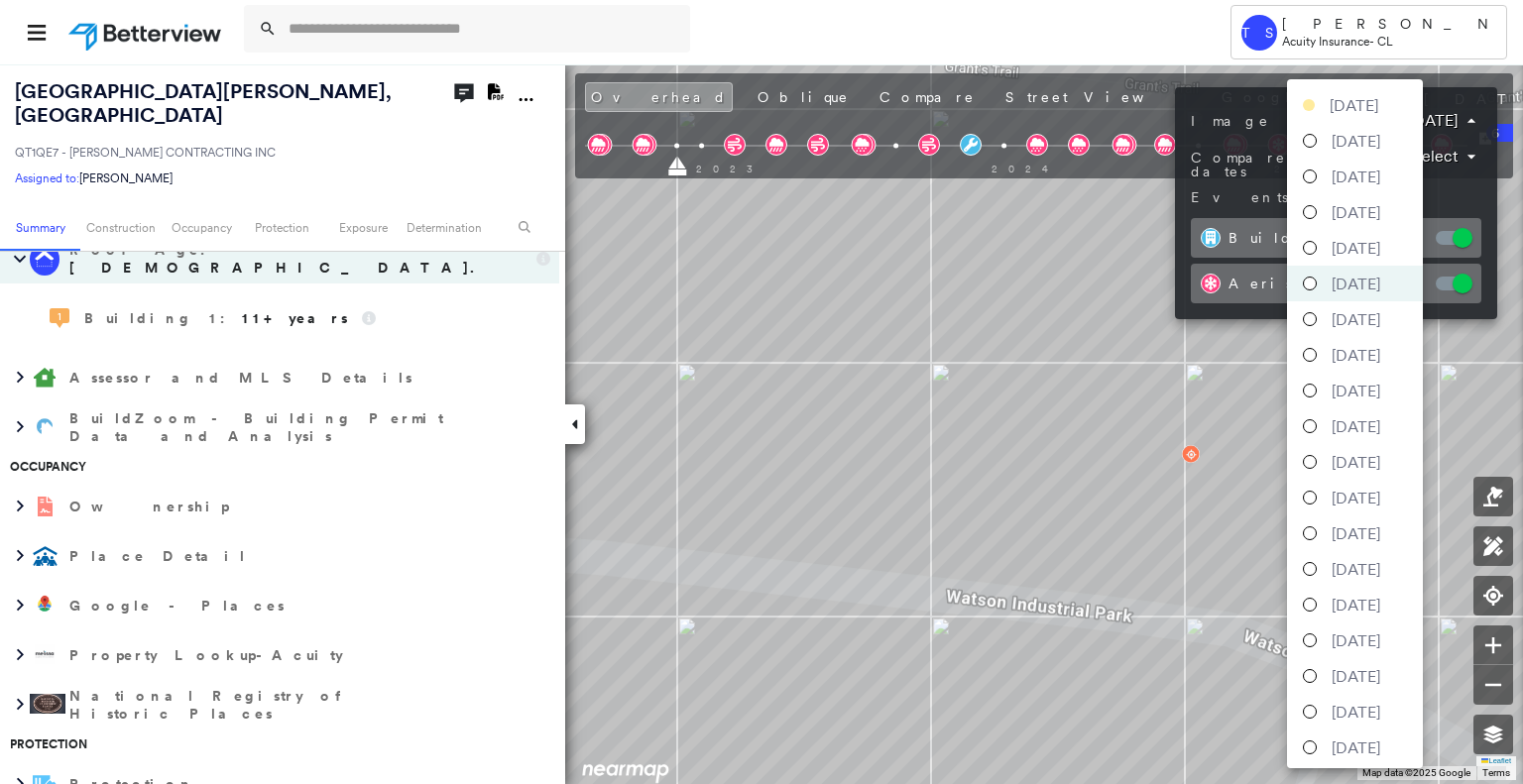 click on "Tower TS [PERSON_NAME] Acuity Insurance  -   CL [STREET_ADDRESS][PERSON_NAME] QT1QE7 - [PERSON_NAME] CONTRACTING INC Assigned to:  [PERSON_NAME] Assigned to:  [PERSON_NAME] QT1QE7 - [PERSON_NAME] CONTRACTING INC Assigned to:  [PERSON_NAME] Open Comments Download PDF Report Summary Construction Occupancy Protection Exposure Determination Looking for roof spotlights? Analyze this date Overhead Obliques Street View Roof Spotlight™ Index 0 100 25 50 75 1 Building Roof Scores 0 Buildings Policy Information :  QT1QE7 - [PERSON_NAME] CONTRACTING INC Flags :  4 (0 cleared, 4 uncleared) Construction Roof Age :  [DEMOGRAPHIC_DATA]+ years old. 1 Building 1 :  11+ years Assessor and MLS Details BuildZoom - Building Permit Data and Analysis Occupancy Ownership Place Detail Google - Places Property Lookup-Acuity National Registry of Historic Places Protection Protection US Fire Administration: Nearest Fire Stations Exposure FEMA Risk Index Flood Regional Hazard: 1   out of  5 Crime Regional Hazard: 3   out of  5 1" at bounding box center (762, 392) 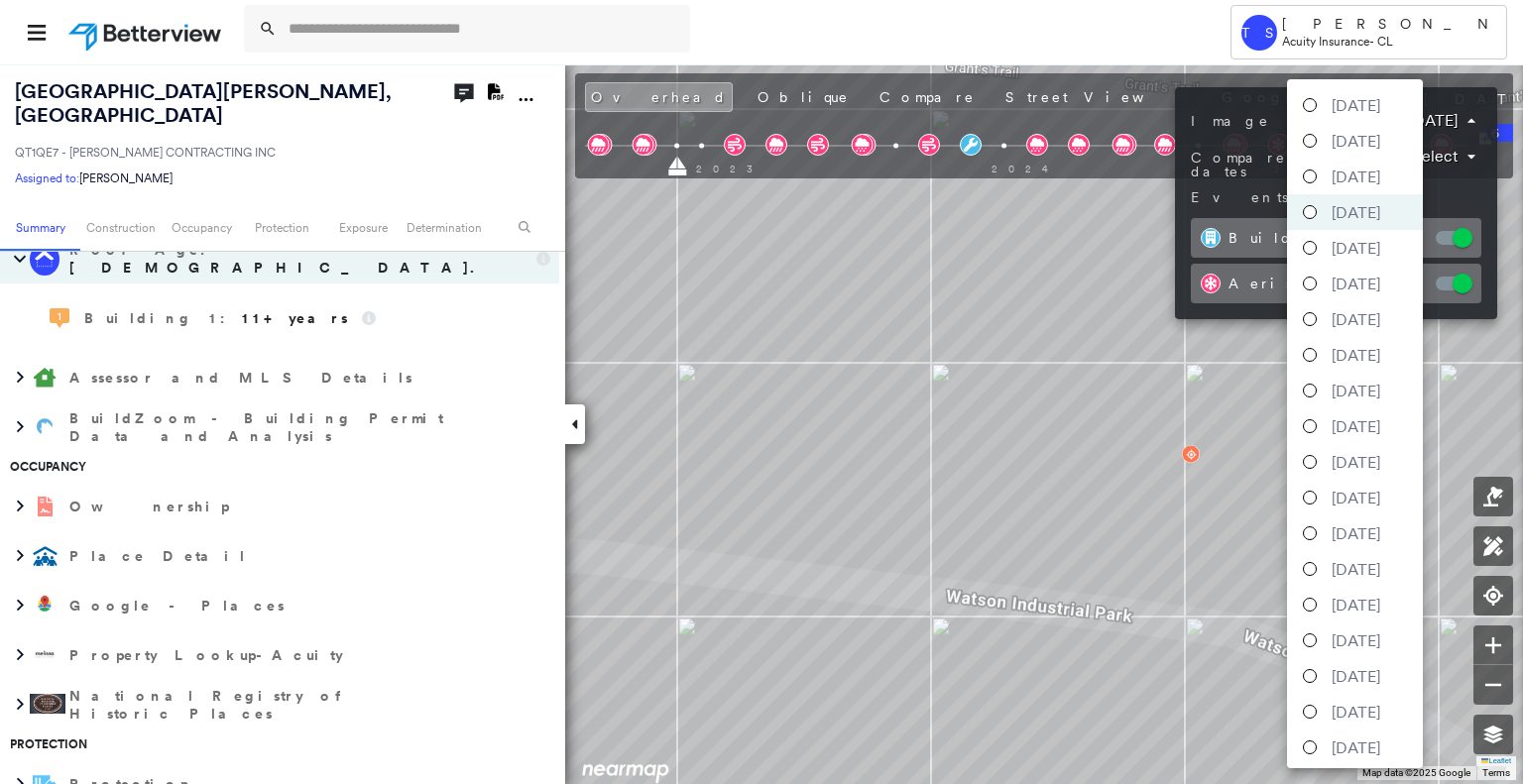 scroll, scrollTop: 182, scrollLeft: 0, axis: vertical 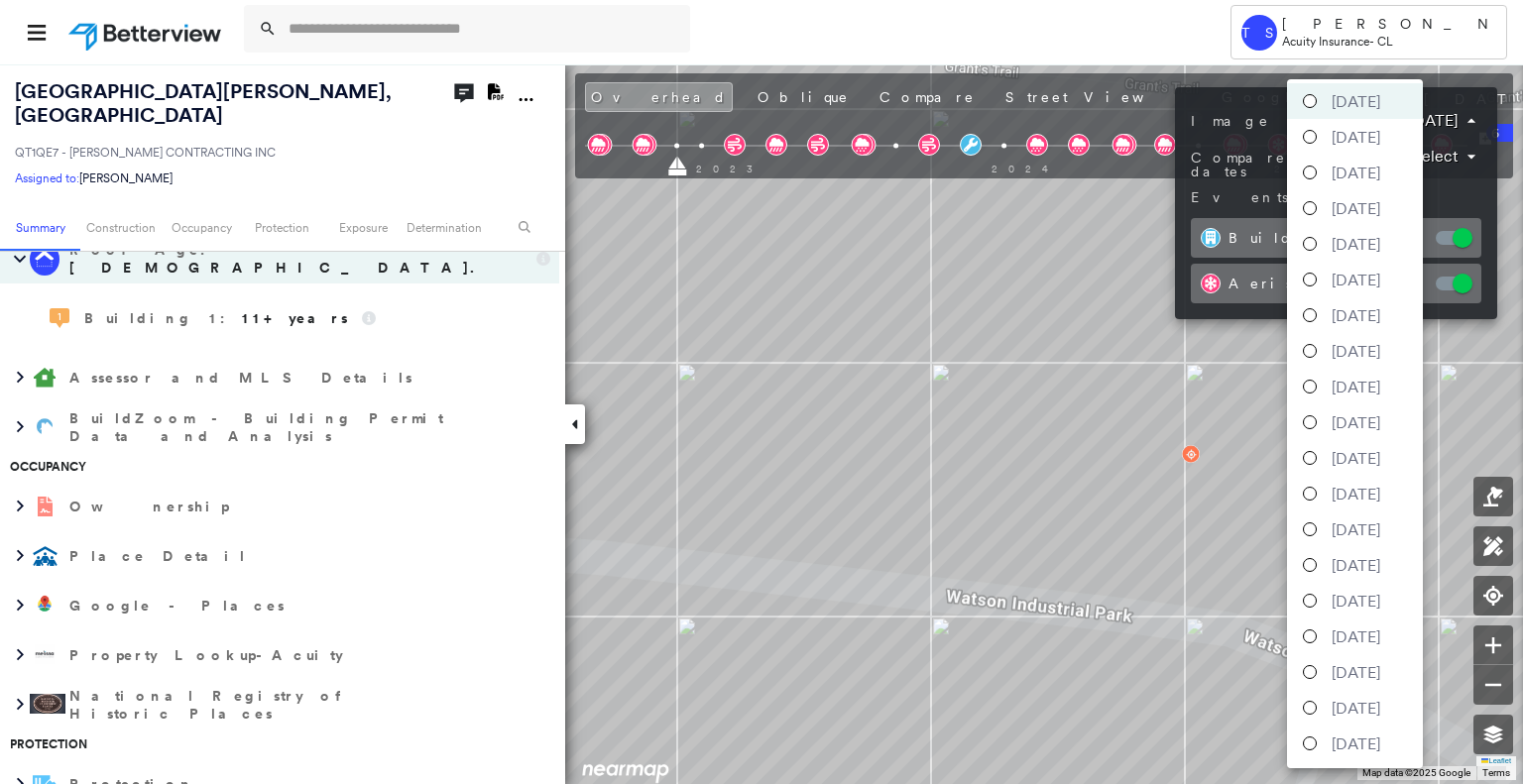 click on "[DATE]" at bounding box center (1355, 280) 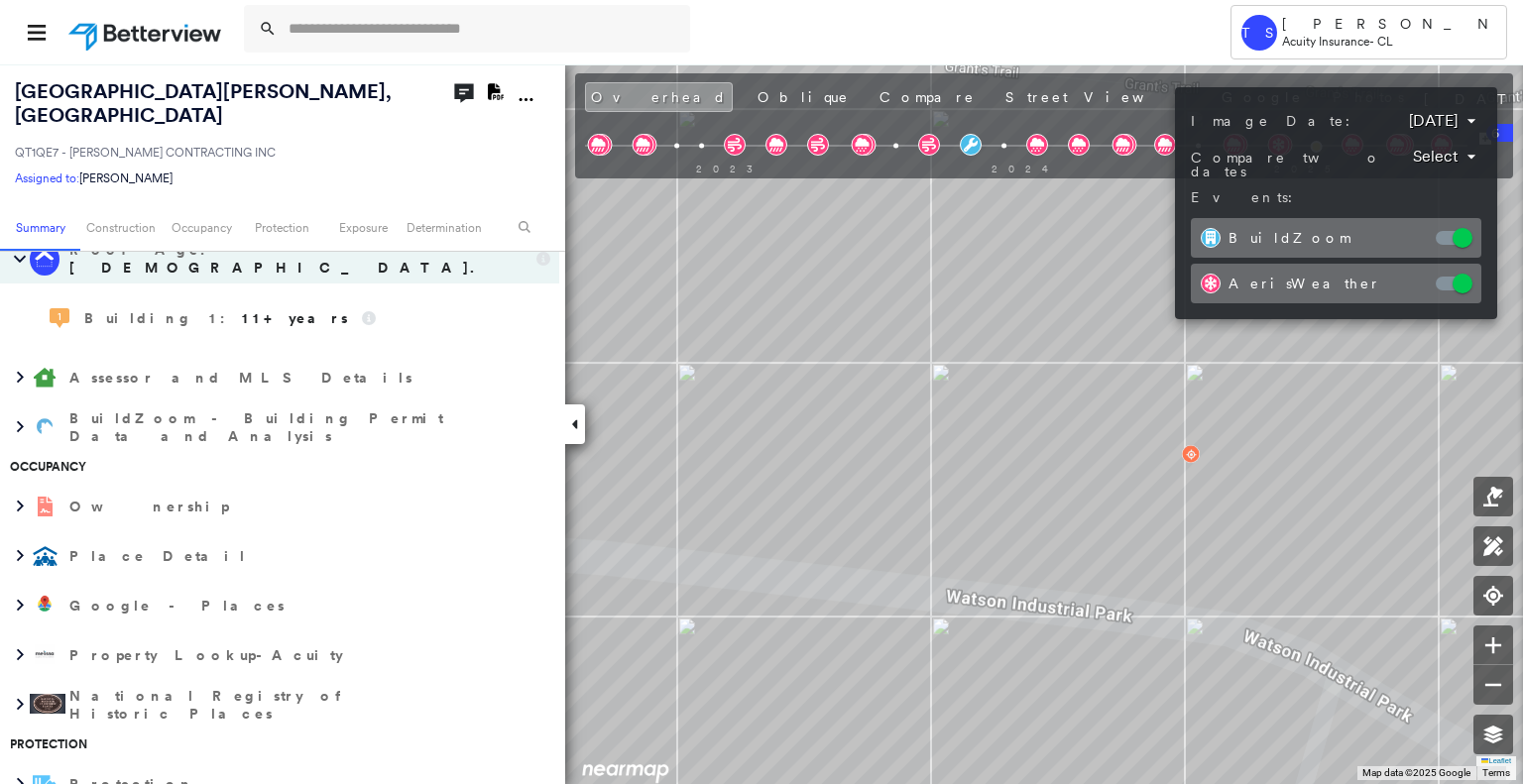 drag, startPoint x: 1284, startPoint y: 414, endPoint x: 1186, endPoint y: 507, distance: 135.1037 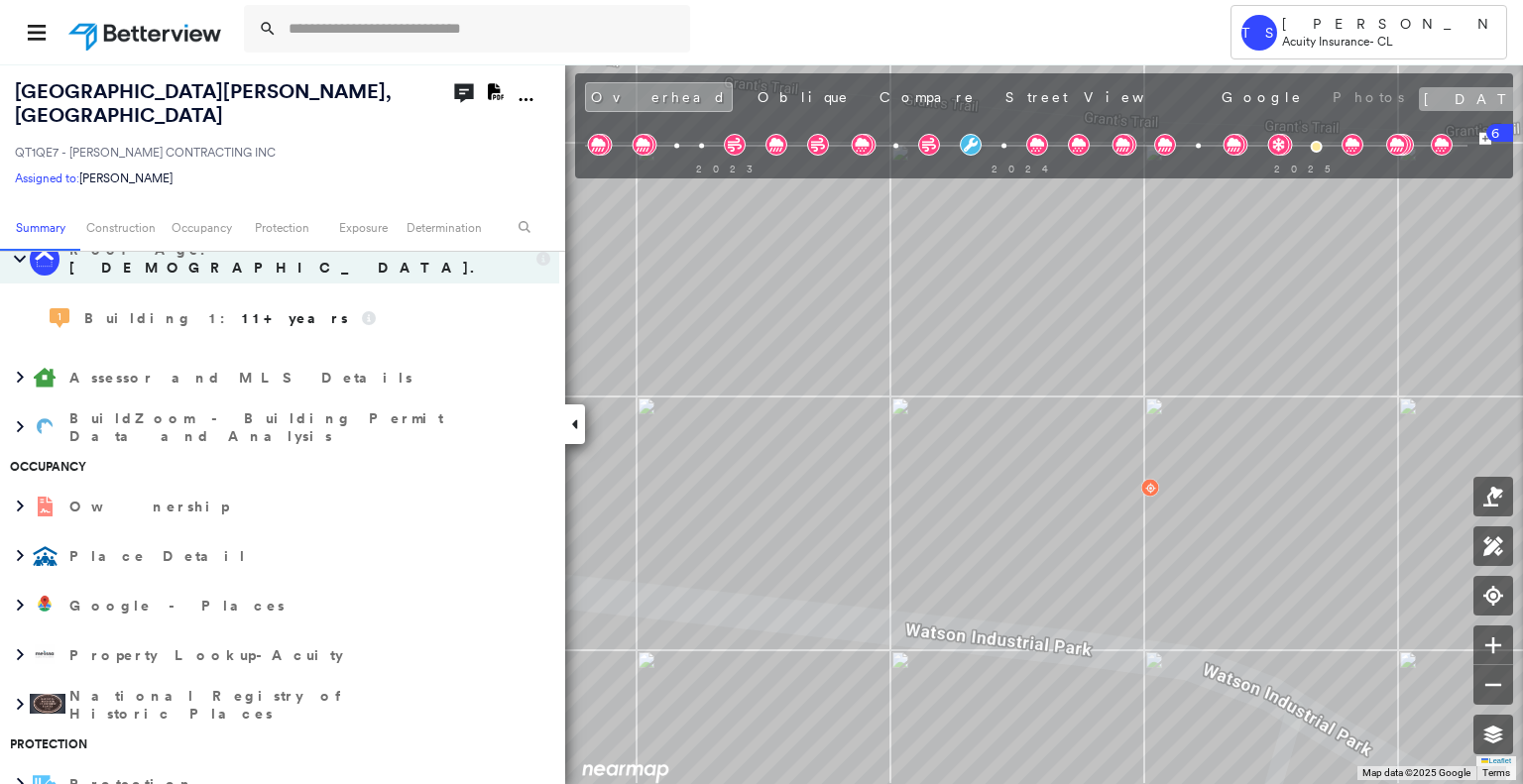click on "[DATE]" at bounding box center (1494, 99) 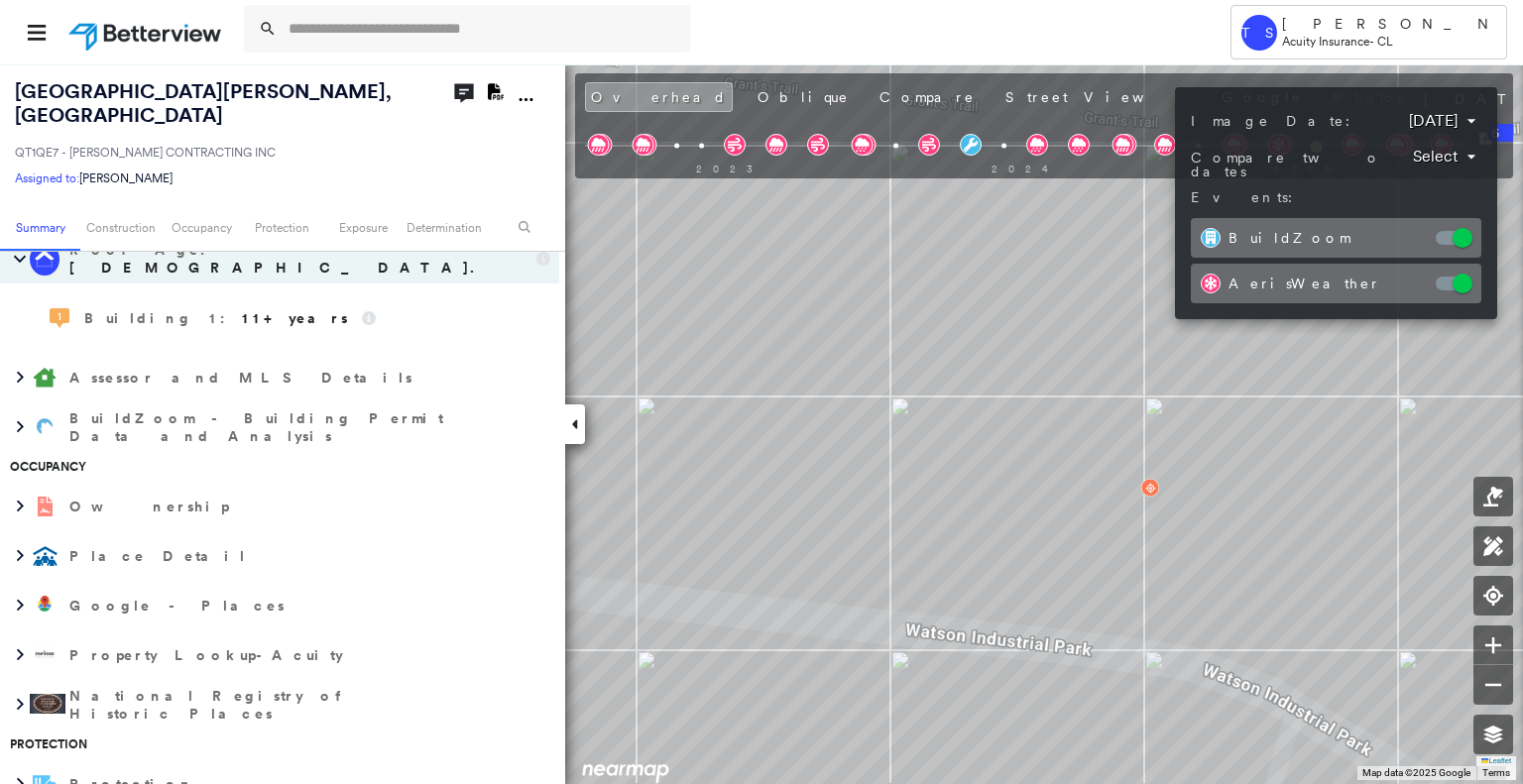 click on "Tower TS [PERSON_NAME] Acuity Insurance  -   CL [STREET_ADDRESS][PERSON_NAME] QT1QE7 - [PERSON_NAME] CONTRACTING INC Assigned to:  [PERSON_NAME] Assigned to:  [PERSON_NAME] QT1QE7 - [PERSON_NAME] CONTRACTING INC Assigned to:  [PERSON_NAME] Open Comments Download PDF Report Summary Construction Occupancy Protection Exposure Determination Looking for roof spotlights? Analyze this date Overhead Obliques Street View Roof Spotlight™ Index 0 100 25 50 75 1 Building Roof Scores 0 Buildings Policy Information :  QT1QE7 - [PERSON_NAME] CONTRACTING INC Flags :  4 (0 cleared, 4 uncleared) Construction Roof Age :  [DEMOGRAPHIC_DATA]+ years old. 1 Building 1 :  11+ years Assessor and MLS Details BuildZoom - Building Permit Data and Analysis Occupancy Ownership Place Detail Google - Places Property Lookup-Acuity National Registry of Historic Places Protection Protection US Fire Administration: Nearest Fire Stations Exposure FEMA Risk Index Flood Regional Hazard: 1   out of  5 Crime Regional Hazard: 3   out of  5 1" at bounding box center [762, 392] 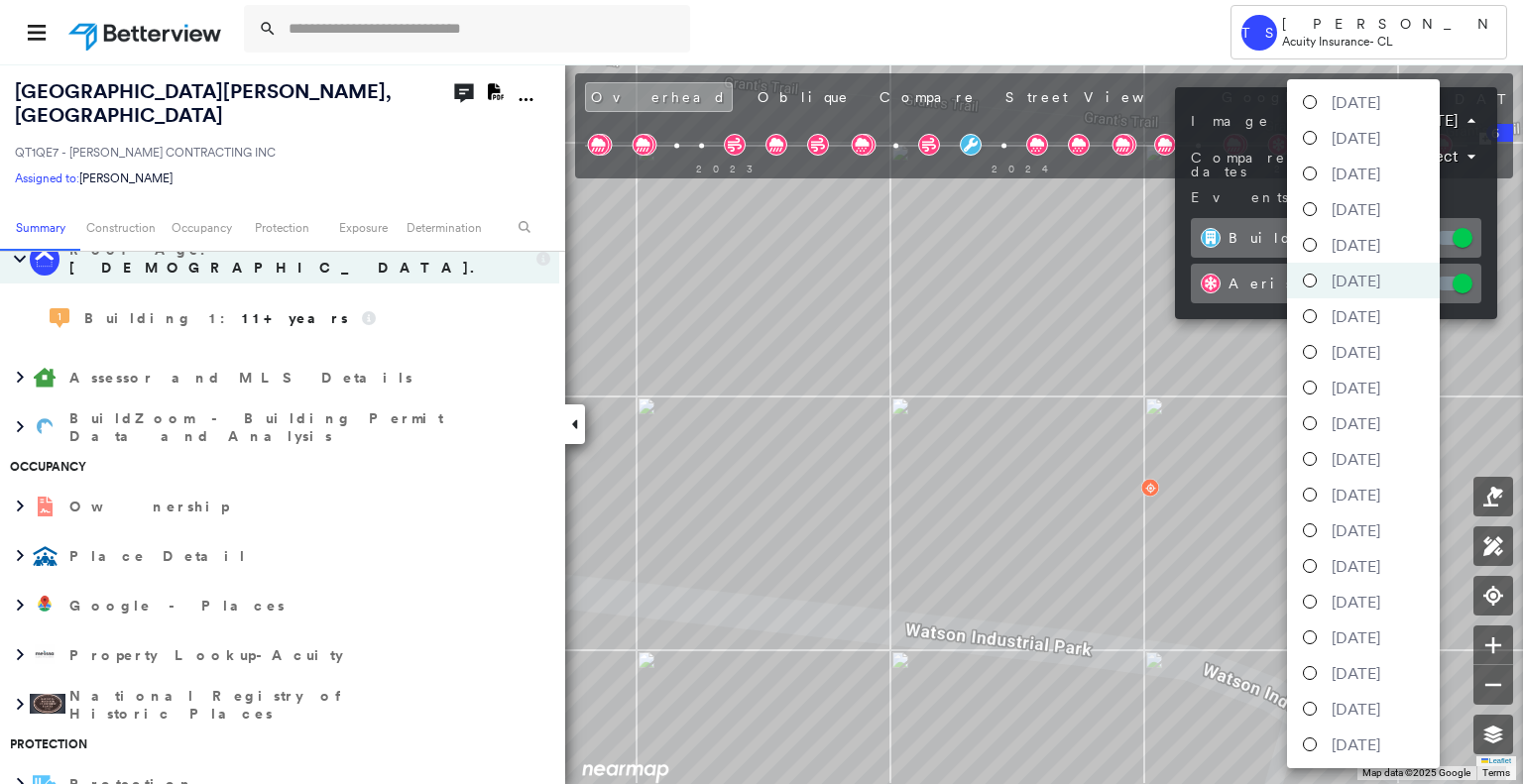 scroll, scrollTop: 182, scrollLeft: 0, axis: vertical 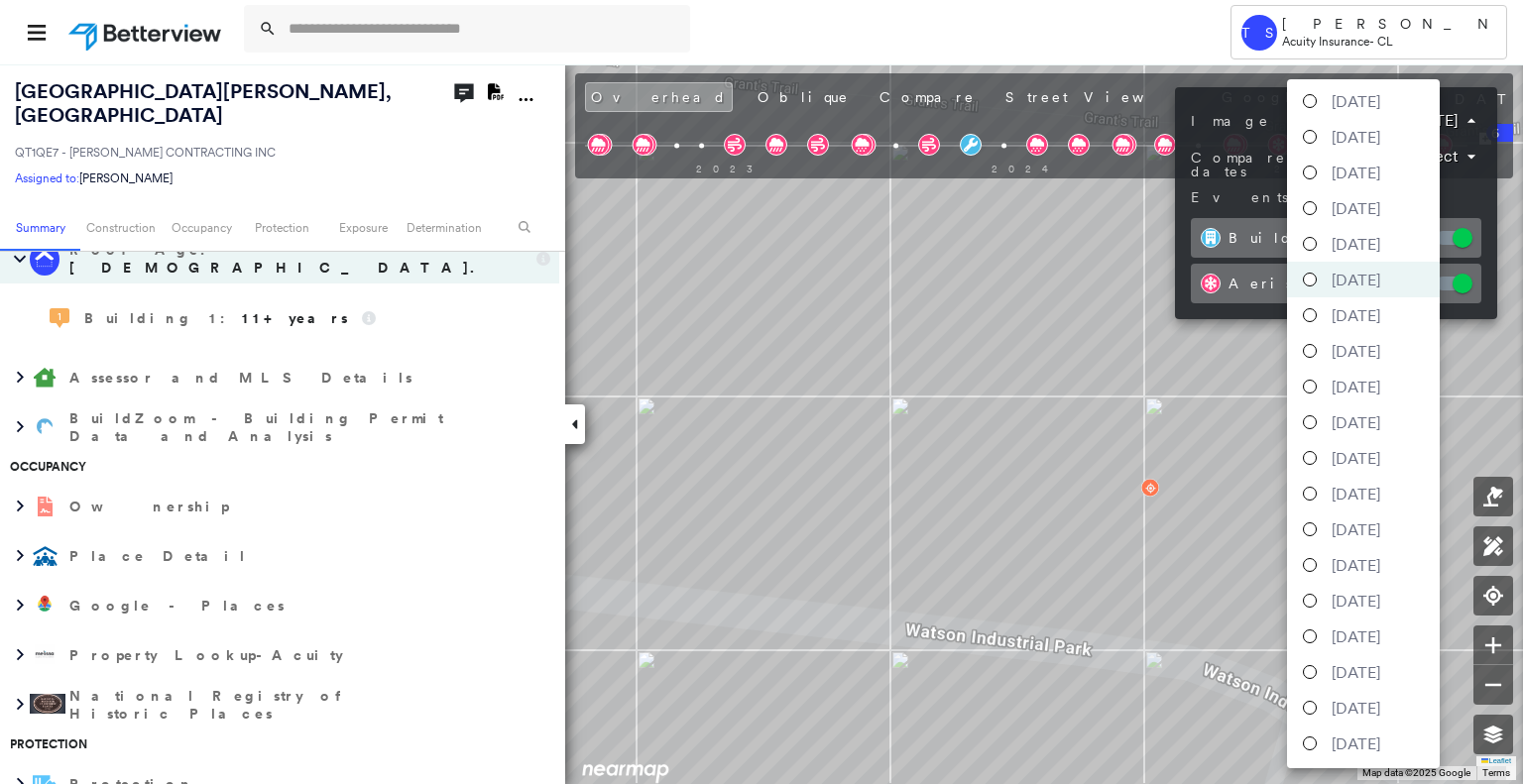 click on "[DATE]" at bounding box center (1363, 601) 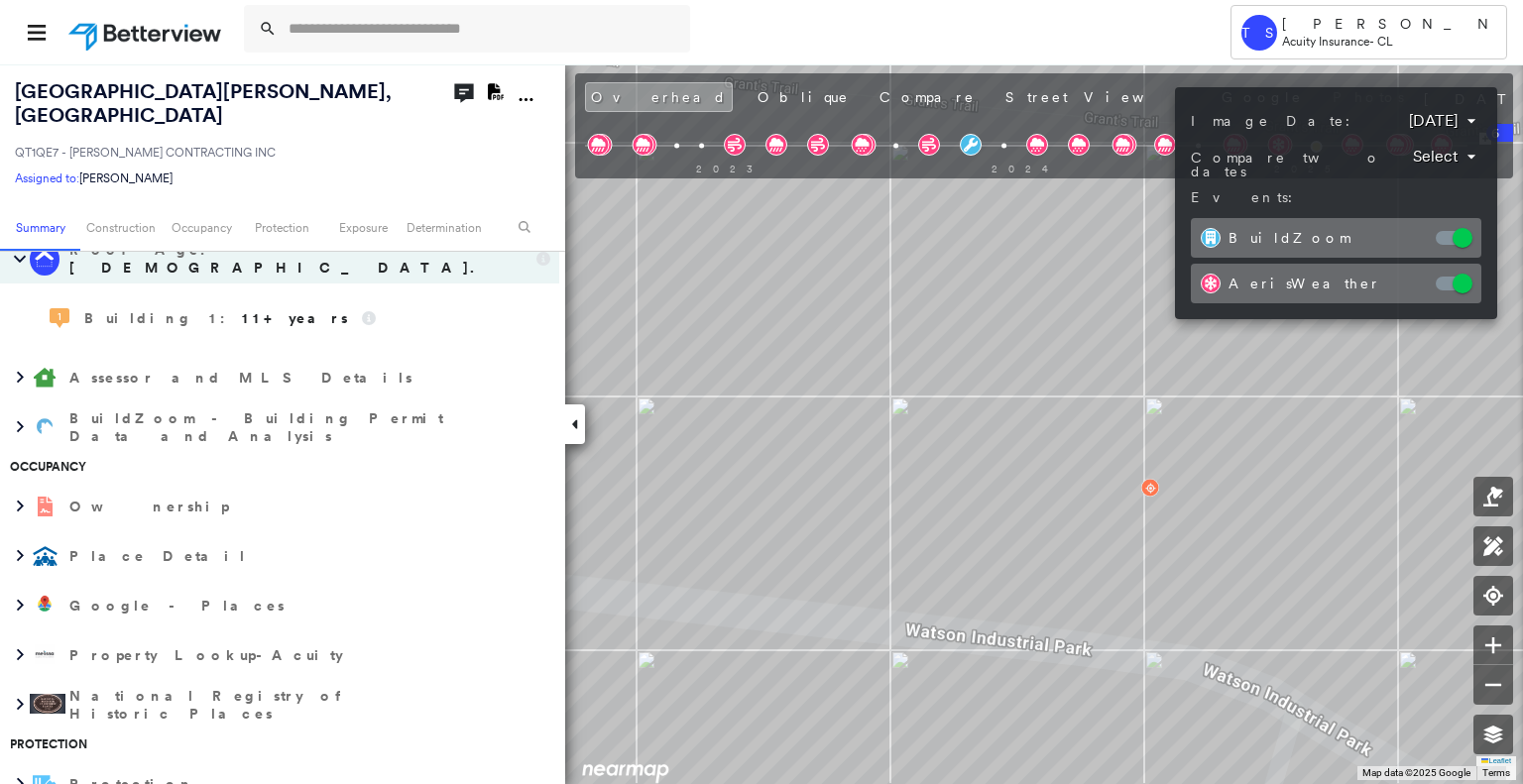 click on "Tower TS [PERSON_NAME] Acuity Insurance  -   CL [STREET_ADDRESS][PERSON_NAME] QT1QE7 - [PERSON_NAME] CONTRACTING INC Assigned to:  [PERSON_NAME] Assigned to:  [PERSON_NAME] QT1QE7 - [PERSON_NAME] CONTRACTING INC Assigned to:  [PERSON_NAME] Open Comments Download PDF Report Summary Construction Occupancy Protection Exposure Determination Looking for roof spotlights? Analyze this date Overhead Obliques Street View Roof Spotlight™ Index 0 100 25 50 75 1 Building Roof Scores 0 Buildings Policy Information :  QT1QE7 - [PERSON_NAME] CONTRACTING INC Flags :  4 (0 cleared, 4 uncleared) Construction Roof Age :  [DEMOGRAPHIC_DATA]+ years old. 1 Building 1 :  11+ years Assessor and MLS Details BuildZoom - Building Permit Data and Analysis Occupancy Ownership Place Detail Google - Places Property Lookup-Acuity National Registry of Historic Places Protection Protection US Fire Administration: Nearest Fire Stations Exposure FEMA Risk Index Flood Regional Hazard: 1   out of  5 Crime Regional Hazard: 3   out of  5 1" at bounding box center (762, 392) 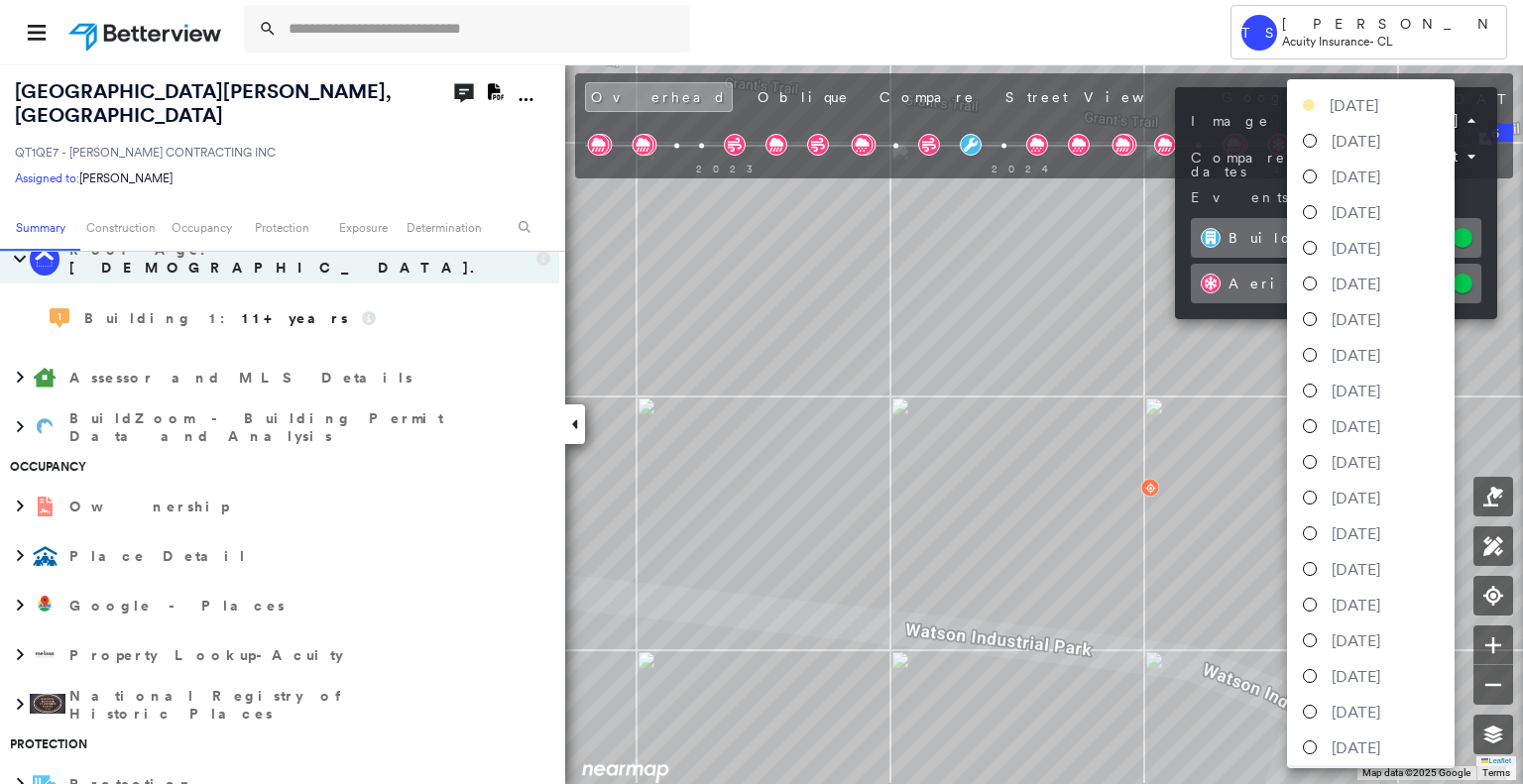 scroll, scrollTop: 32, scrollLeft: 0, axis: vertical 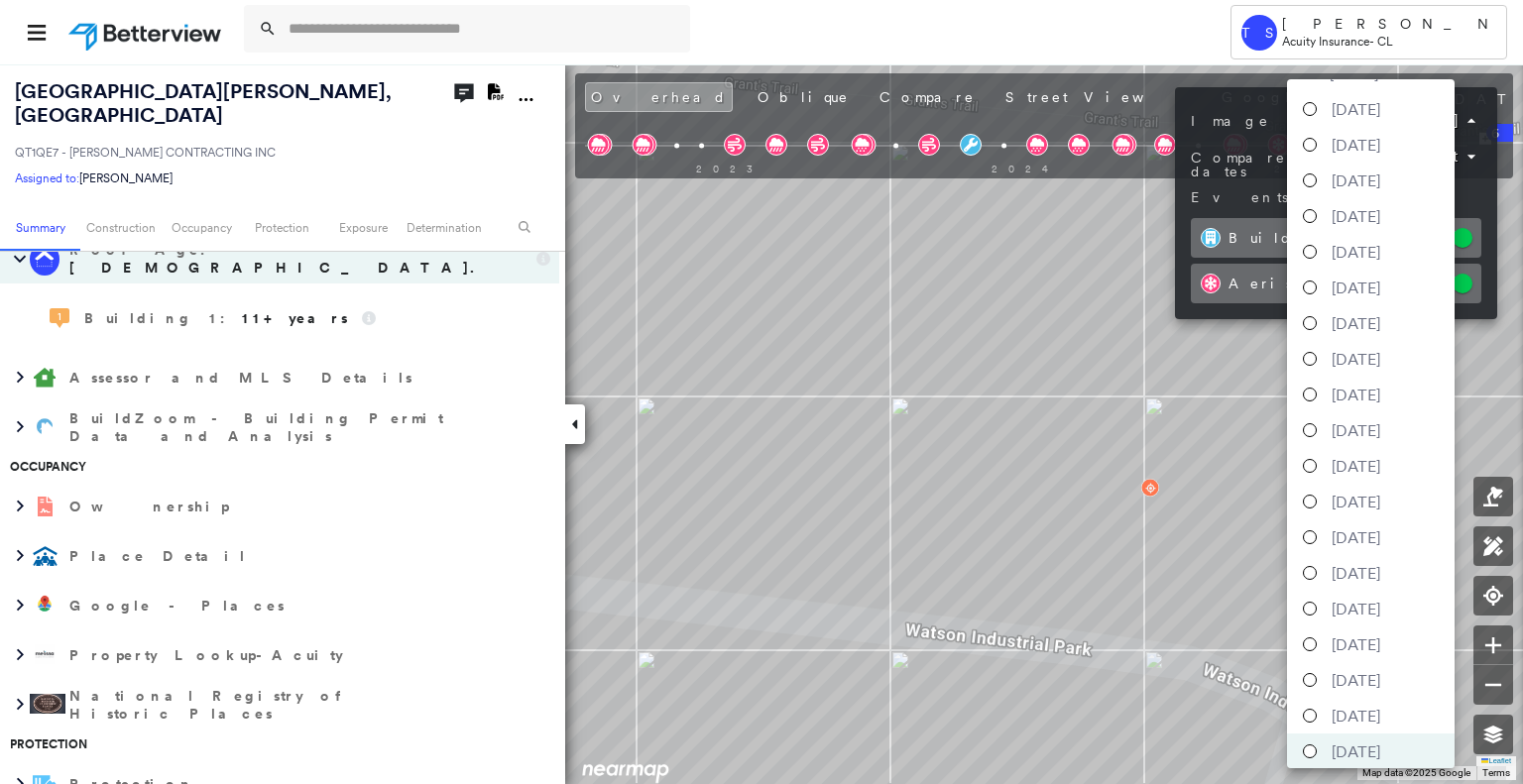 click at bounding box center (762, 392) 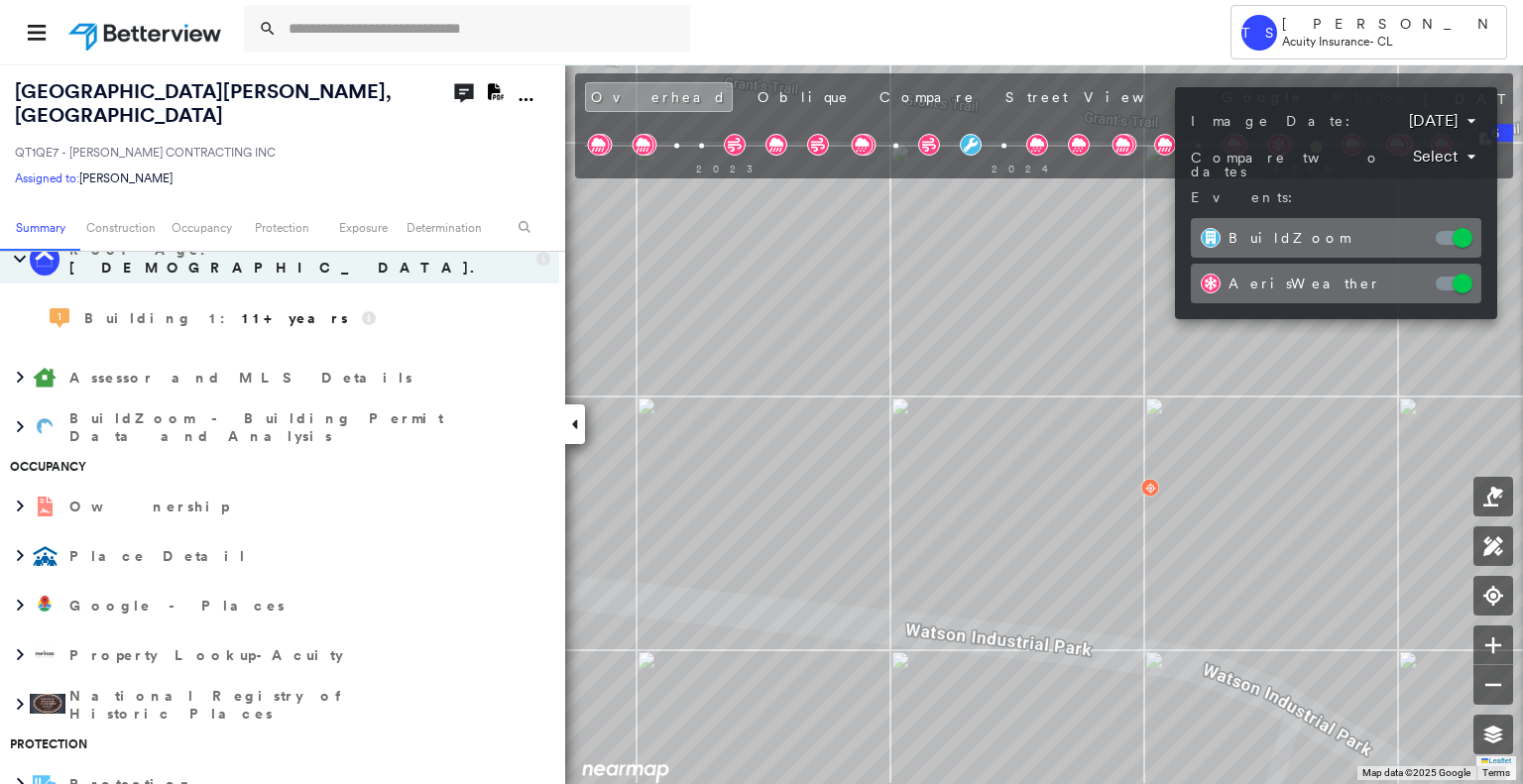 drag, startPoint x: 1049, startPoint y: 456, endPoint x: 982, endPoint y: 428, distance: 72.61543 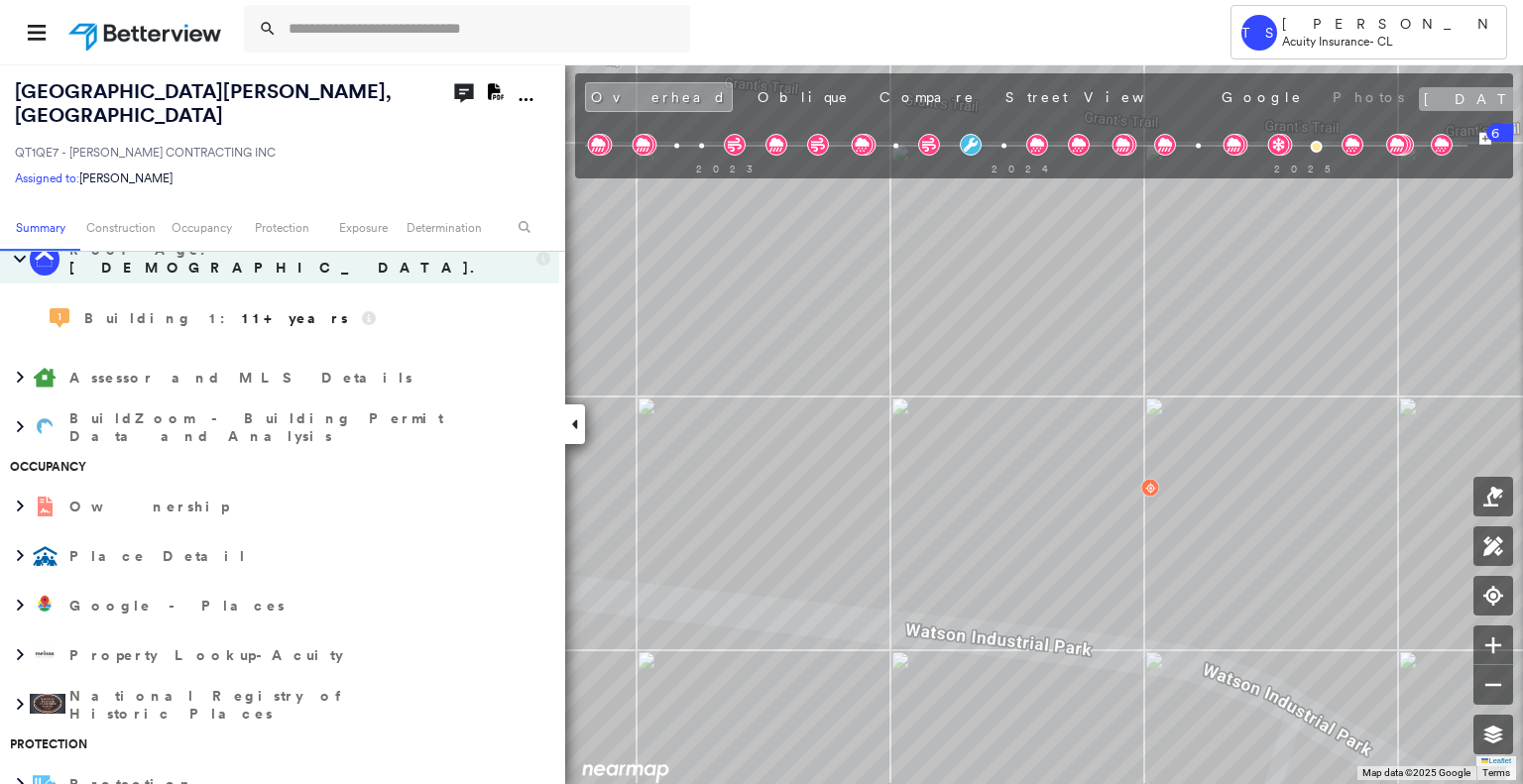click on "[DATE]" at bounding box center [1485, 99] 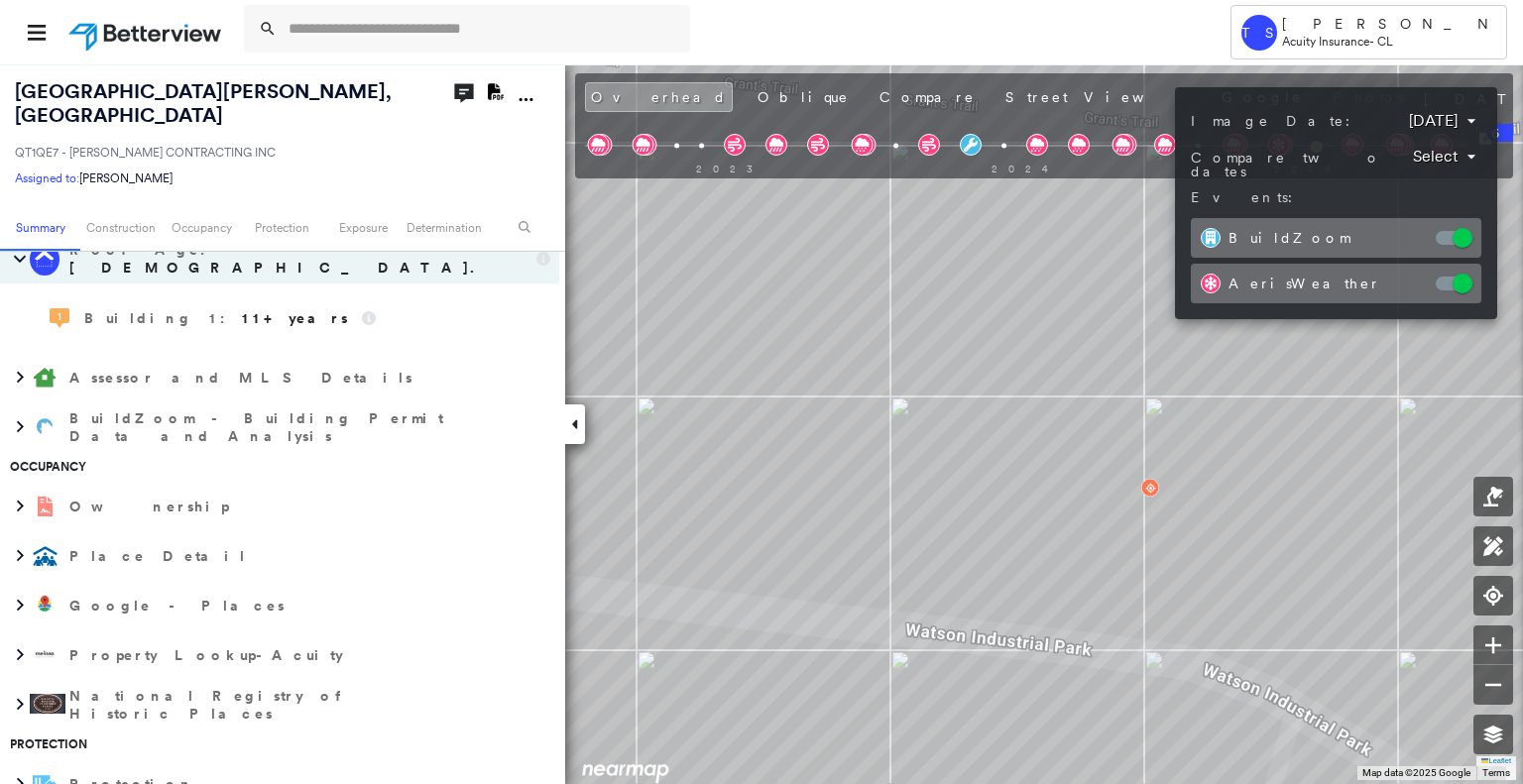 click on "Tower TS [PERSON_NAME] Acuity Insurance  -   CL [STREET_ADDRESS][PERSON_NAME] QT1QE7 - [PERSON_NAME] CONTRACTING INC Assigned to:  [PERSON_NAME] Assigned to:  [PERSON_NAME] QT1QE7 - [PERSON_NAME] CONTRACTING INC Assigned to:  [PERSON_NAME] Open Comments Download PDF Report Summary Construction Occupancy Protection Exposure Determination Looking for roof spotlights? Analyze this date Overhead Obliques Street View Roof Spotlight™ Index 0 100 25 50 75 1 Building Roof Scores 0 Buildings Policy Information :  QT1QE7 - [PERSON_NAME] CONTRACTING INC Flags :  4 (0 cleared, 4 uncleared) Construction Roof Age :  [DEMOGRAPHIC_DATA]+ years old. 1 Building 1 :  11+ years Assessor and MLS Details BuildZoom - Building Permit Data and Analysis Occupancy Ownership Place Detail Google - Places Property Lookup-Acuity National Registry of Historic Places Protection Protection US Fire Administration: Nearest Fire Stations Exposure FEMA Risk Index Flood Regional Hazard: 1   out of  5 Crime Regional Hazard: 3   out of  5 1" at bounding box center [762, 392] 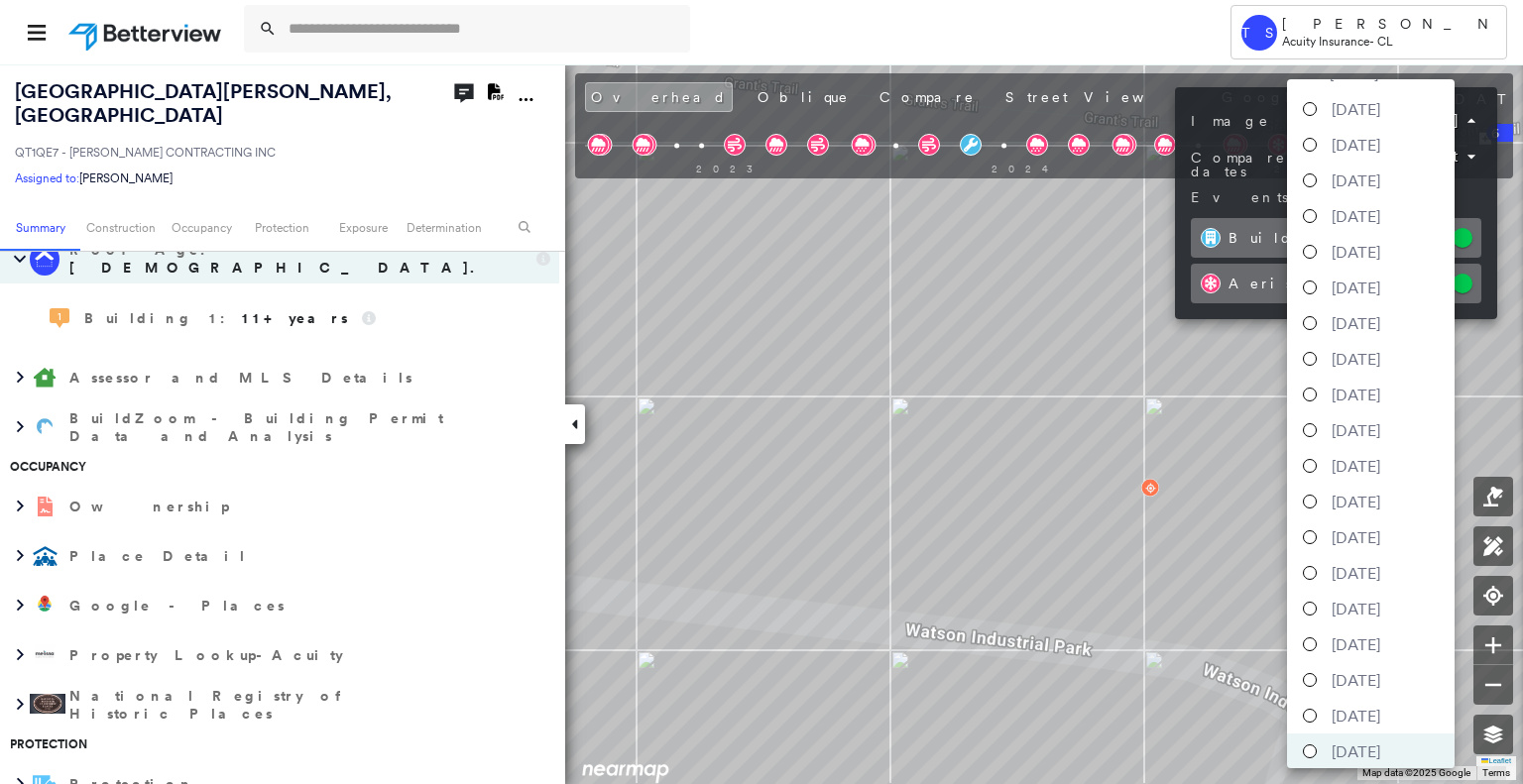 scroll, scrollTop: 0, scrollLeft: 0, axis: both 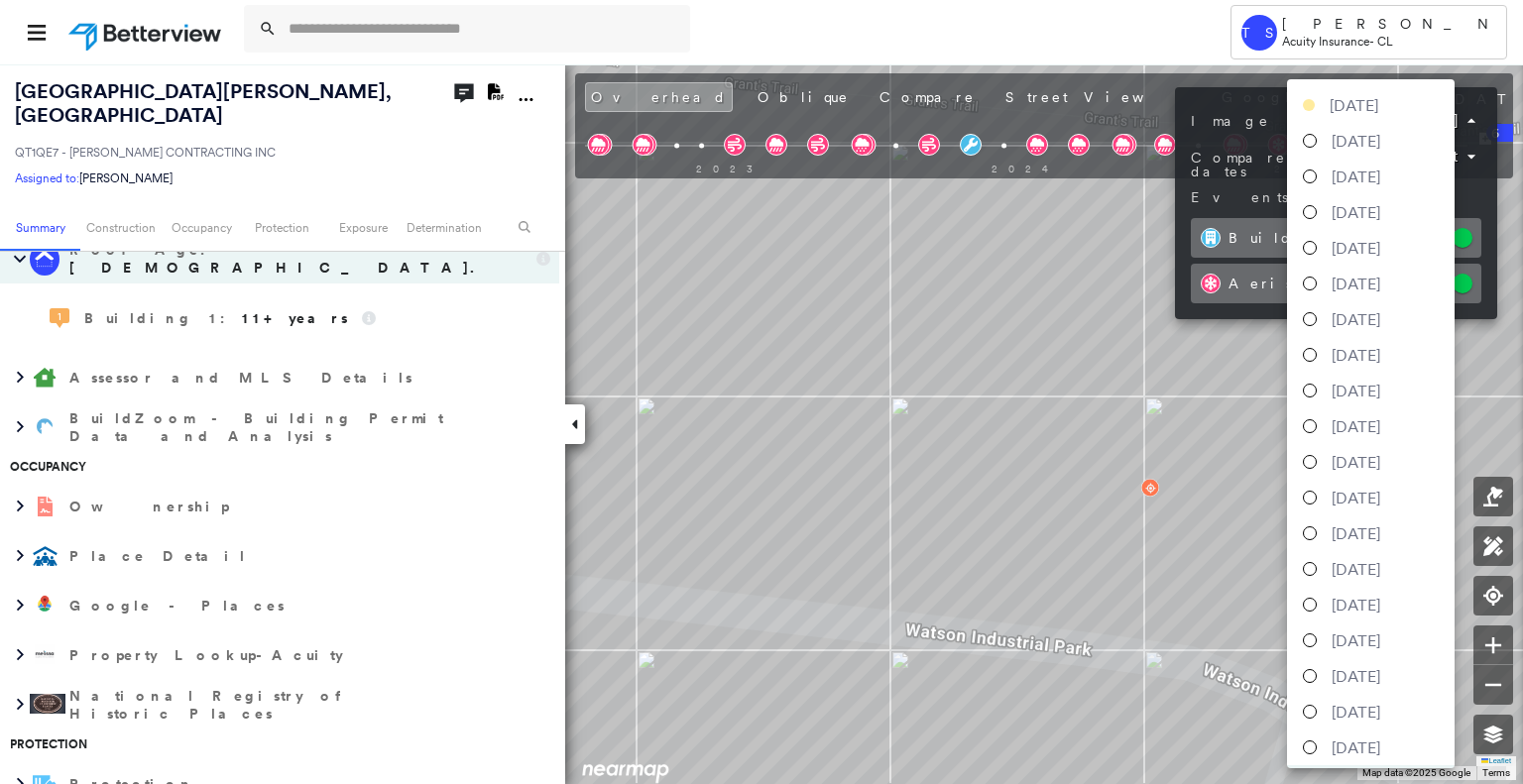 click on "[DATE]" at bounding box center (1353, 105) 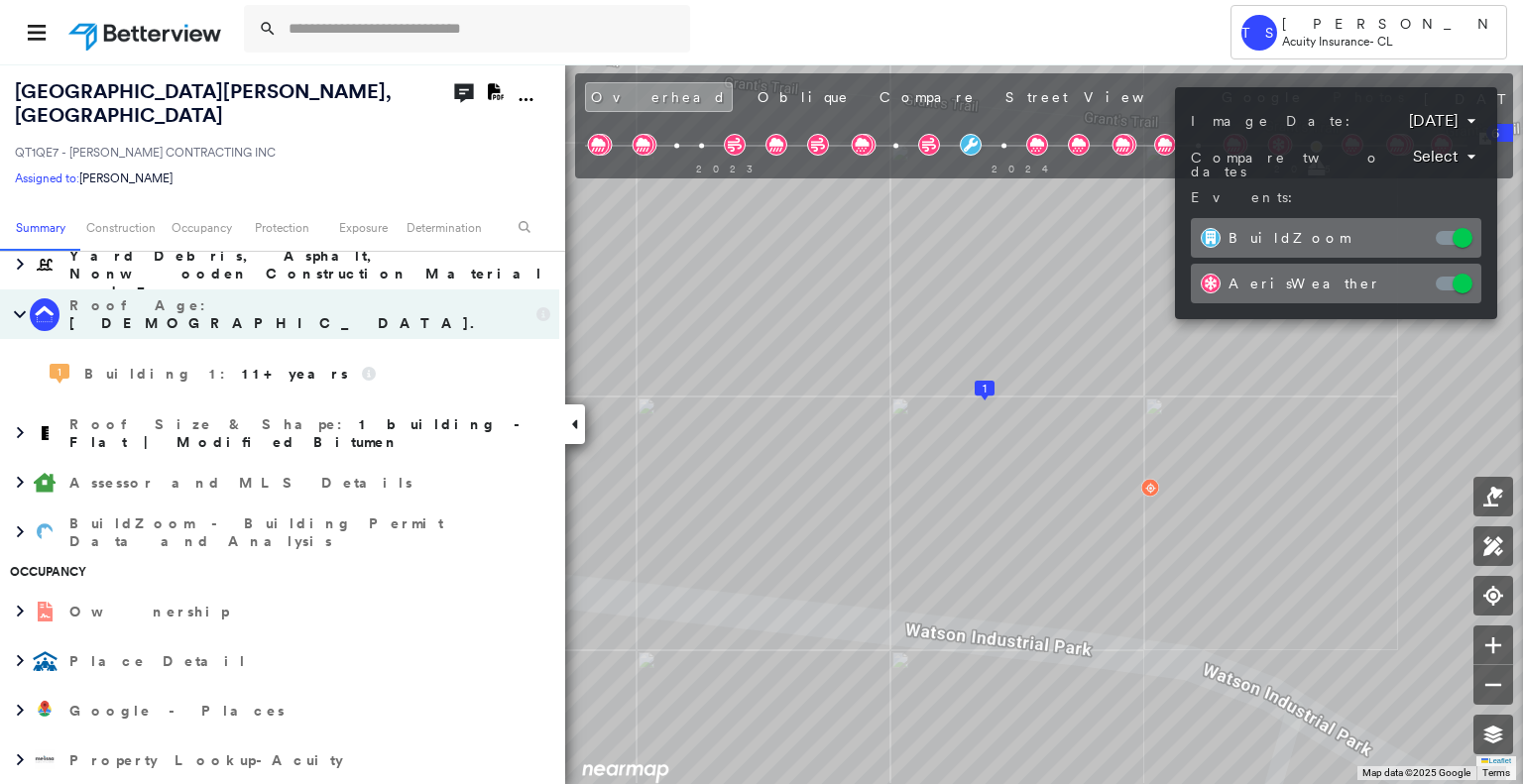 scroll, scrollTop: 496, scrollLeft: 0, axis: vertical 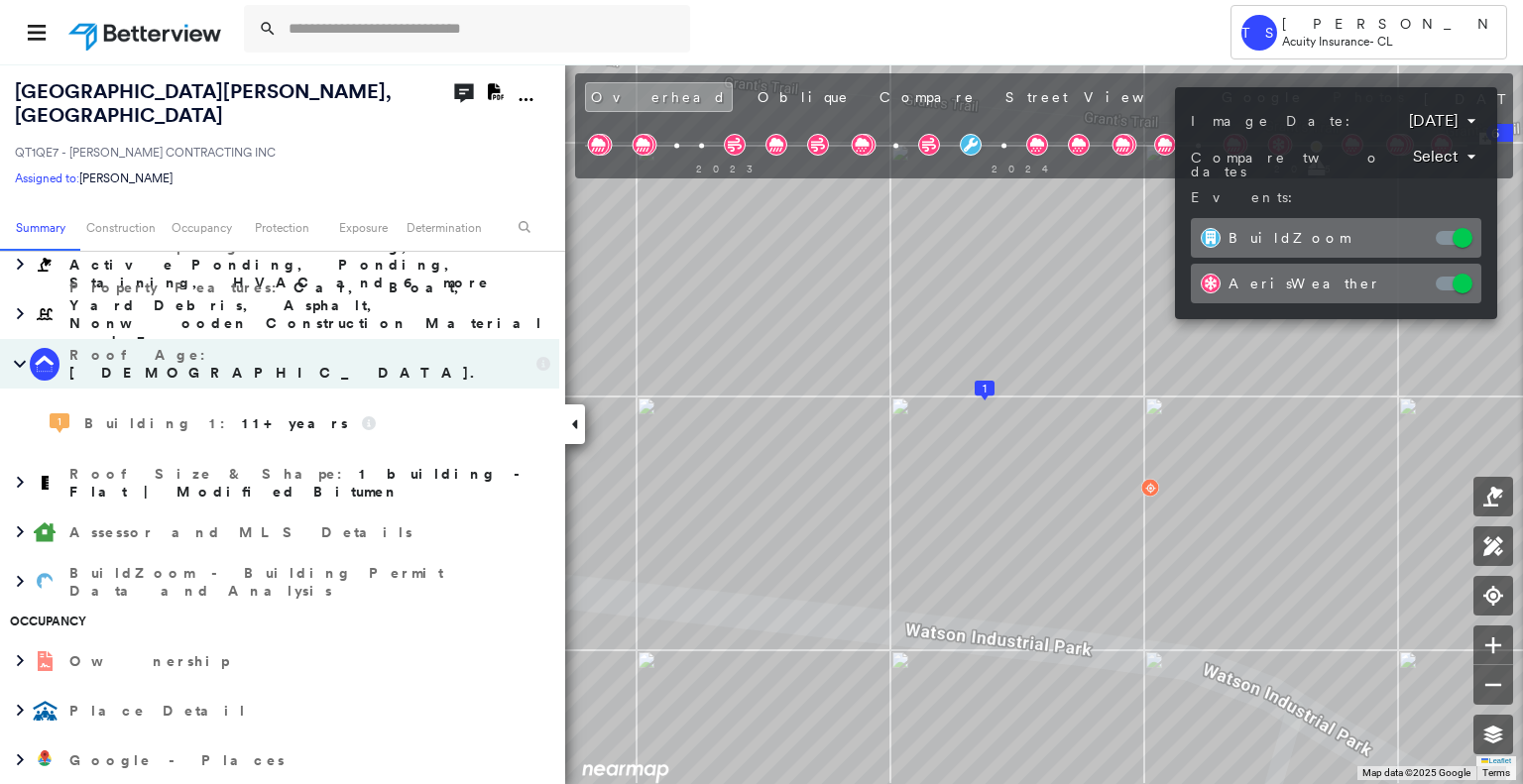 click at bounding box center [762, 392] 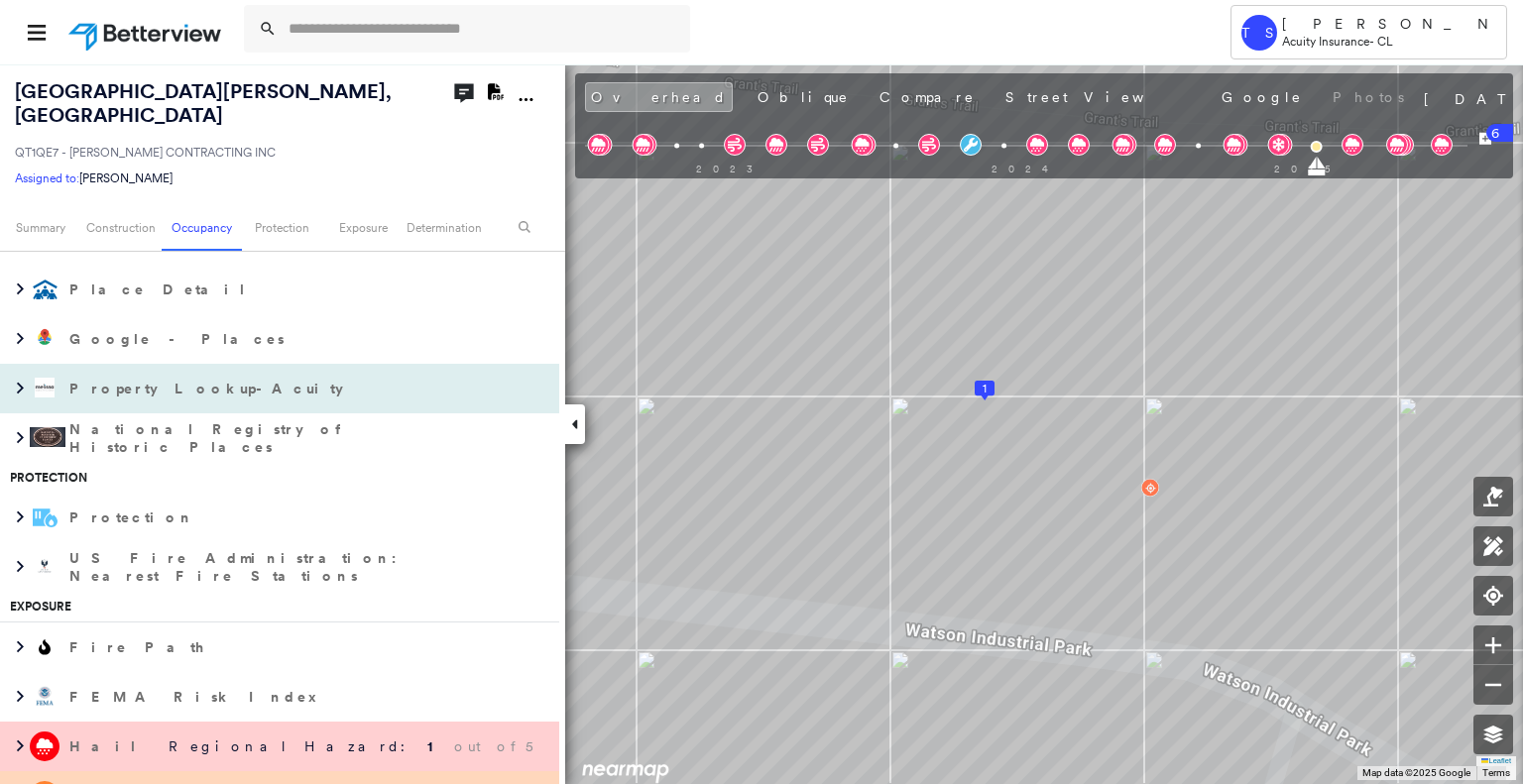 scroll, scrollTop: 892, scrollLeft: 0, axis: vertical 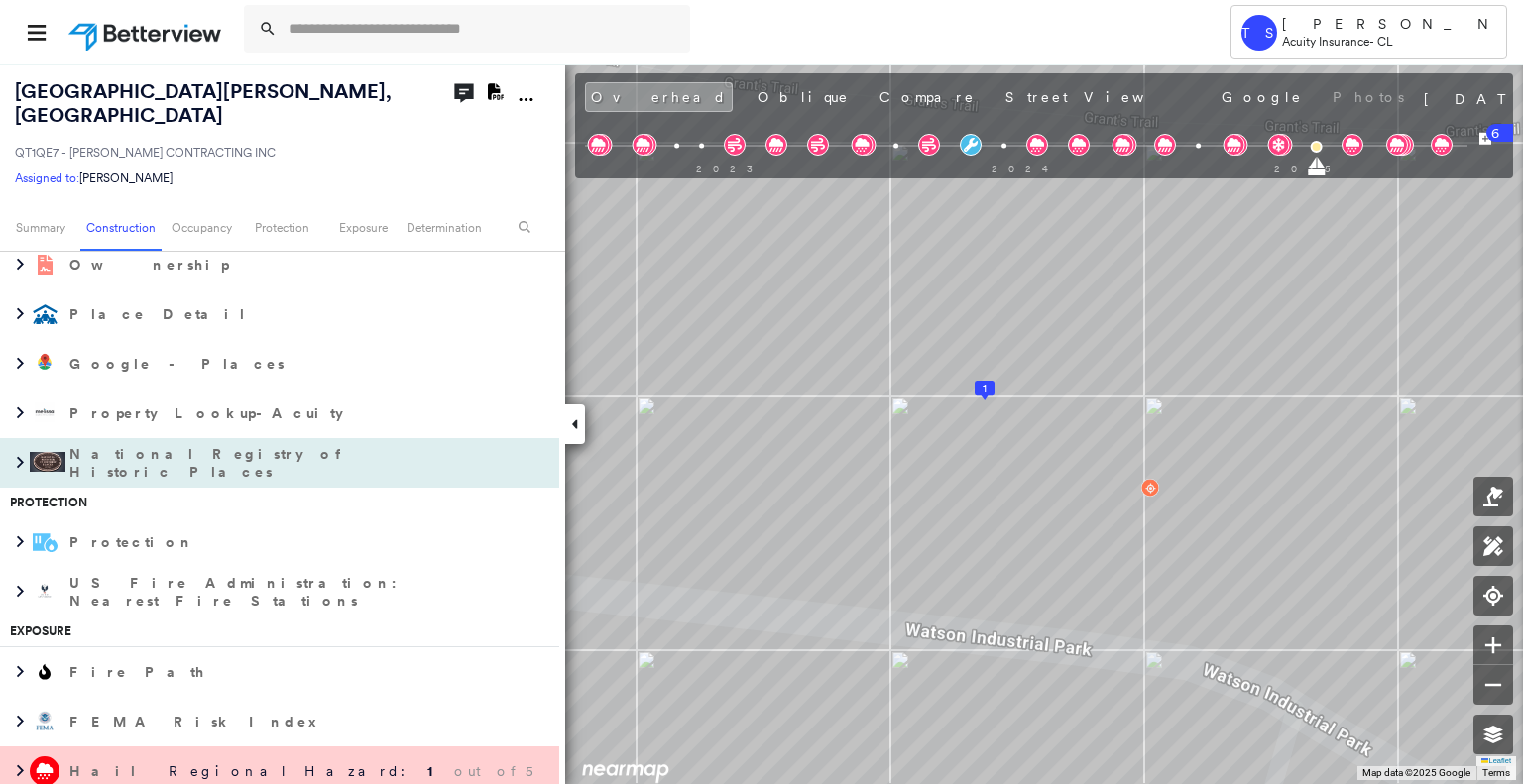 click on "National Registry of Historic Places" at bounding box center (260, 463) 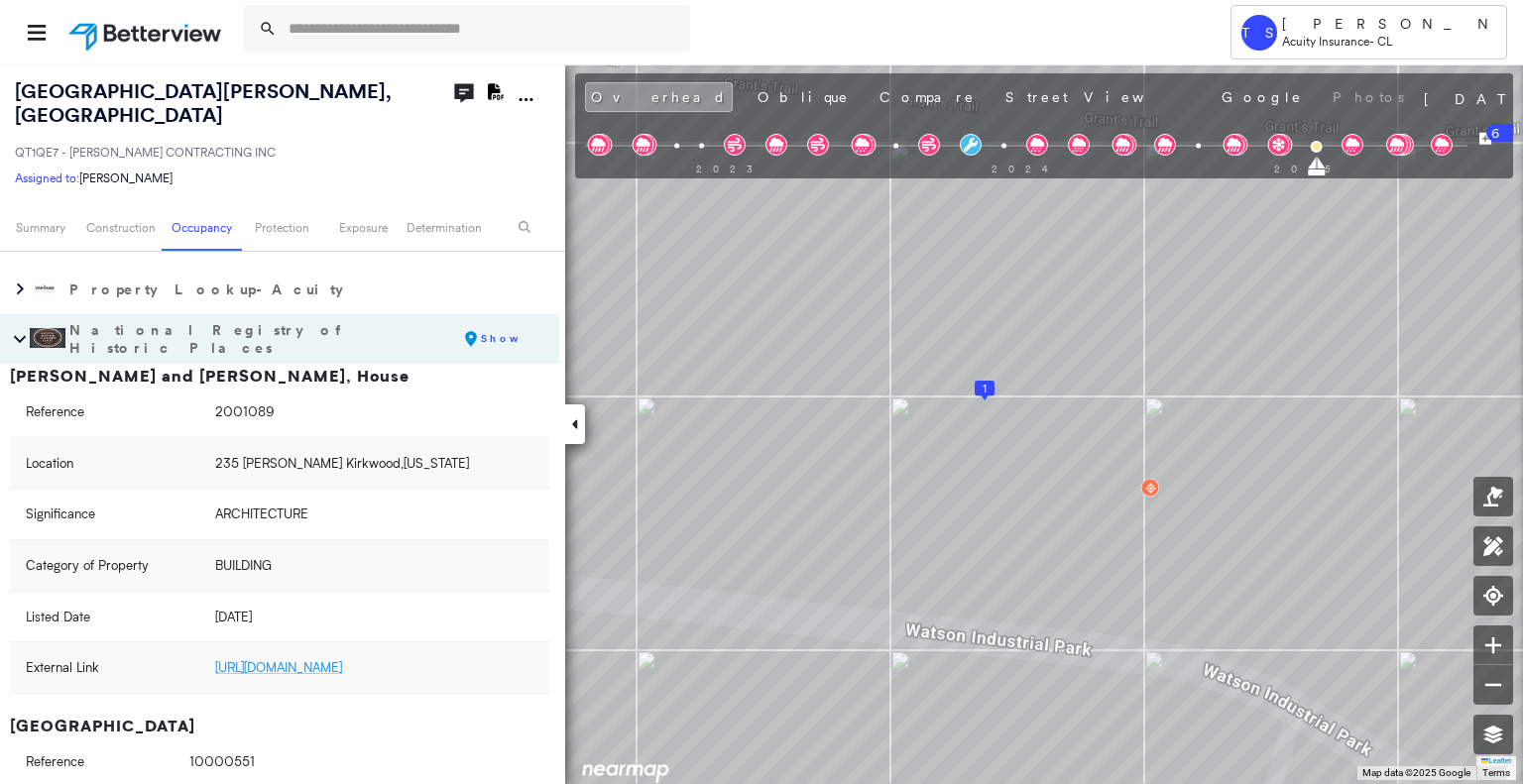 scroll, scrollTop: 793, scrollLeft: 0, axis: vertical 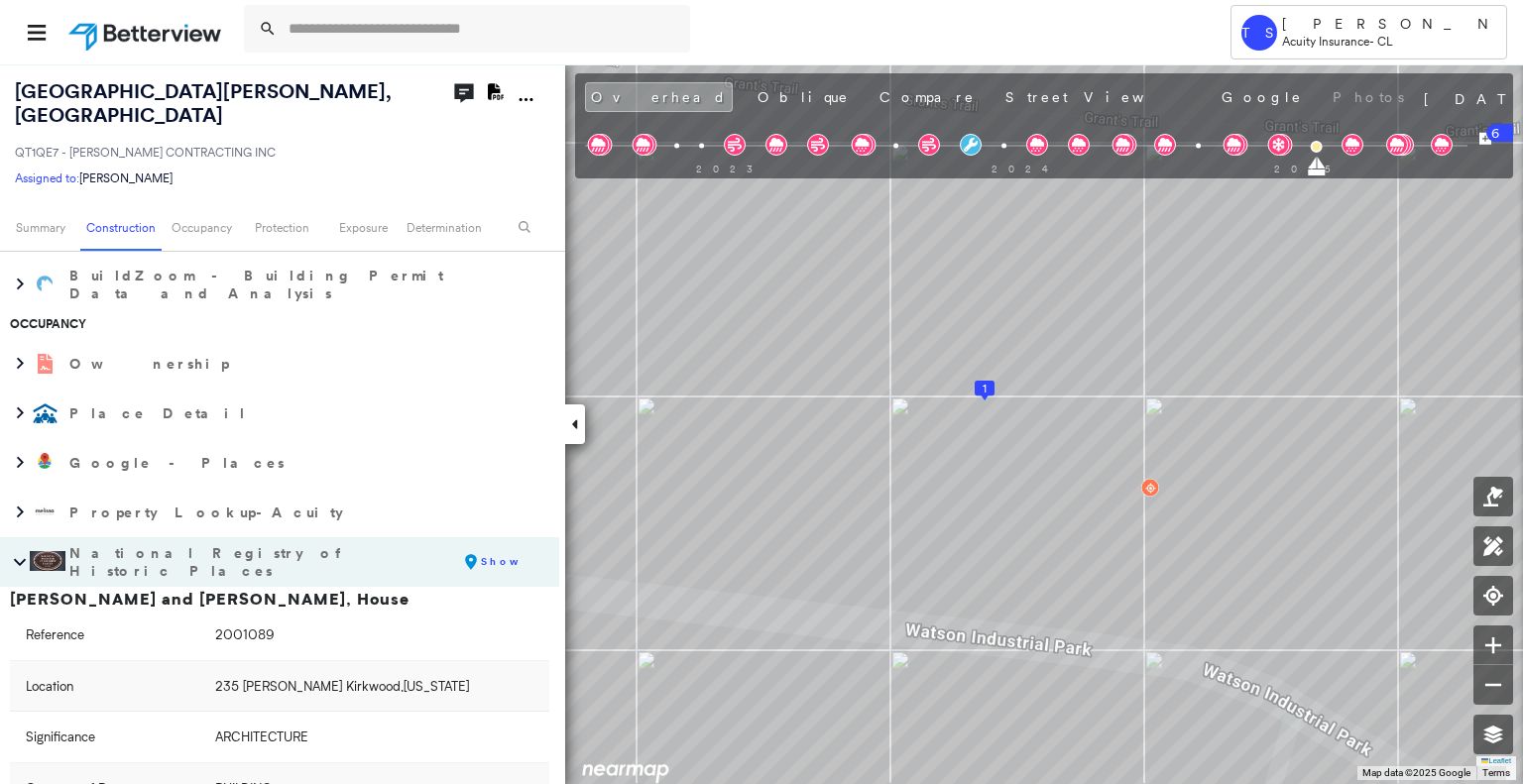 click on "National Registry of Historic Places" at bounding box center (260, 562) 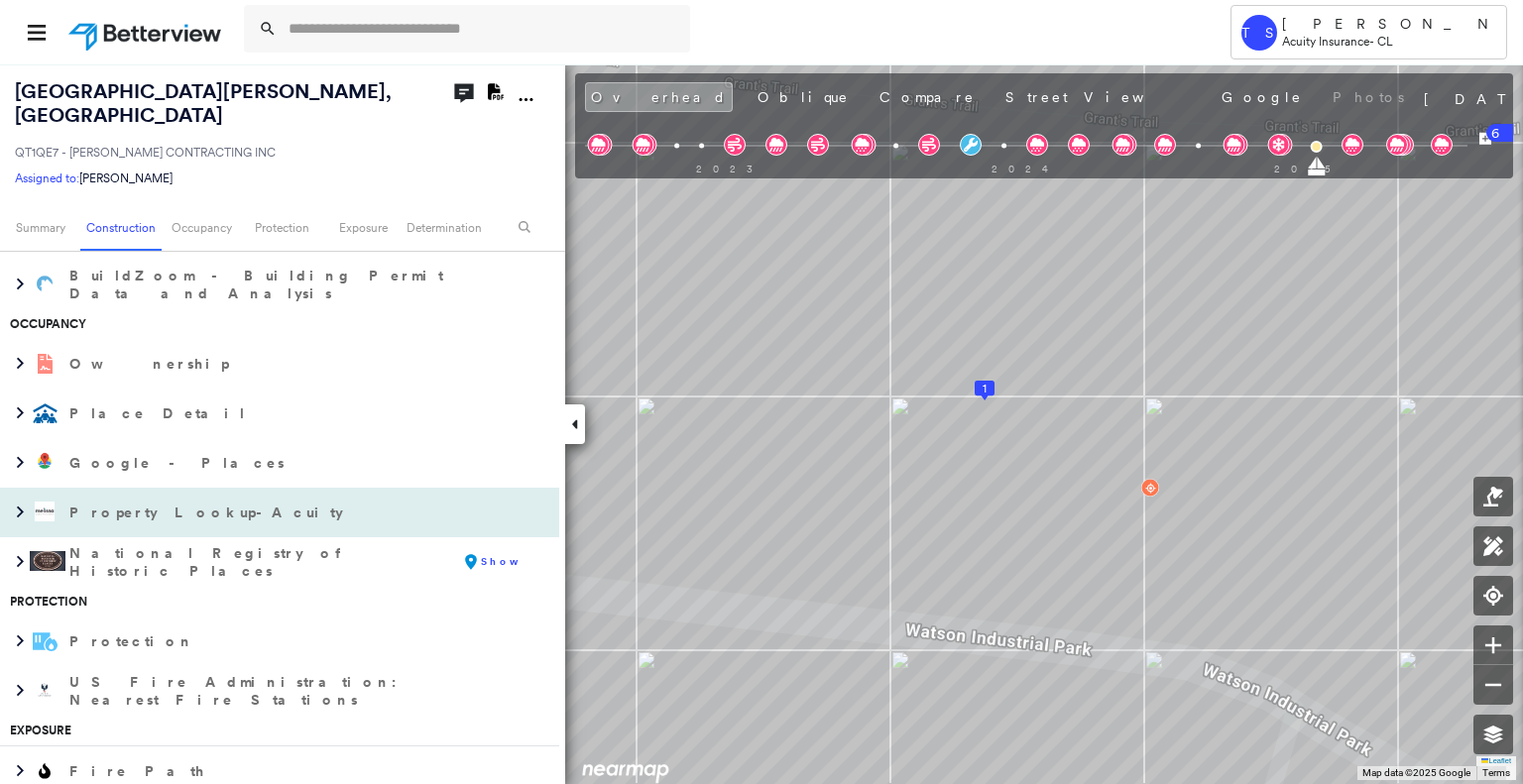click on "Property Lookup-Acuity" at bounding box center (208, 512) 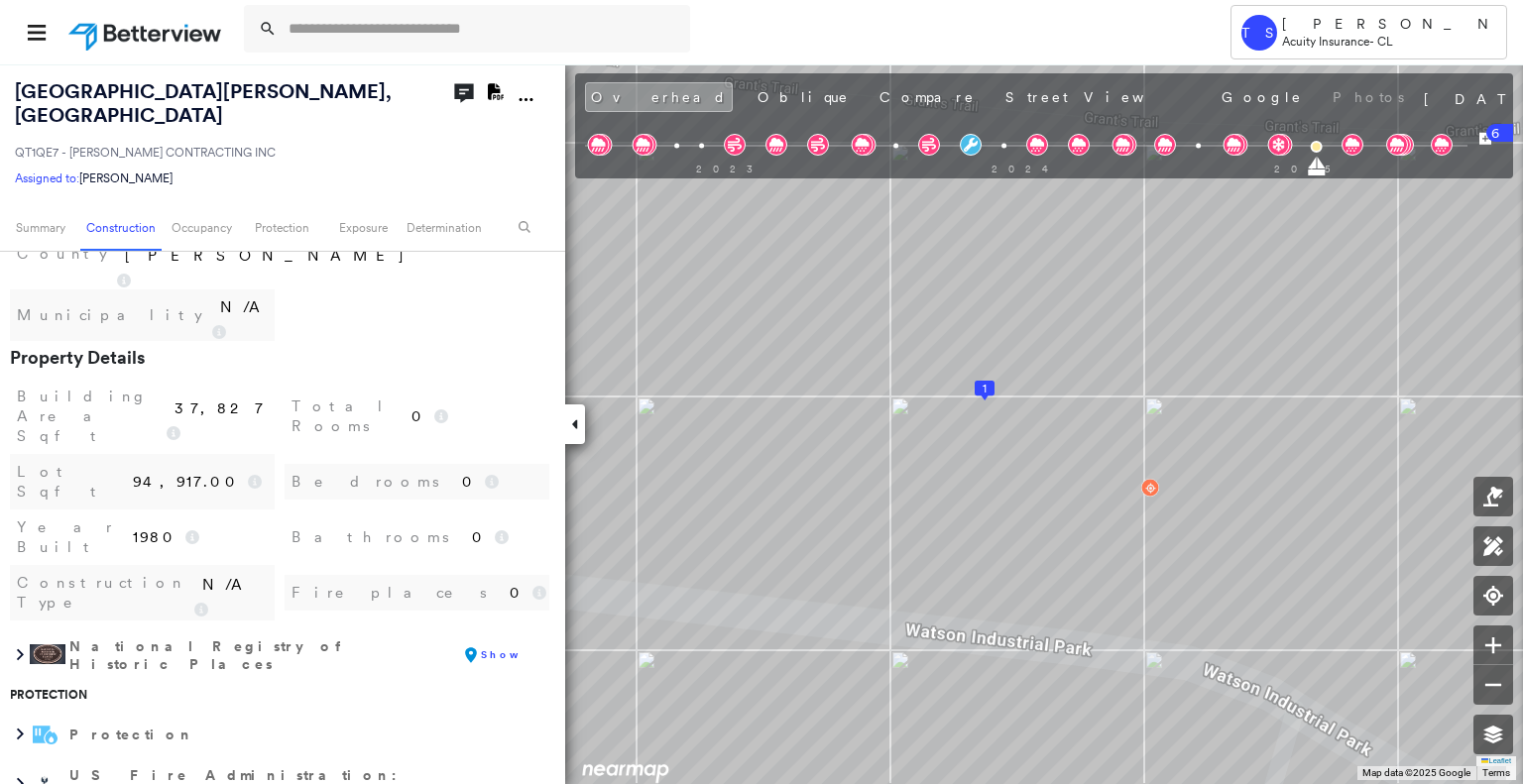 scroll, scrollTop: 1288, scrollLeft: 0, axis: vertical 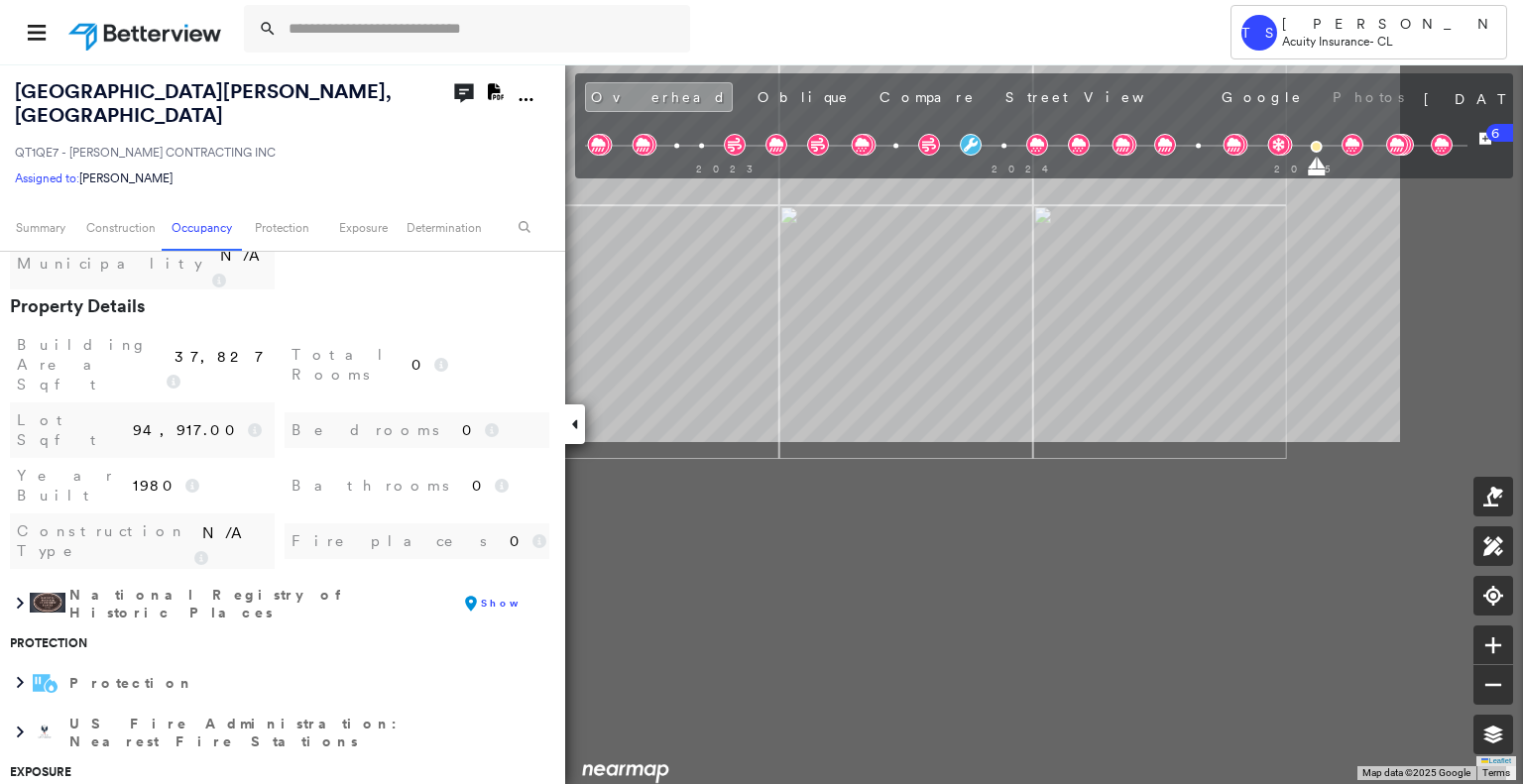 click on "[STREET_ADDRESS][PERSON_NAME] QT1QE7 - [PERSON_NAME] CONTRACTING INC Assigned to:  [PERSON_NAME] Assigned to:  [PERSON_NAME] QT1QE7 - [PERSON_NAME] CONTRACTING INC Assigned to:  [PERSON_NAME] Open Comments Download PDF Report Summary Construction Occupancy Protection Exposure Determination Overhead Obliques Street View Roof Spotlight™ Index :  64 out of 100 0 100 25 50 75 1 Building Roof Scores 1 Buildings Policy Information :  QT1QE7 - [PERSON_NAME] CONTRACTING INC Flags :  4 (0 cleared, 4 uncleared) Construction Roof Spotlights :  Patching, Active Ponding, Ponding, Staining, HVAC and 6 more Property Features :  Car, Boat, Yard Debris, Asphalt, Nonwooden Construction Material and 3 more Roof Age :  [DEMOGRAPHIC_DATA]+ years old. 1 Building 1 :  11+ years Roof Size & Shape :  1 building  - Flat | Modified Bitumen Assessor and MLS Details BuildZoom - Building Permit Data and Analysis Occupancy Ownership Place Detail Google - Places Property Lookup-Acuity   Construction Type N/A Year Built 1980 Bathrooms" at bounding box center (762, 423) 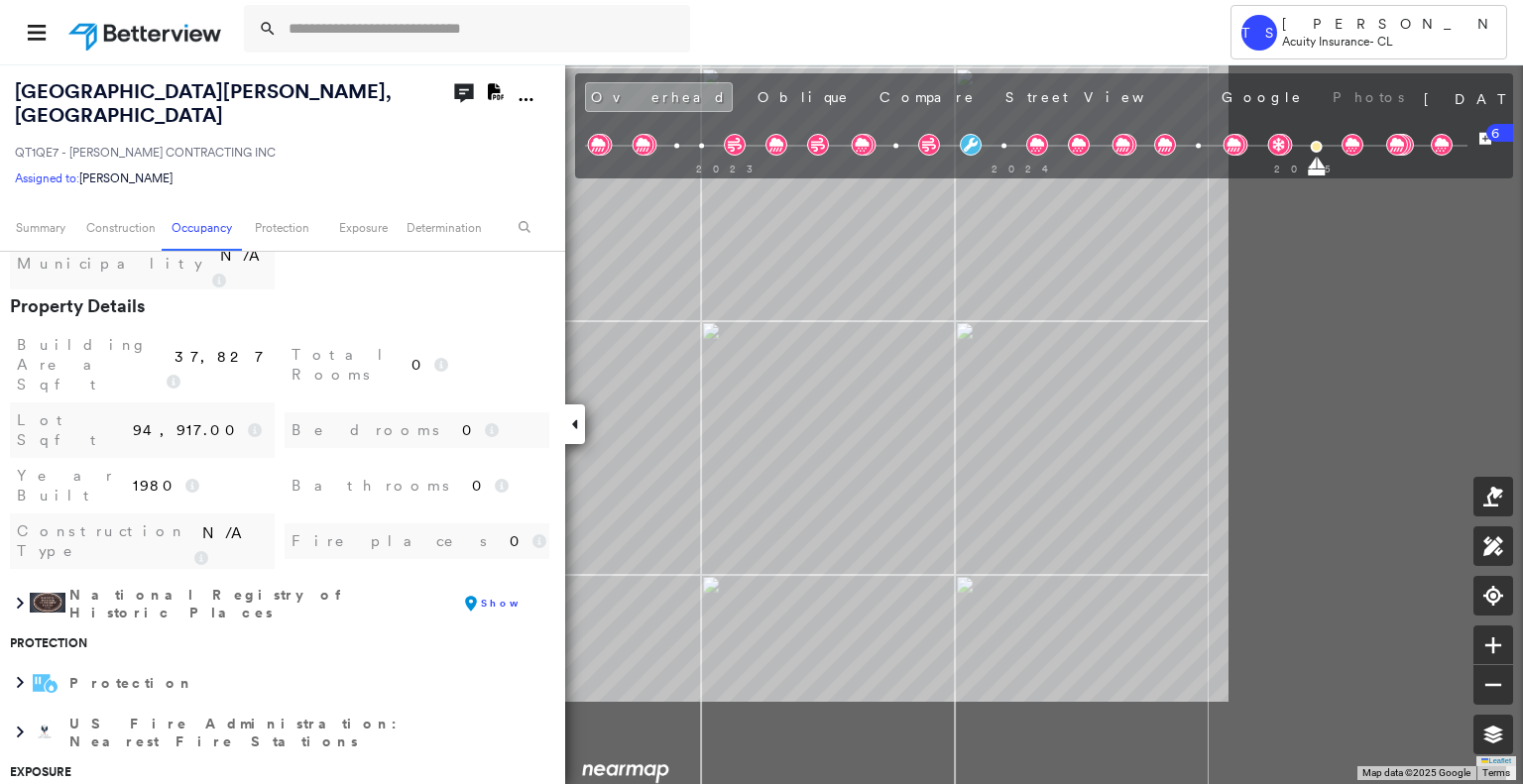 click on "[STREET_ADDRESS][PERSON_NAME] QT1QE7 - [PERSON_NAME] CONTRACTING INC Assigned to:  [PERSON_NAME] Assigned to:  [PERSON_NAME] QT1QE7 - [PERSON_NAME] CONTRACTING INC Assigned to:  [PERSON_NAME] Open Comments Download PDF Report Summary Construction Occupancy Protection Exposure Determination Overhead Obliques Street View Roof Spotlight™ Index :  64 out of 100 0 100 25 50 75 1 Building Roof Scores 1 Buildings Policy Information :  QT1QE7 - [PERSON_NAME] CONTRACTING INC Flags :  4 (0 cleared, 4 uncleared) Construction Roof Spotlights :  Patching, Active Ponding, Ponding, Staining, HVAC and 6 more Property Features :  Car, Boat, Yard Debris, Asphalt, Nonwooden Construction Material and 3 more Roof Age :  [DEMOGRAPHIC_DATA]+ years old. 1 Building 1 :  11+ years Roof Size & Shape :  1 building  - Flat | Modified Bitumen Assessor and MLS Details BuildZoom - Building Permit Data and Analysis Occupancy Ownership Place Detail Google - Places Property Lookup-Acuity   Construction Type N/A Year Built 1980 Bathrooms" at bounding box center [762, 423] 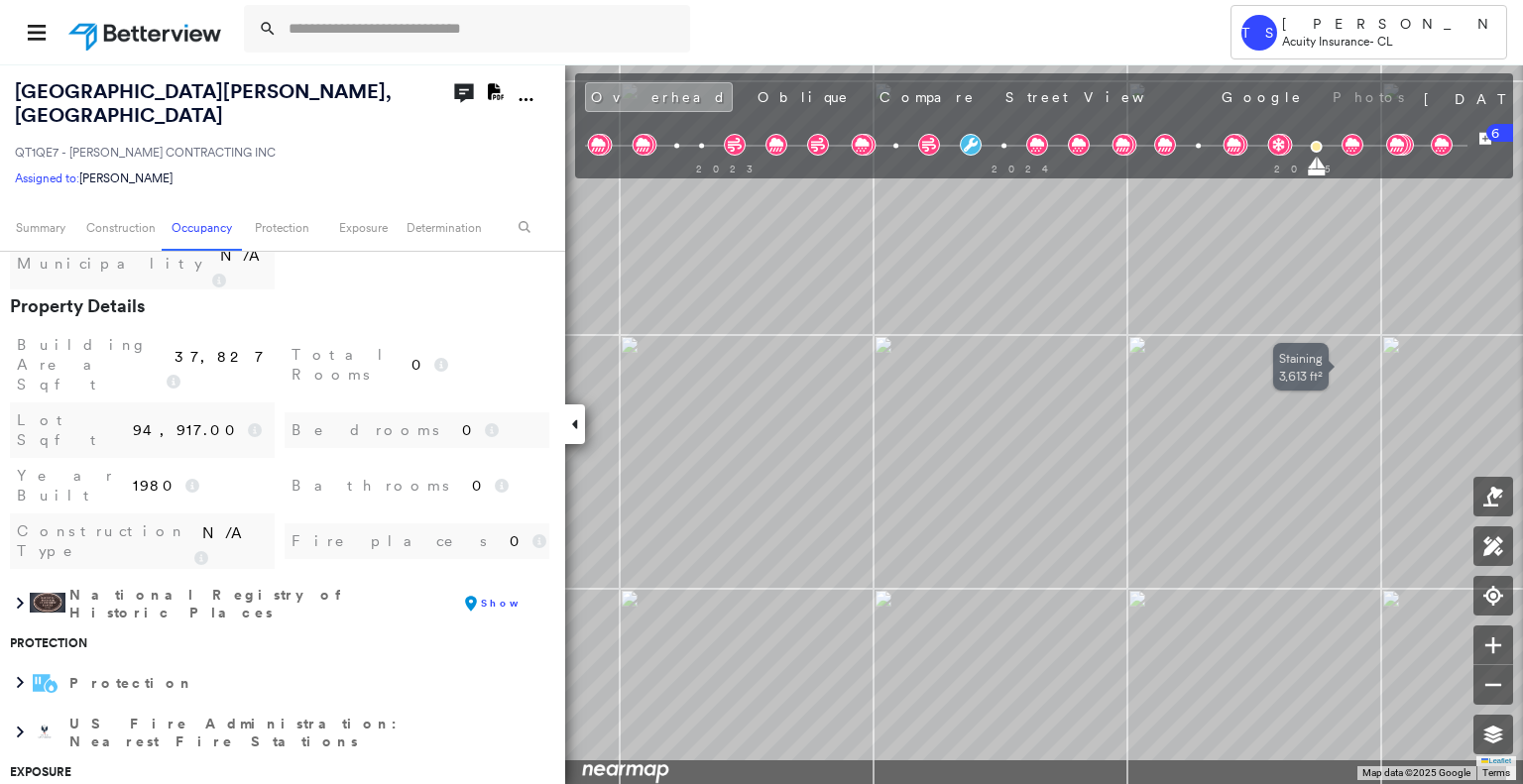 click on "[STREET_ADDRESS][PERSON_NAME] QT1QE7 - [PERSON_NAME] CONTRACTING INC Assigned to:  [PERSON_NAME] Assigned to:  [PERSON_NAME] QT1QE7 - [PERSON_NAME] CONTRACTING INC Assigned to:  [PERSON_NAME] Open Comments Download PDF Report Summary Construction Occupancy Protection Exposure Determination Overhead Obliques Street View Roof Spotlight™ Index :  64 out of 100 0 100 25 50 75 1 Building Roof Scores 1 Buildings Policy Information :  QT1QE7 - [PERSON_NAME] CONTRACTING INC Flags :  4 (0 cleared, 4 uncleared) Construction Roof Spotlights :  Patching, Active Ponding, Ponding, Staining, HVAC and 6 more Property Features :  Car, Boat, Yard Debris, Asphalt, Nonwooden Construction Material and 3 more Roof Age :  [DEMOGRAPHIC_DATA]+ years old. 1 Building 1 :  11+ years Roof Size & Shape :  1 building  - Flat | Modified Bitumen Assessor and MLS Details BuildZoom - Building Permit Data and Analysis Occupancy Ownership Place Detail Google - Places Property Lookup-Acuity   Construction Type N/A Year Built 1980 Bathrooms" at bounding box center [762, 423] 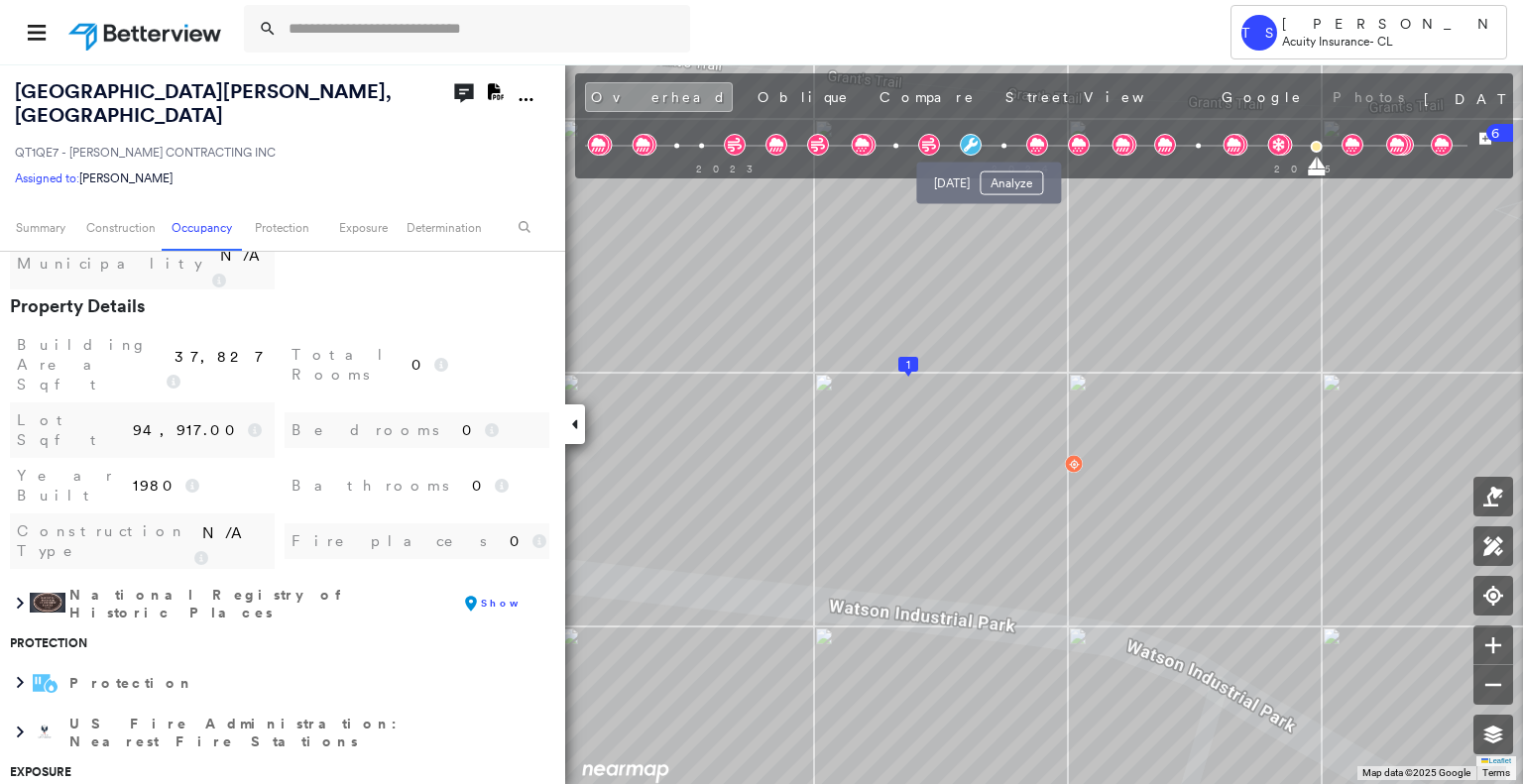 click at bounding box center [1003, 146] 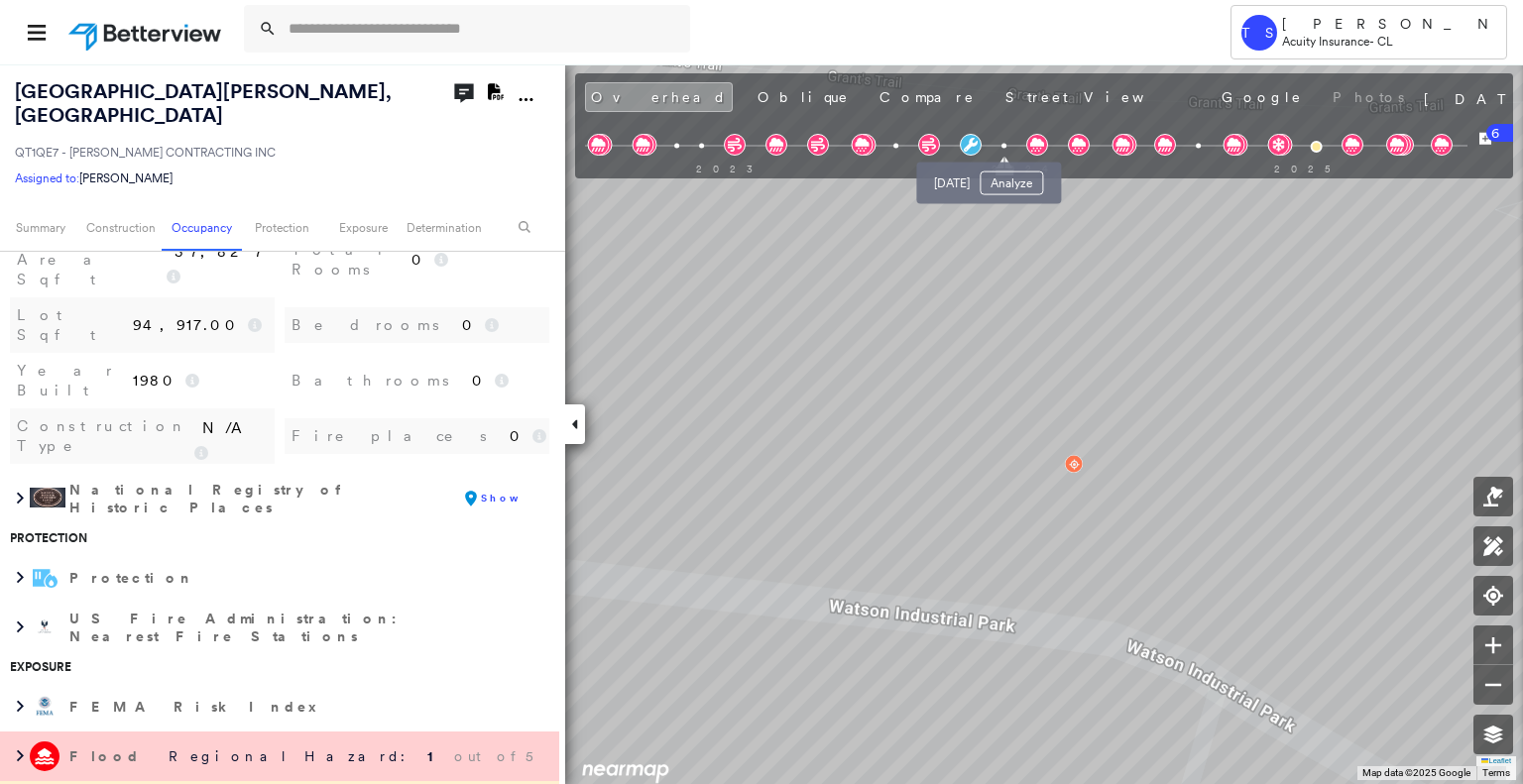 scroll, scrollTop: 1189, scrollLeft: 0, axis: vertical 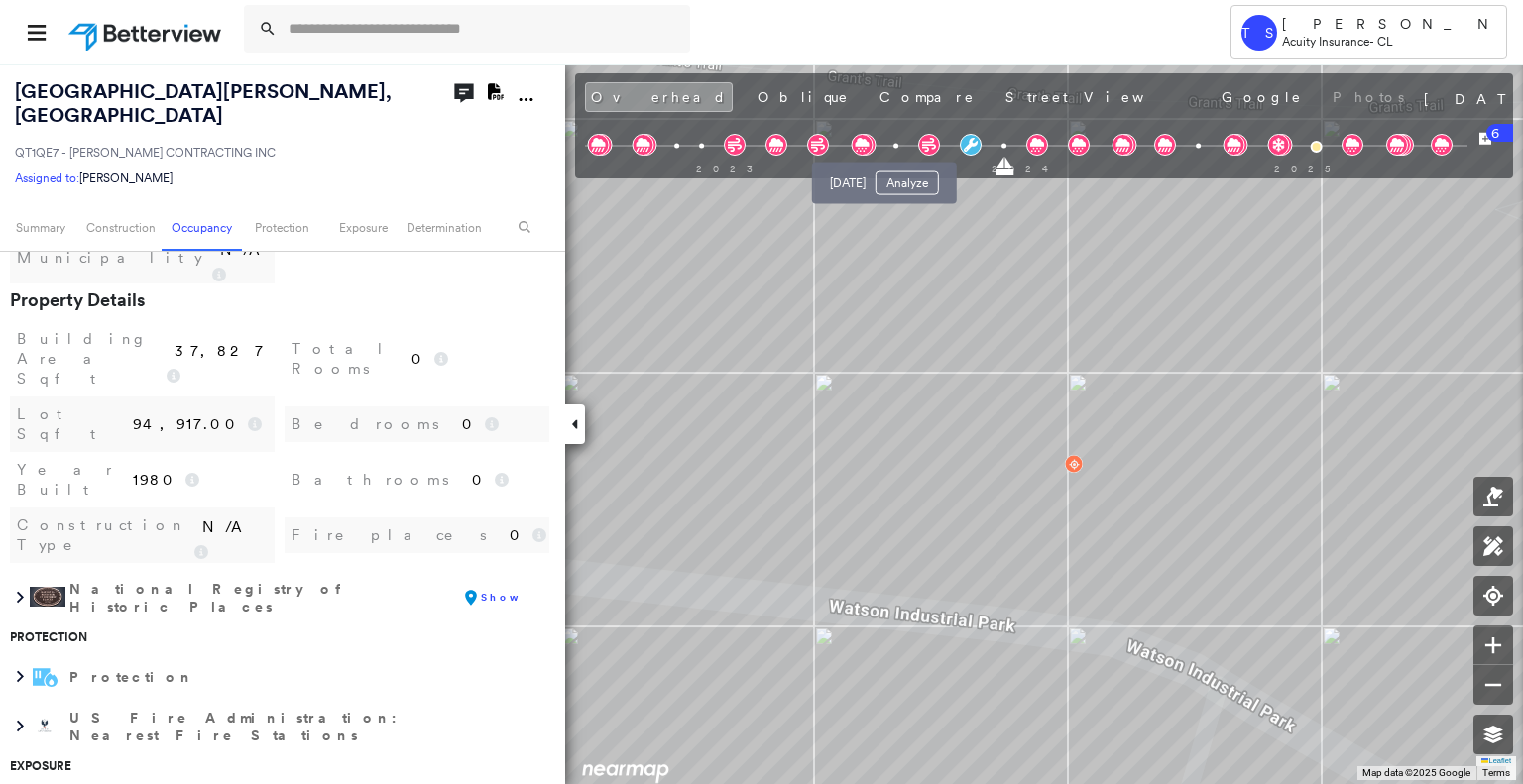 click at bounding box center (895, 146) 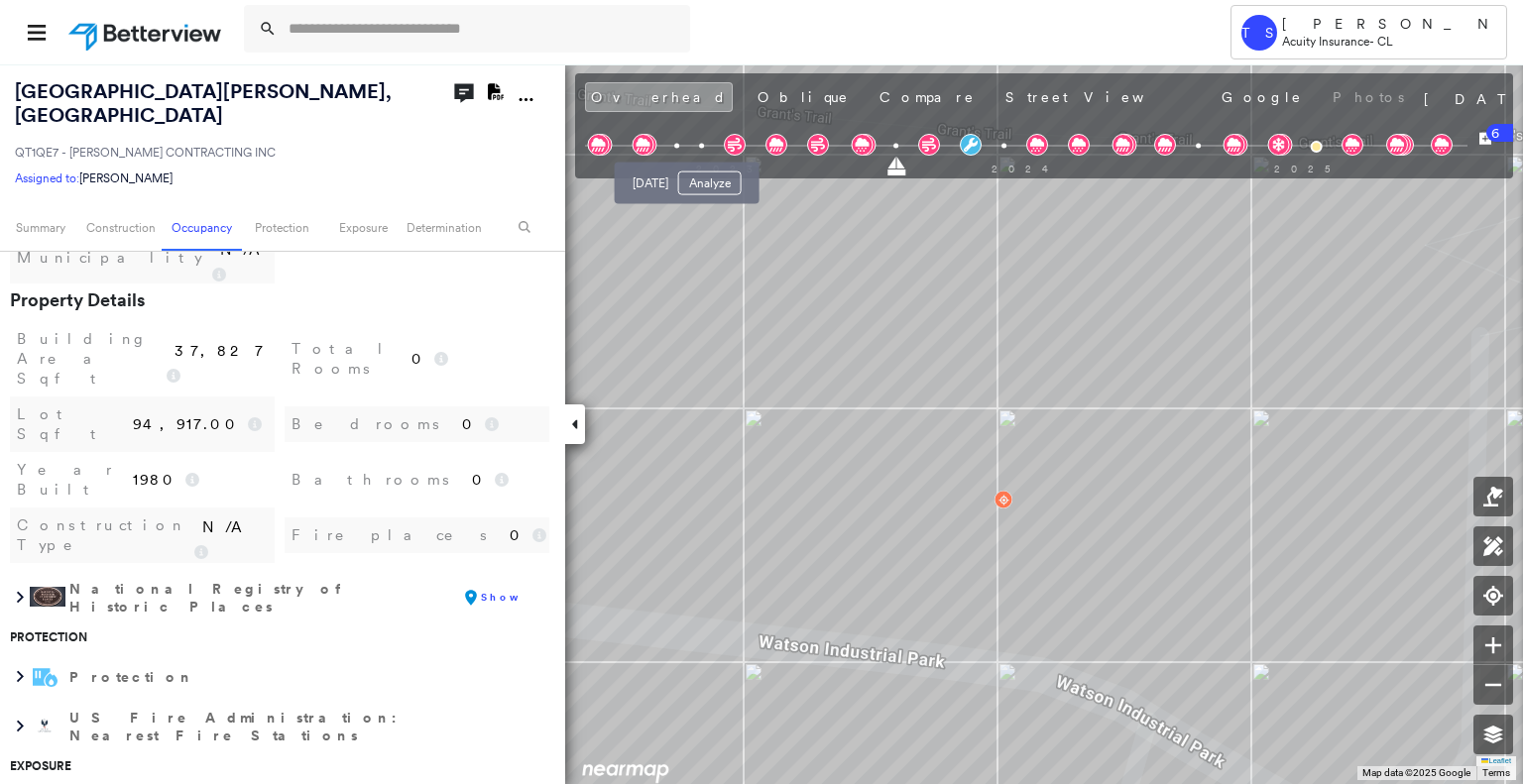 click at bounding box center [701, 146] 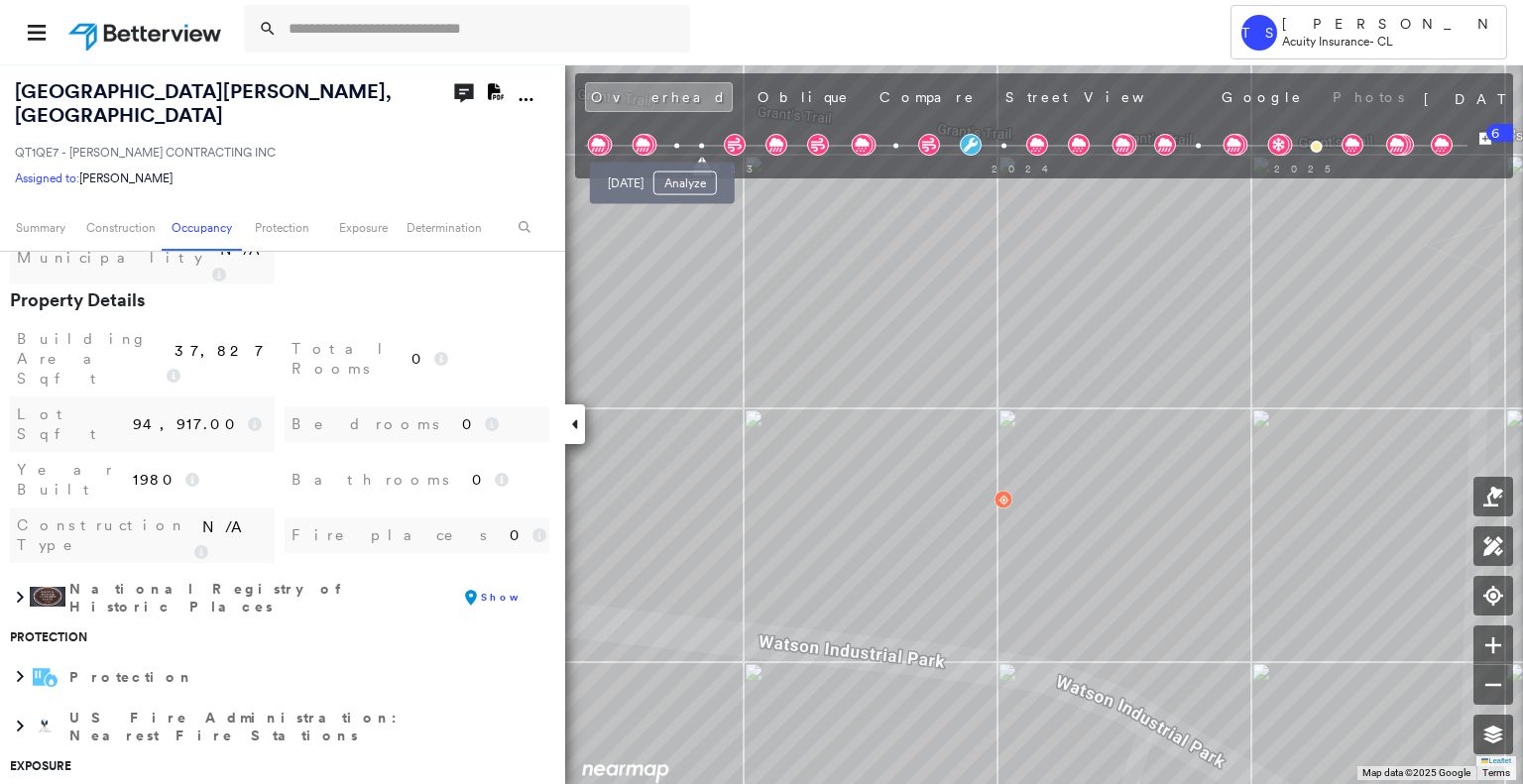 click at bounding box center [676, 146] 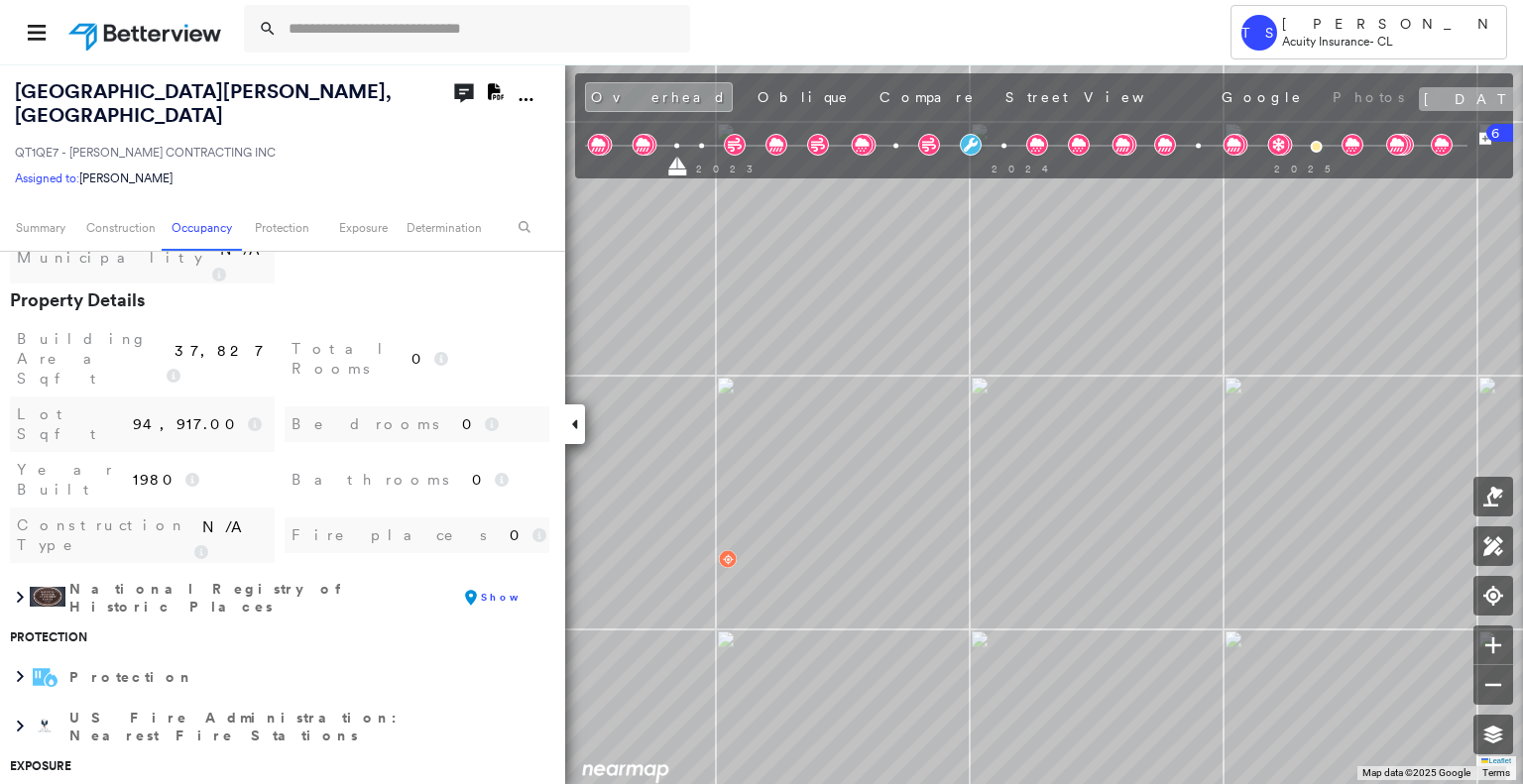 click on "[DATE]" at bounding box center [1485, 99] 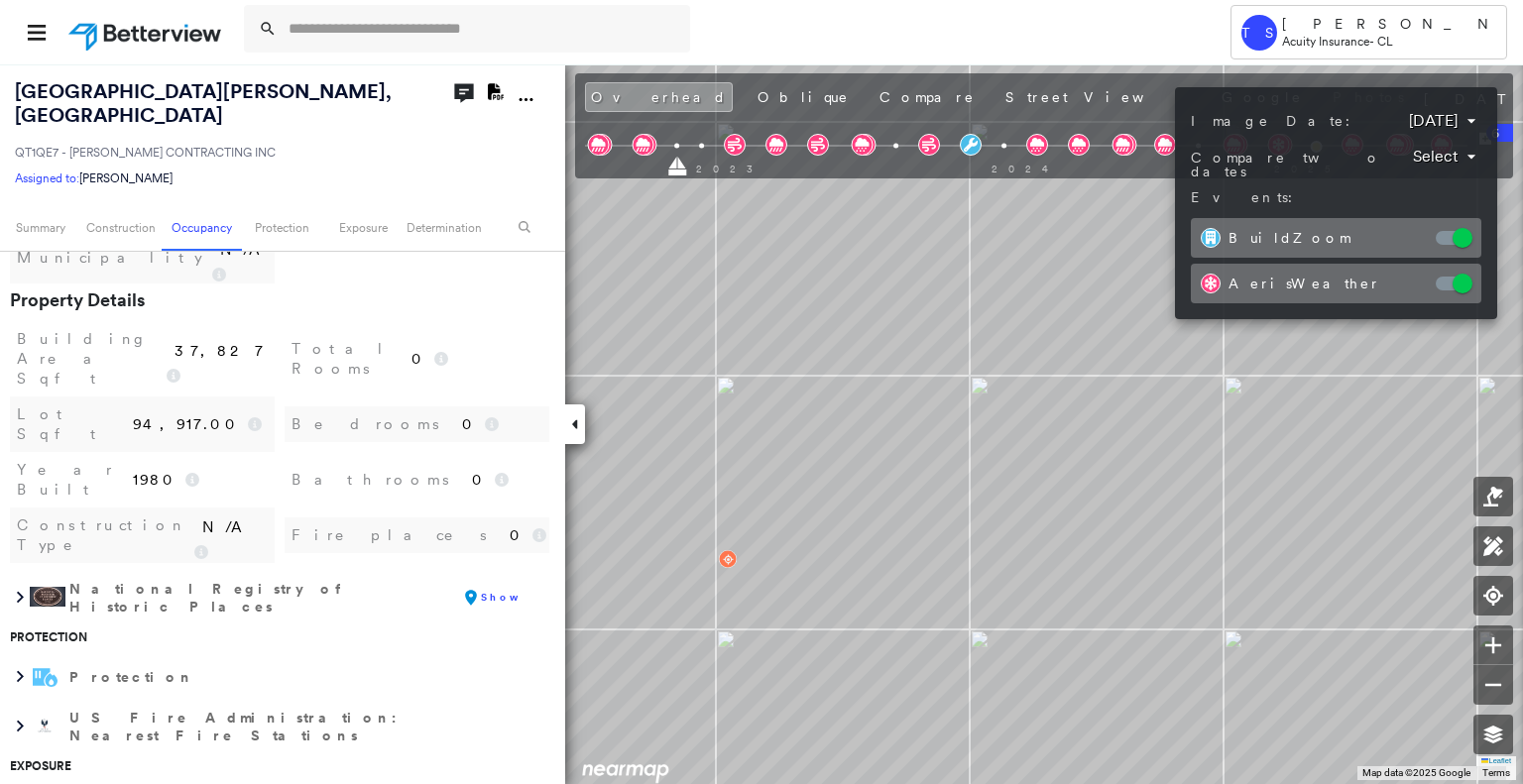 click on "Tower TS [PERSON_NAME] Acuity Insurance  -   CL [STREET_ADDRESS][PERSON_NAME] QT1QE7 - [PERSON_NAME] CONTRACTING INC Assigned to:  [PERSON_NAME] Assigned to:  [PERSON_NAME] QT1QE7 - [PERSON_NAME] CONTRACTING INC Assigned to:  [PERSON_NAME] Open Comments Download PDF Report Summary Construction Occupancy Protection Exposure Determination Looking for roof spotlights? Analyze this date Overhead Obliques Street View Roof Spotlight™ Index 0 100 25 50 75 1 Building Roof Scores 0 Buildings Policy Information :  QT1QE7 - [PERSON_NAME] CONTRACTING INC Flags :  4 (0 cleared, 4 uncleared) Construction Roof Age :  [DEMOGRAPHIC_DATA]+ years old. 1 Building 1 :  11+ years Assessor and MLS Details BuildZoom - Building Permit Data and Analysis Occupancy Ownership Place Detail Google - Places Property Lookup-Acuity   Construction Type N/A Year Built 1980 Bathrooms 0 Lot Sqft 94,917.00 Total Rooms 0 Building Area Sqft 37,827 Property Details Municipality N/A [GEOGRAPHIC_DATA] FIPS 29189 APN 25L51038901 Parcel Information" at bounding box center [762, 392] 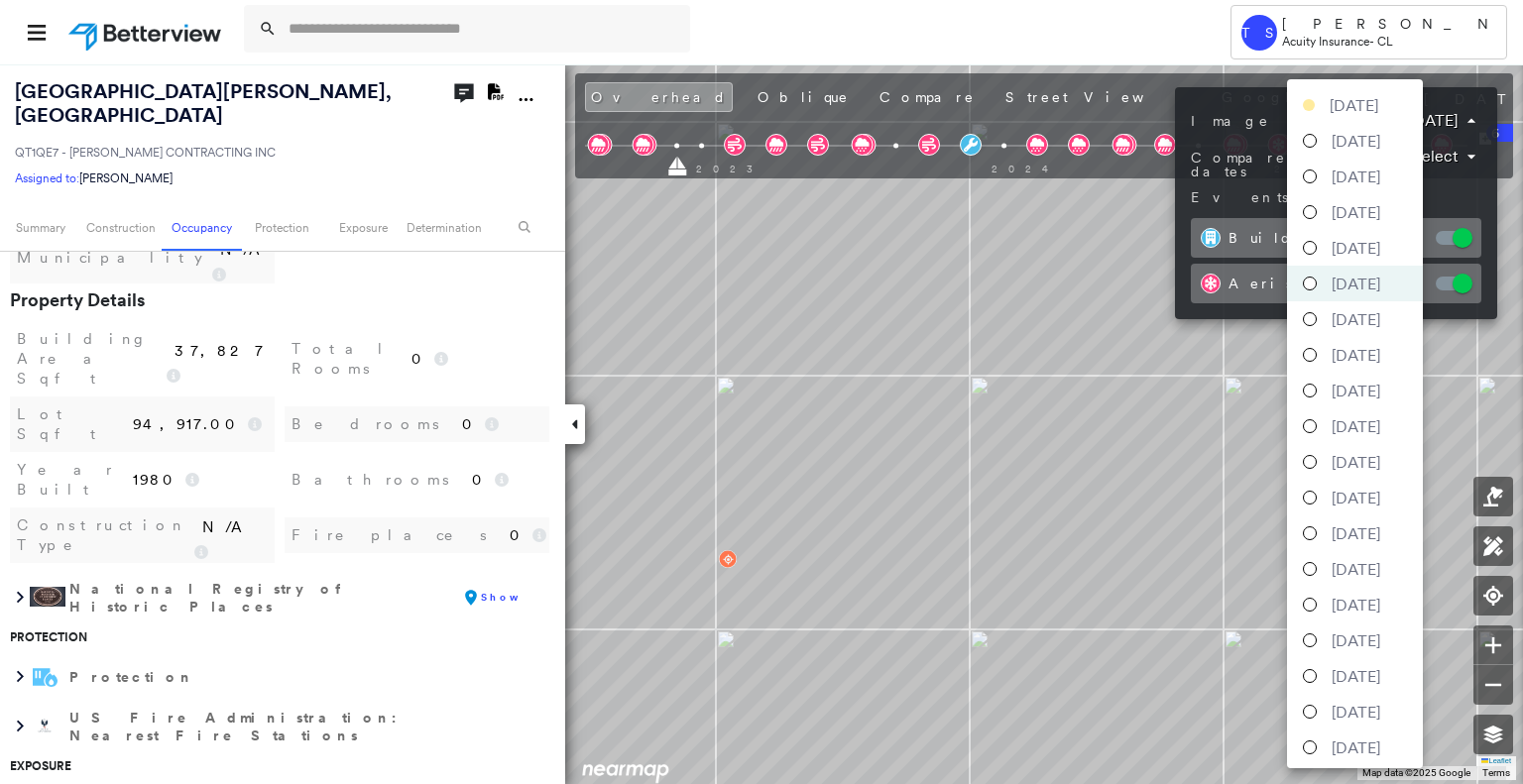 click on "[DATE]" at bounding box center [1355, 355] 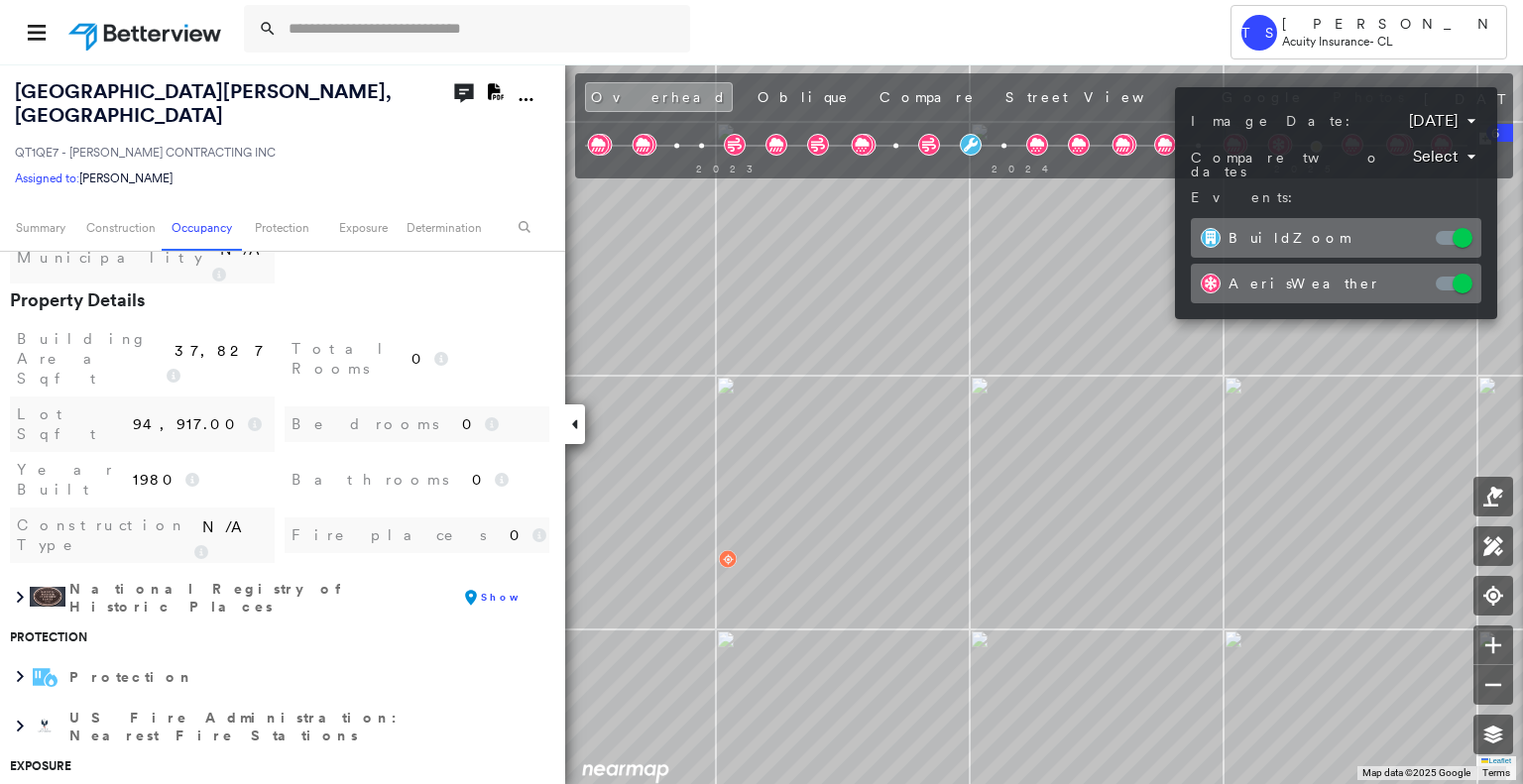 click on "Tower TS [PERSON_NAME] Acuity Insurance  -   CL [STREET_ADDRESS][PERSON_NAME] QT1QE7 - [PERSON_NAME] CONTRACTING INC Assigned to:  [PERSON_NAME] Assigned to:  [PERSON_NAME] QT1QE7 - [PERSON_NAME] CONTRACTING INC Assigned to:  [PERSON_NAME] Open Comments Download PDF Report Summary Construction Occupancy Protection Exposure Determination Looking for roof spotlights? Analyze this date Overhead Obliques Street View Roof Spotlight™ Index 0 100 25 50 75 1 Building Roof Scores 0 Buildings Policy Information :  QT1QE7 - [PERSON_NAME] CONTRACTING INC Flags :  4 (0 cleared, 4 uncleared) Construction Roof Age :  [DEMOGRAPHIC_DATA]+ years old. 1 Building 1 :  11+ years Assessor and MLS Details BuildZoom - Building Permit Data and Analysis Occupancy Ownership Place Detail Google - Places Property Lookup-Acuity   Construction Type N/A Year Built 1980 Bathrooms 0 Lot Sqft 94,917.00 Total Rooms 0 Building Area Sqft 37,827 Property Details Municipality N/A [GEOGRAPHIC_DATA] FIPS 29189 APN 25L51038901 Parcel Information" at bounding box center (762, 392) 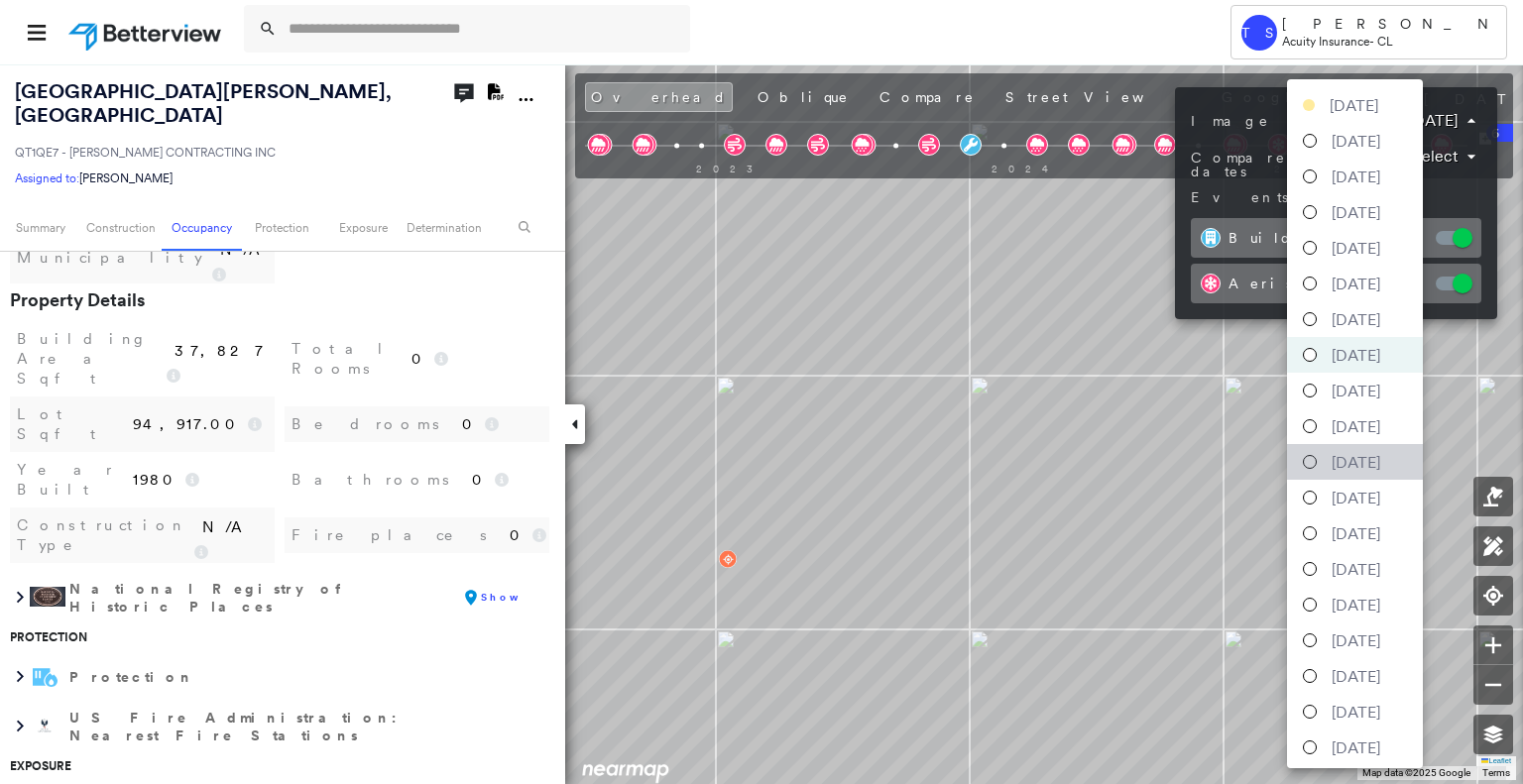 click on "[DATE]" at bounding box center (1354, 462) 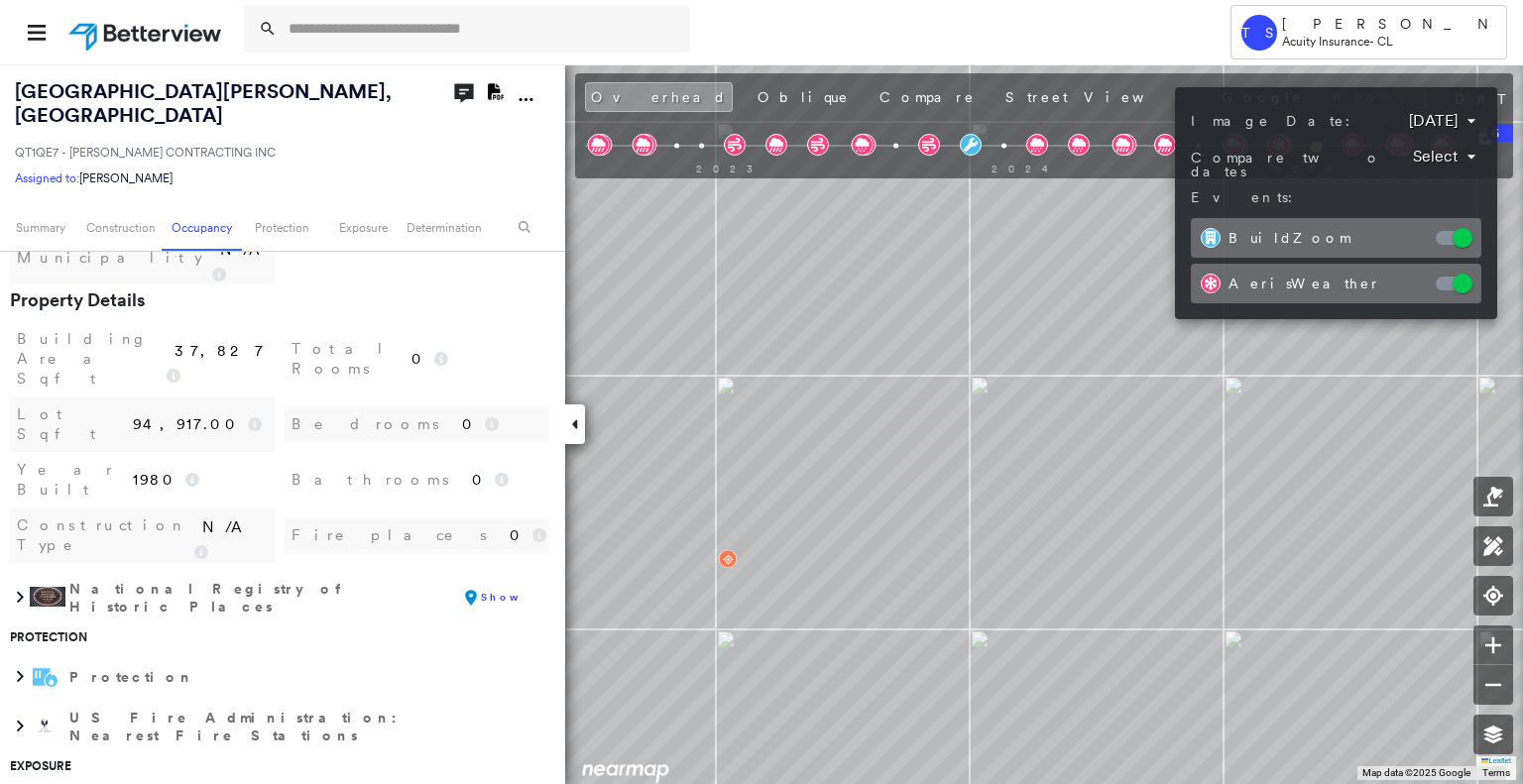 drag, startPoint x: 1222, startPoint y: 449, endPoint x: 1233, endPoint y: 455, distance: 12.529964 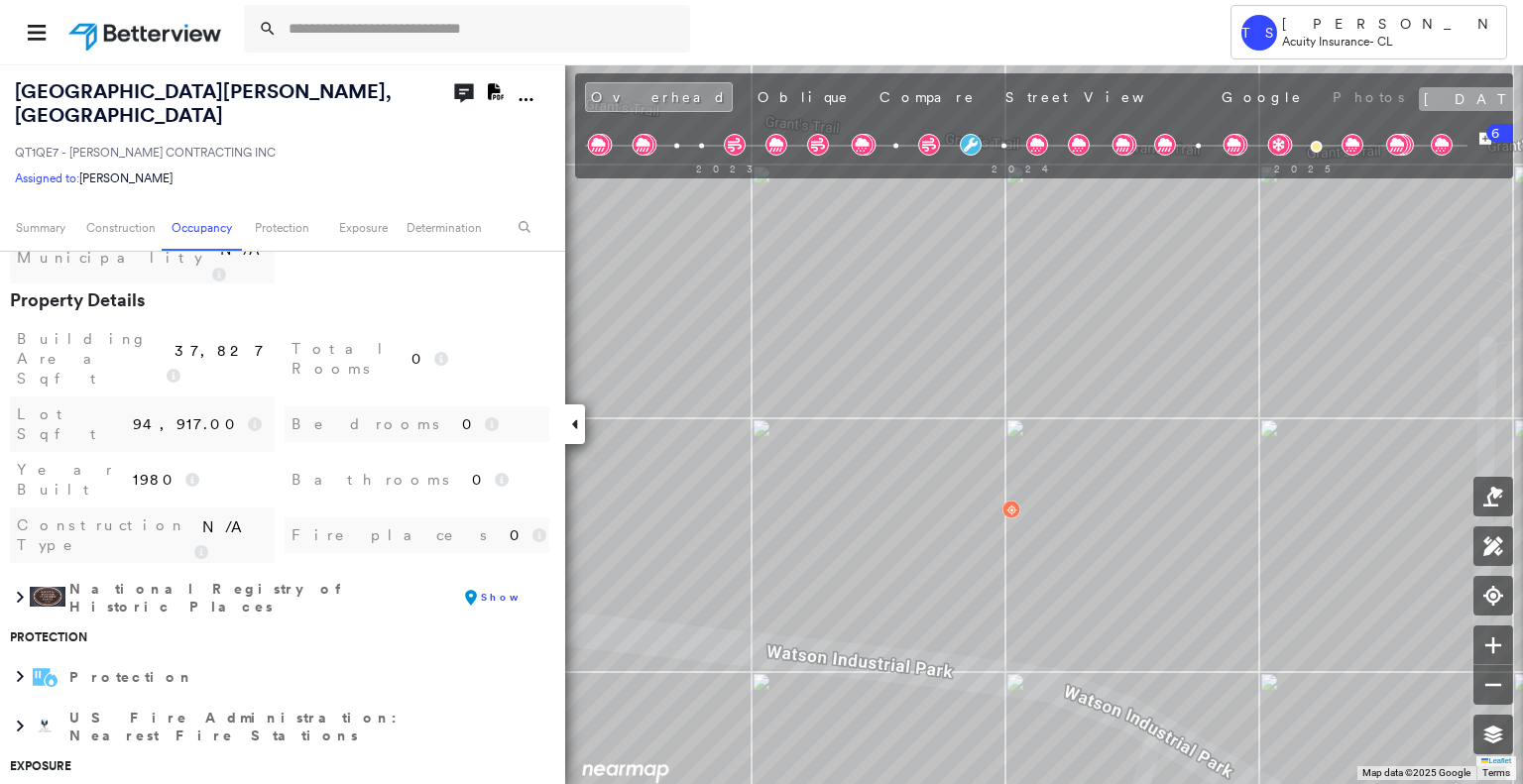 click on "[DATE]" at bounding box center (1485, 99) 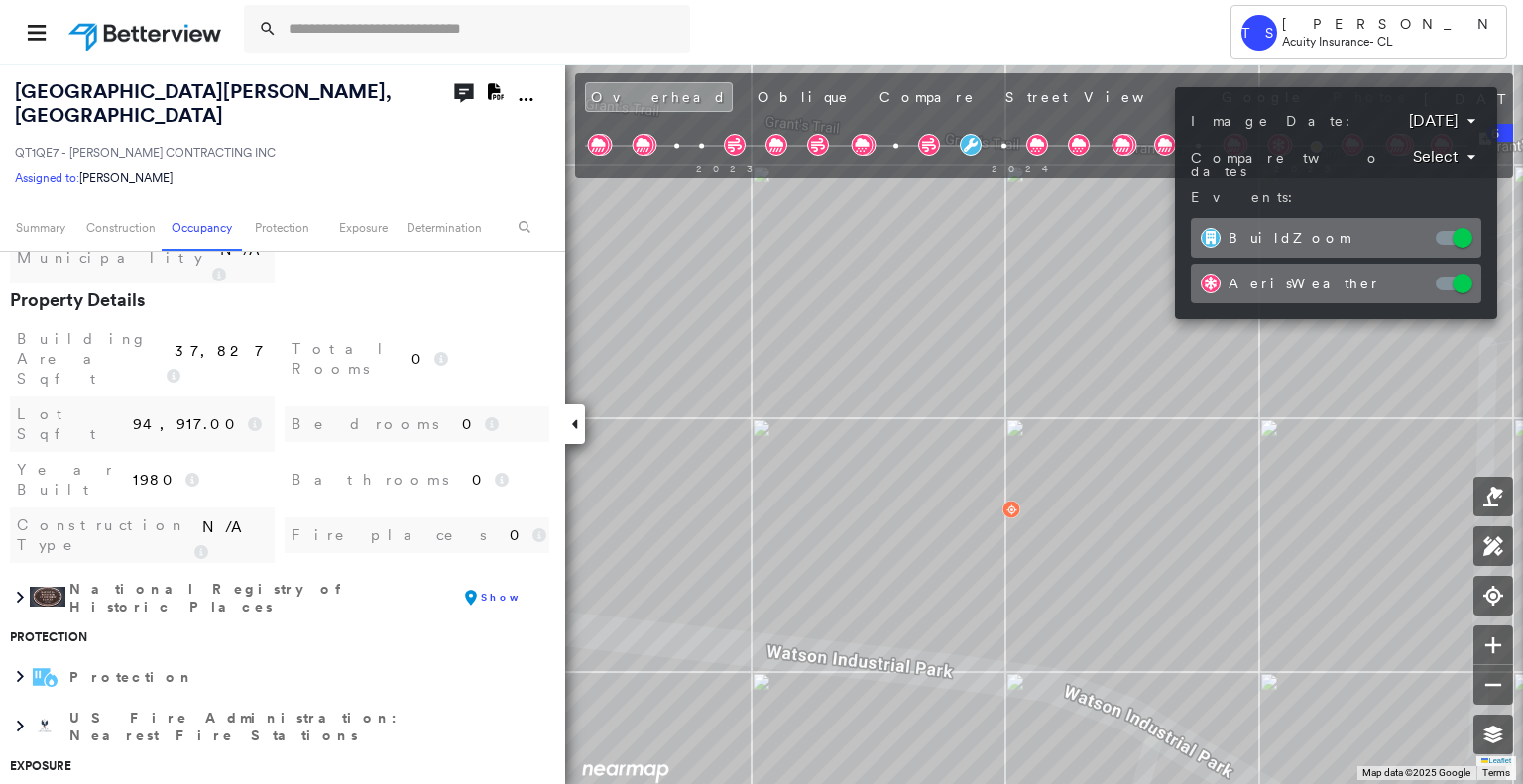 click on "Tower TS [PERSON_NAME] Acuity Insurance  -   CL [STREET_ADDRESS][PERSON_NAME] QT1QE7 - [PERSON_NAME] CONTRACTING INC Assigned to:  [PERSON_NAME] Assigned to:  [PERSON_NAME] QT1QE7 - [PERSON_NAME] CONTRACTING INC Assigned to:  [PERSON_NAME] Open Comments Download PDF Report Summary Construction Occupancy Protection Exposure Determination Looking for roof spotlights? Analyze this date Overhead Obliques Street View Roof Spotlight™ Index 0 100 25 50 75 1 Building Roof Scores 0 Buildings Policy Information :  QT1QE7 - [PERSON_NAME] CONTRACTING INC Flags :  4 (0 cleared, 4 uncleared) Construction Roof Age :  [DEMOGRAPHIC_DATA]+ years old. 1 Building 1 :  11+ years Assessor and MLS Details BuildZoom - Building Permit Data and Analysis Occupancy Ownership Place Detail Google - Places Property Lookup-Acuity   Construction Type N/A Year Built 1980 Bathrooms 0 Lot Sqft 94,917.00 Total Rooms 0 Building Area Sqft 37,827 Property Details Municipality N/A [GEOGRAPHIC_DATA] FIPS 29189 APN 25L51038901 Parcel Information" at bounding box center (762, 392) 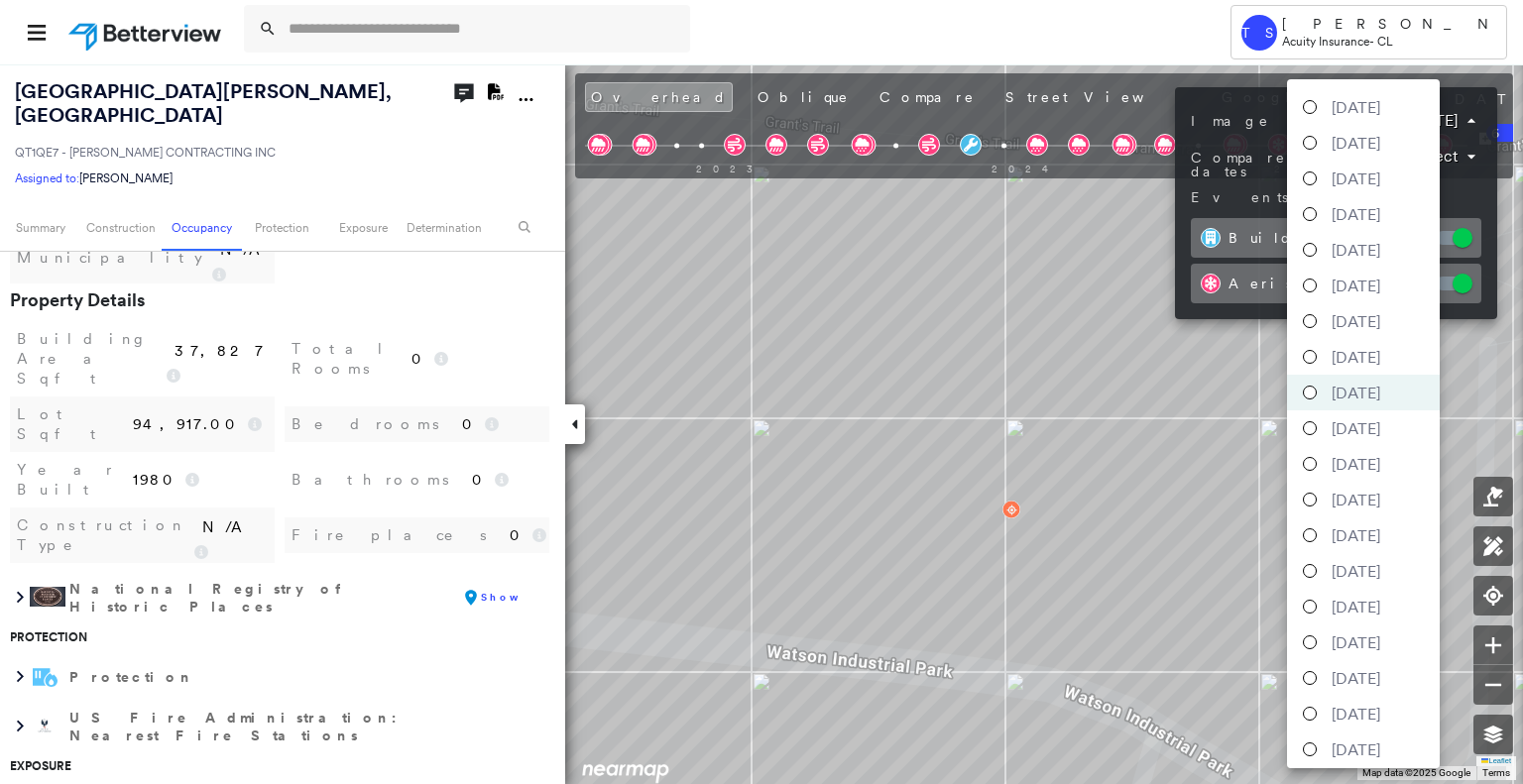 scroll, scrollTop: 99, scrollLeft: 0, axis: vertical 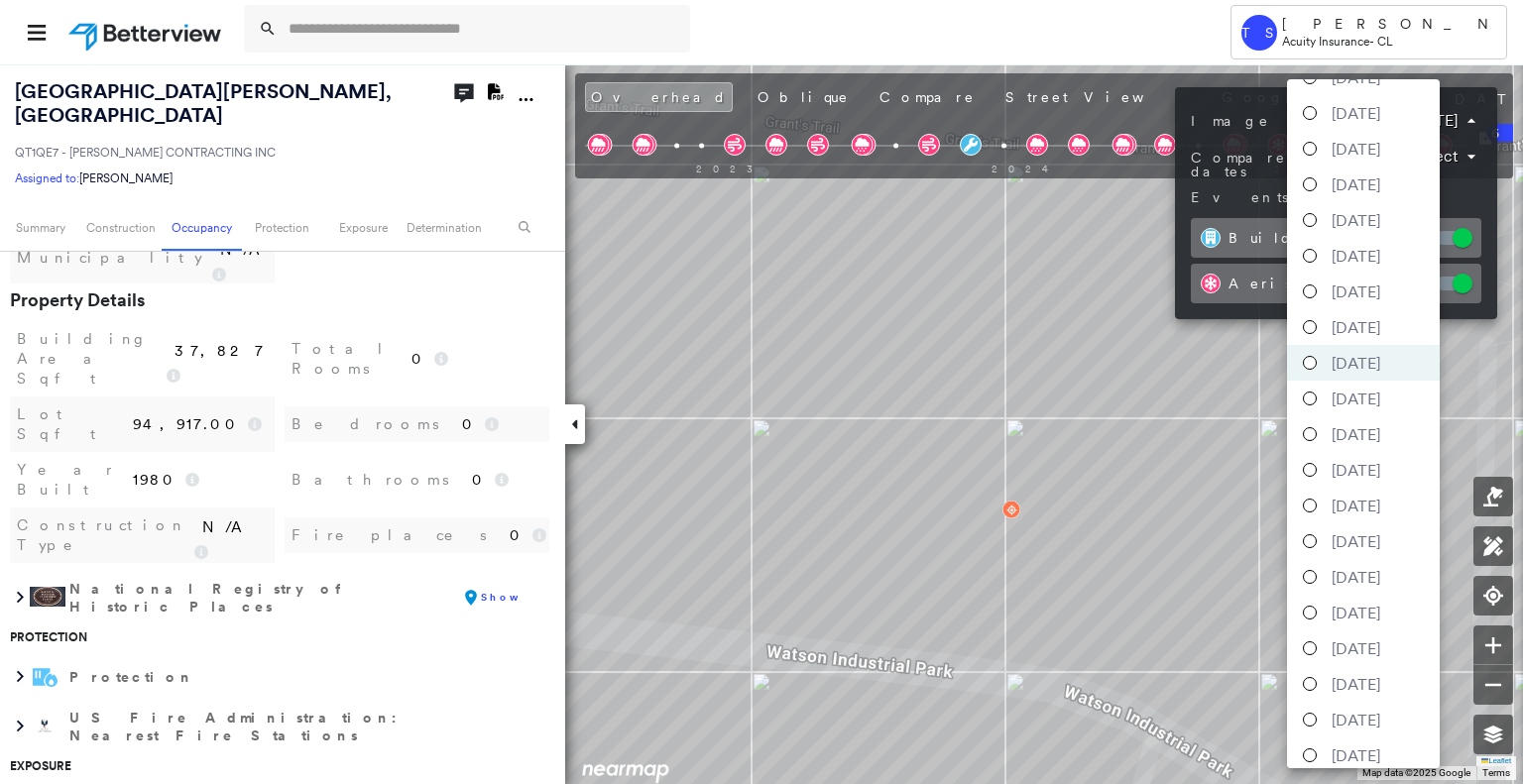 click on "[DATE]" at bounding box center (1355, 398) 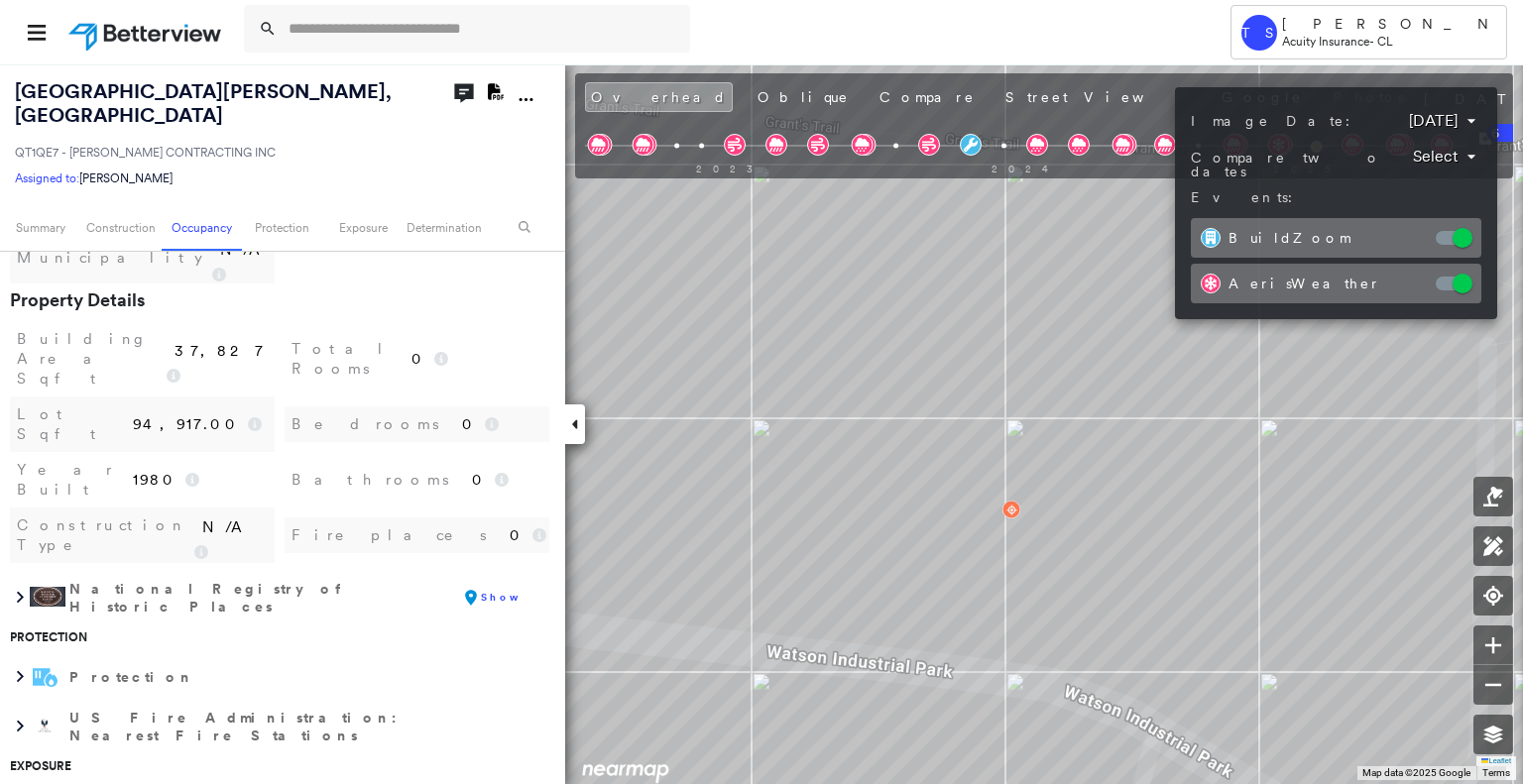 click on "Tower TS [PERSON_NAME] Acuity Insurance  -   CL [STREET_ADDRESS][PERSON_NAME] QT1QE7 - [PERSON_NAME] CONTRACTING INC Assigned to:  [PERSON_NAME] Assigned to:  [PERSON_NAME] QT1QE7 - [PERSON_NAME] CONTRACTING INC Assigned to:  [PERSON_NAME] Open Comments Download PDF Report Summary Construction Occupancy Protection Exposure Determination Looking for roof spotlights? Analyze this date Overhead Obliques Street View Roof Spotlight™ Index 0 100 25 50 75 1 Building Roof Scores 0 Buildings Policy Information :  QT1QE7 - [PERSON_NAME] CONTRACTING INC Flags :  4 (0 cleared, 4 uncleared) Construction Roof Age :  [DEMOGRAPHIC_DATA]+ years old. 1 Building 1 :  11+ years Assessor and MLS Details BuildZoom - Building Permit Data and Analysis Occupancy Ownership Place Detail Google - Places Property Lookup-Acuity   Construction Type N/A Year Built 1980 Bathrooms 0 Lot Sqft 94,917.00 Total Rooms 0 Building Area Sqft 37,827 Property Details Municipality N/A [GEOGRAPHIC_DATA] FIPS 29189 APN 25L51038901 Parcel Information" at bounding box center [762, 392] 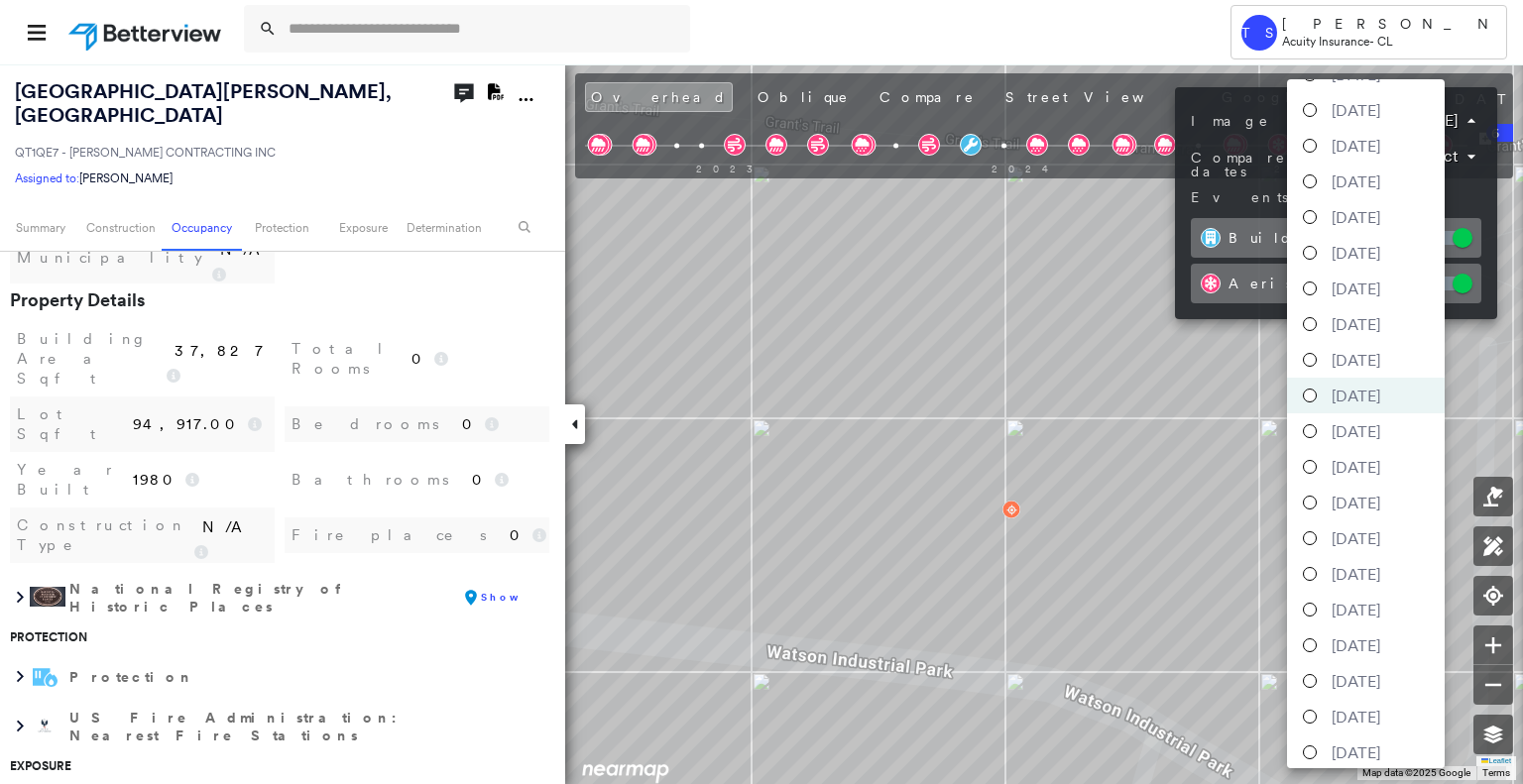 scroll, scrollTop: 182, scrollLeft: 0, axis: vertical 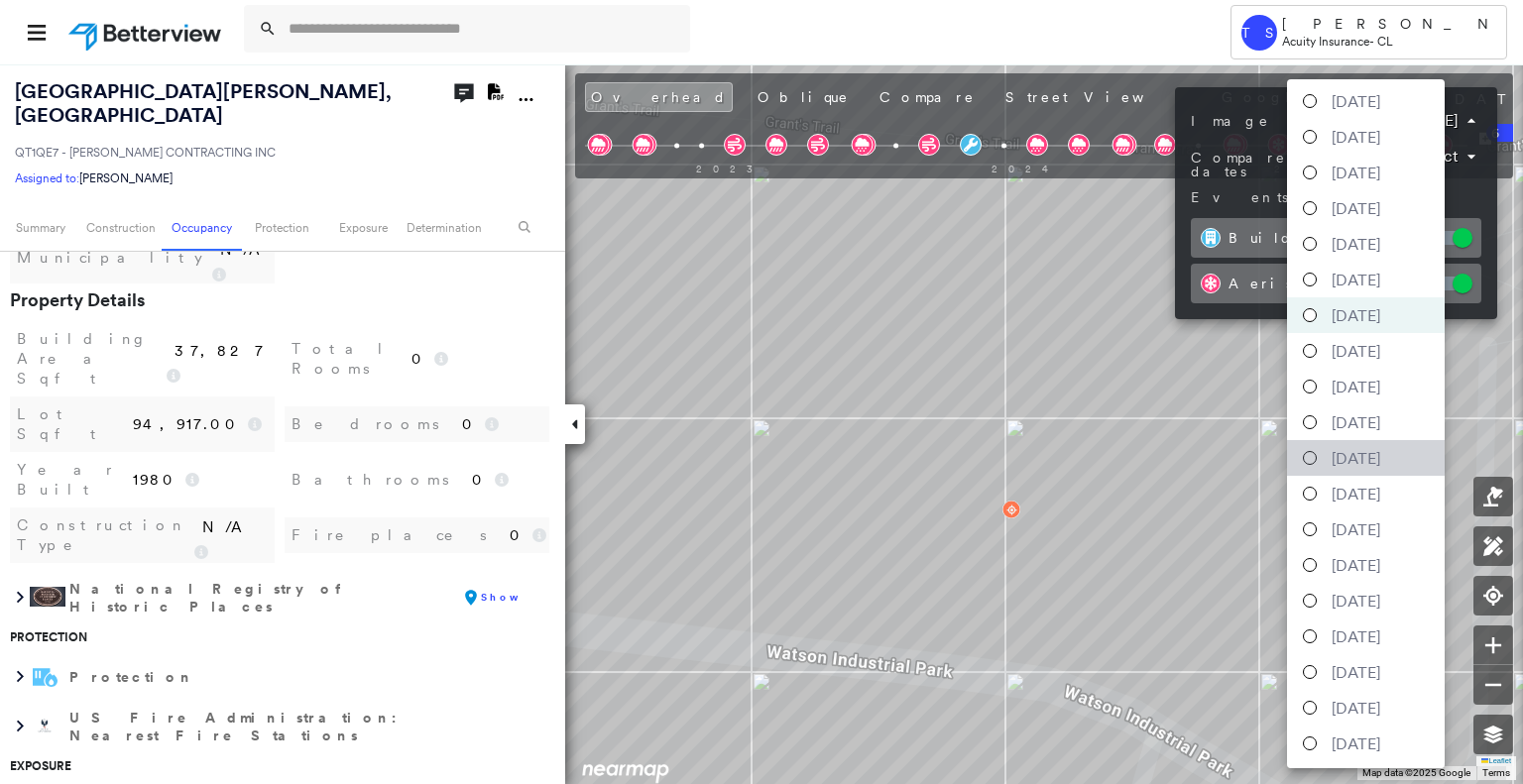 click on "[DATE]" at bounding box center (1355, 458) 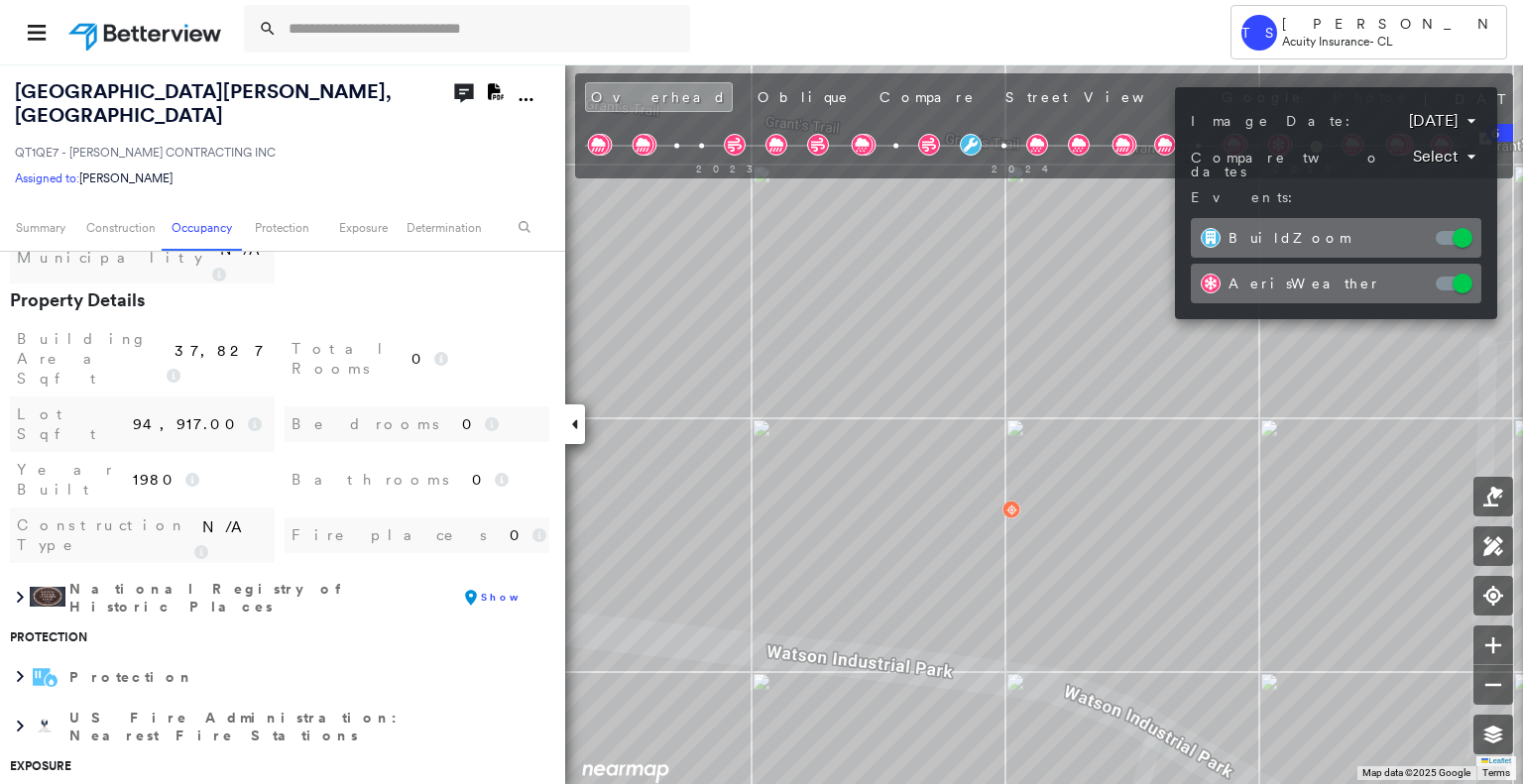 click on "Tower TS [PERSON_NAME] Acuity Insurance  -   CL [STREET_ADDRESS][PERSON_NAME] QT1QE7 - [PERSON_NAME] CONTRACTING INC Assigned to:  [PERSON_NAME] Assigned to:  [PERSON_NAME] QT1QE7 - [PERSON_NAME] CONTRACTING INC Assigned to:  [PERSON_NAME] Open Comments Download PDF Report Summary Construction Occupancy Protection Exposure Determination Looking for roof spotlights? Analyze this date Overhead Obliques Street View Roof Spotlight™ Index 0 100 25 50 75 1 Building Roof Scores 0 Buildings Policy Information :  QT1QE7 - [PERSON_NAME] CONTRACTING INC Flags :  4 (0 cleared, 4 uncleared) Construction Roof Age :  [DEMOGRAPHIC_DATA]+ years old. 1 Building 1 :  11+ years Assessor and MLS Details BuildZoom - Building Permit Data and Analysis Occupancy Ownership Place Detail Google - Places Property Lookup-Acuity   Construction Type N/A Year Built 1980 Bathrooms 0 Lot Sqft 94,917.00 Total Rooms 0 Building Area Sqft 37,827 Property Details Municipality N/A [GEOGRAPHIC_DATA] FIPS 29189 APN 25L51038901 Parcel Information" at bounding box center [762, 392] 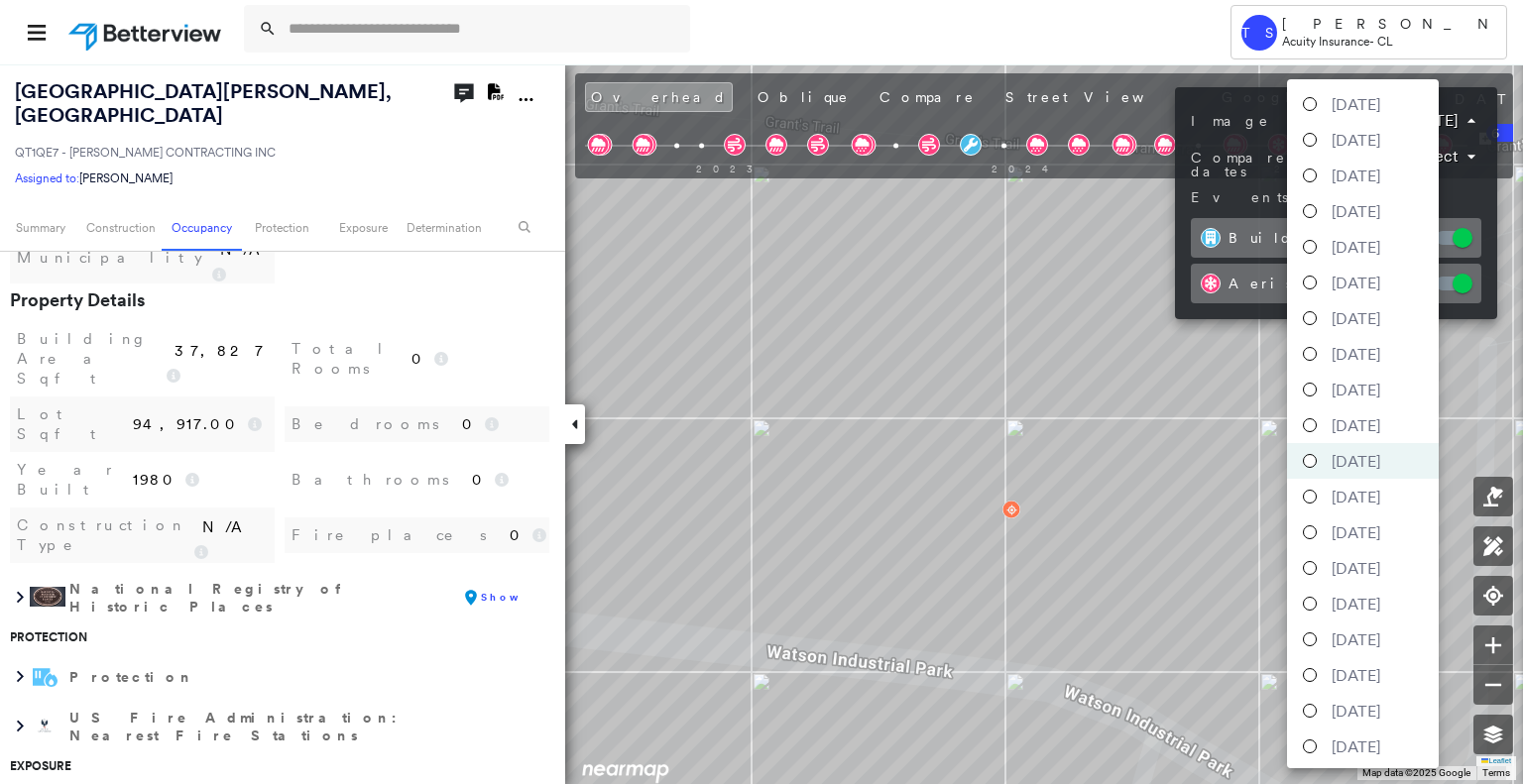 scroll, scrollTop: 182, scrollLeft: 0, axis: vertical 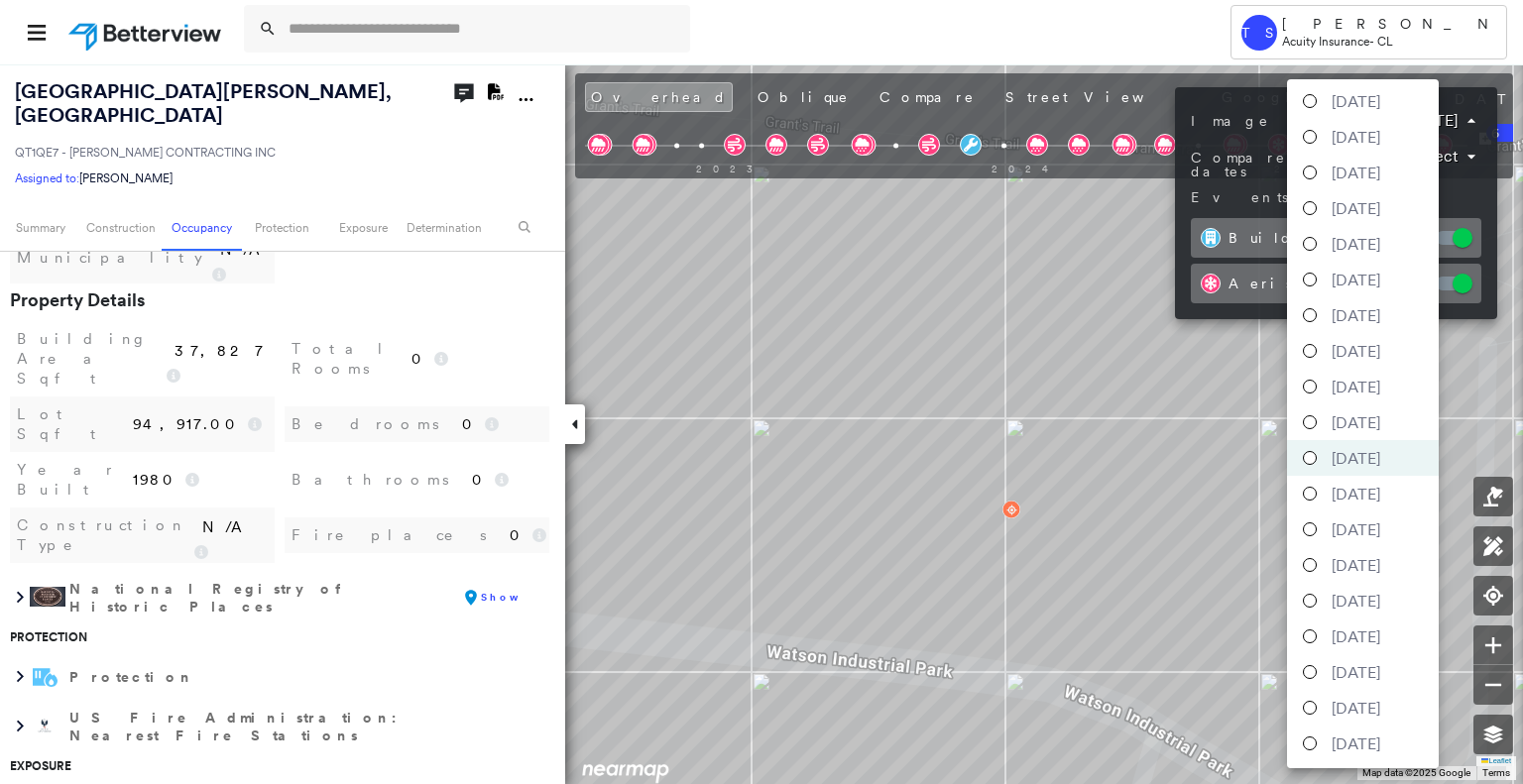 click on "[DATE]" at bounding box center [1355, 565] 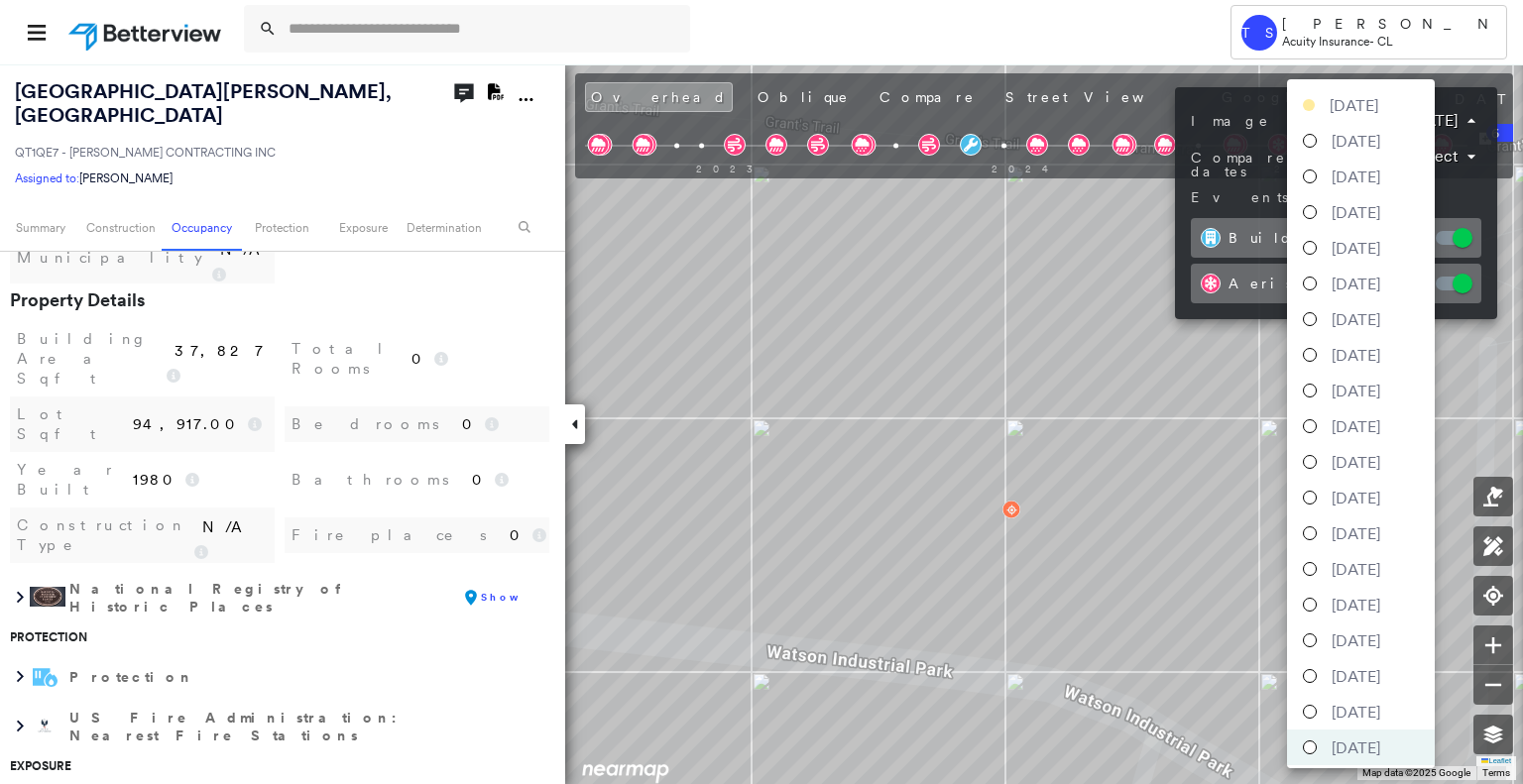 click on "Tower TS [PERSON_NAME] Acuity Insurance  -   CL [STREET_ADDRESS][PERSON_NAME] QT1QE7 - [PERSON_NAME] CONTRACTING INC Assigned to:  [PERSON_NAME] Assigned to:  [PERSON_NAME] QT1QE7 - [PERSON_NAME] CONTRACTING INC Assigned to:  [PERSON_NAME] Open Comments Download PDF Report Summary Construction Occupancy Protection Exposure Determination Looking for roof spotlights? Analyze this date Overhead Obliques Street View Roof Spotlight™ Index 0 100 25 50 75 1 Building Roof Scores 0 Buildings Policy Information :  QT1QE7 - [PERSON_NAME] CONTRACTING INC Flags :  4 (0 cleared, 4 uncleared) Construction Roof Age :  [DEMOGRAPHIC_DATA]+ years old. 1 Building 1 :  11+ years Assessor and MLS Details BuildZoom - Building Permit Data and Analysis Occupancy Ownership Place Detail Google - Places Property Lookup-Acuity   Construction Type N/A Year Built 1980 Bathrooms 0 Lot Sqft 94,917.00 Total Rooms 0 Building Area Sqft 37,827 Property Details Municipality N/A [GEOGRAPHIC_DATA] FIPS 29189 APN 25L51038901 Parcel Information" at bounding box center (762, 392) 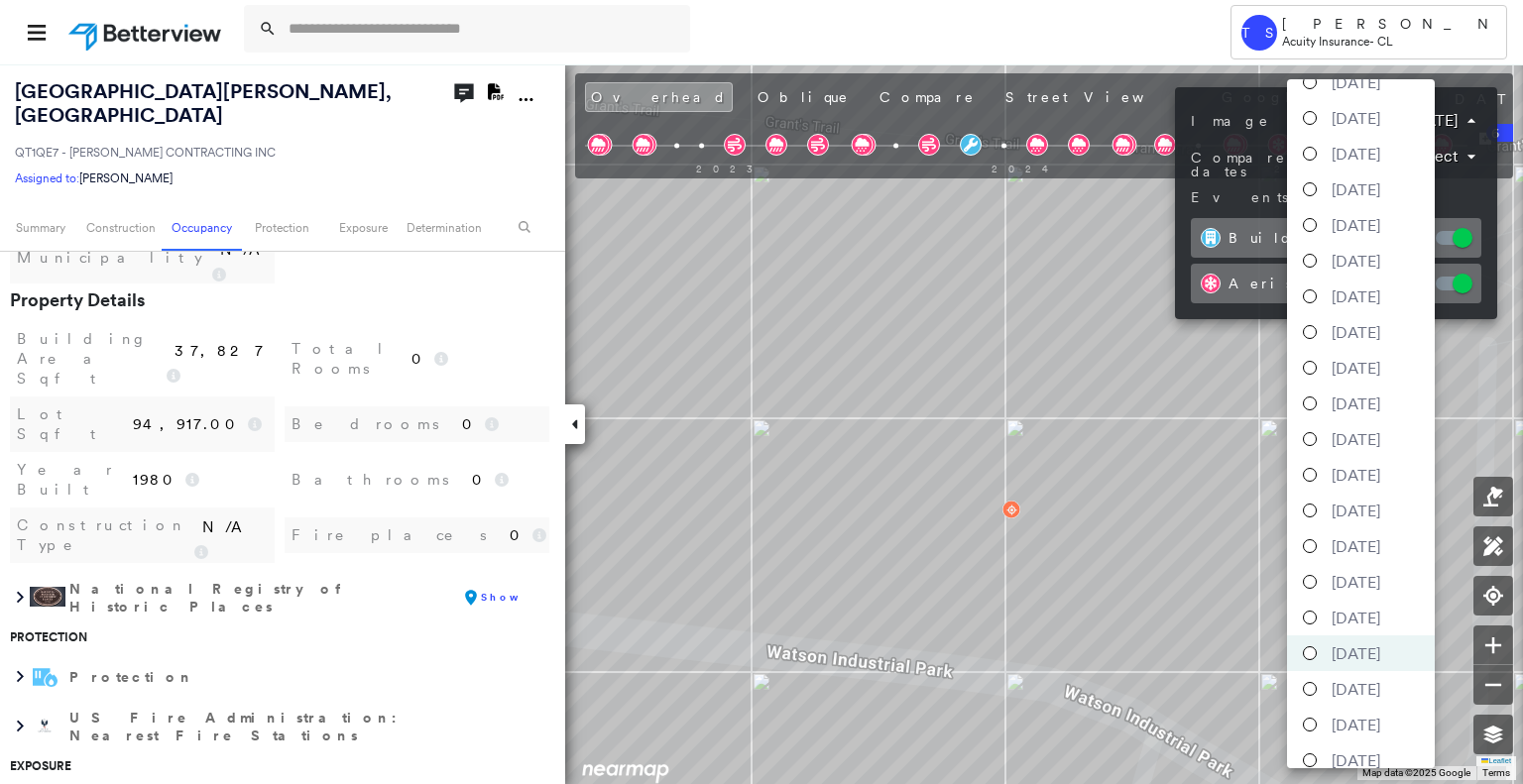 scroll, scrollTop: 182, scrollLeft: 0, axis: vertical 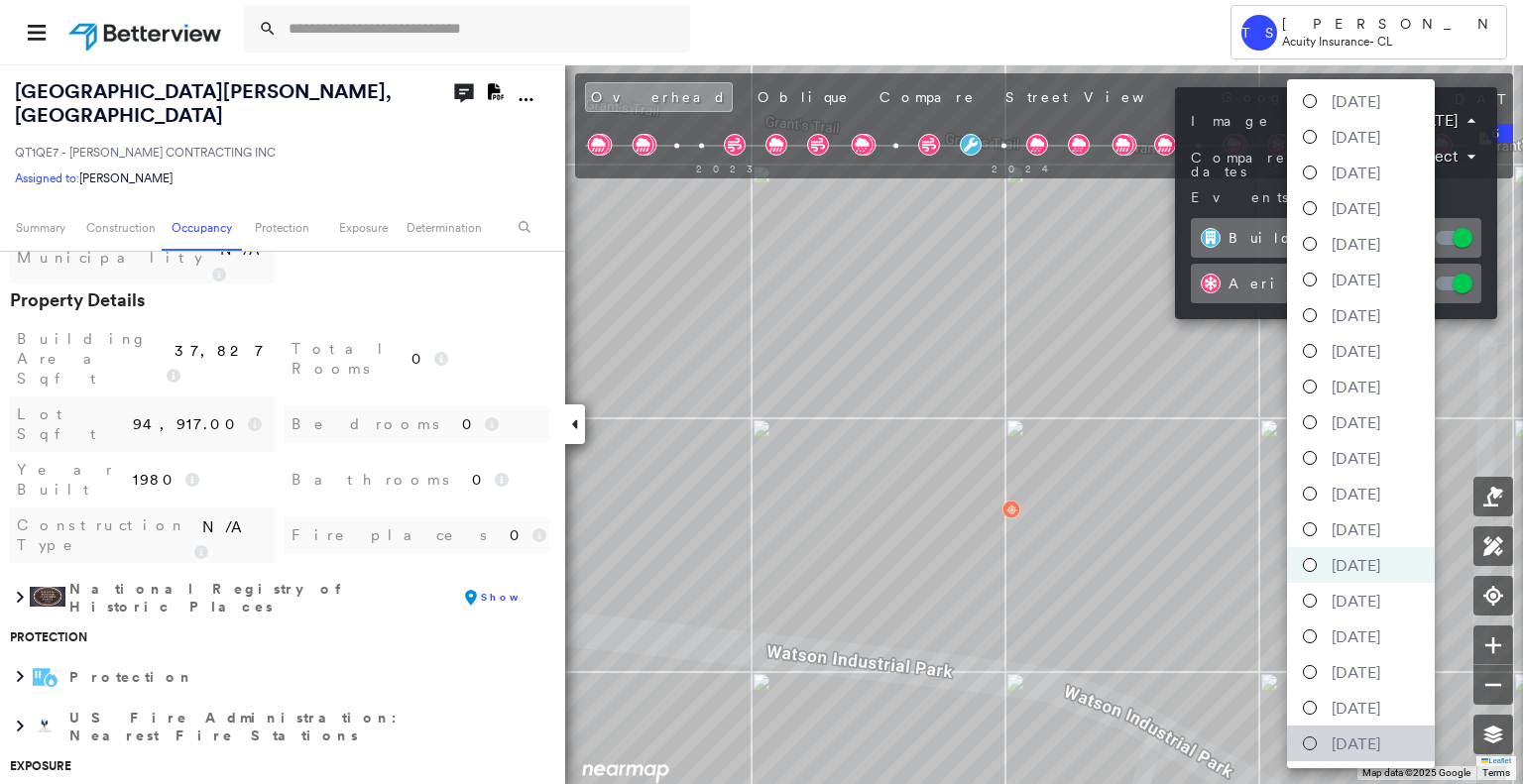 click on "[DATE]" at bounding box center (1355, 743) 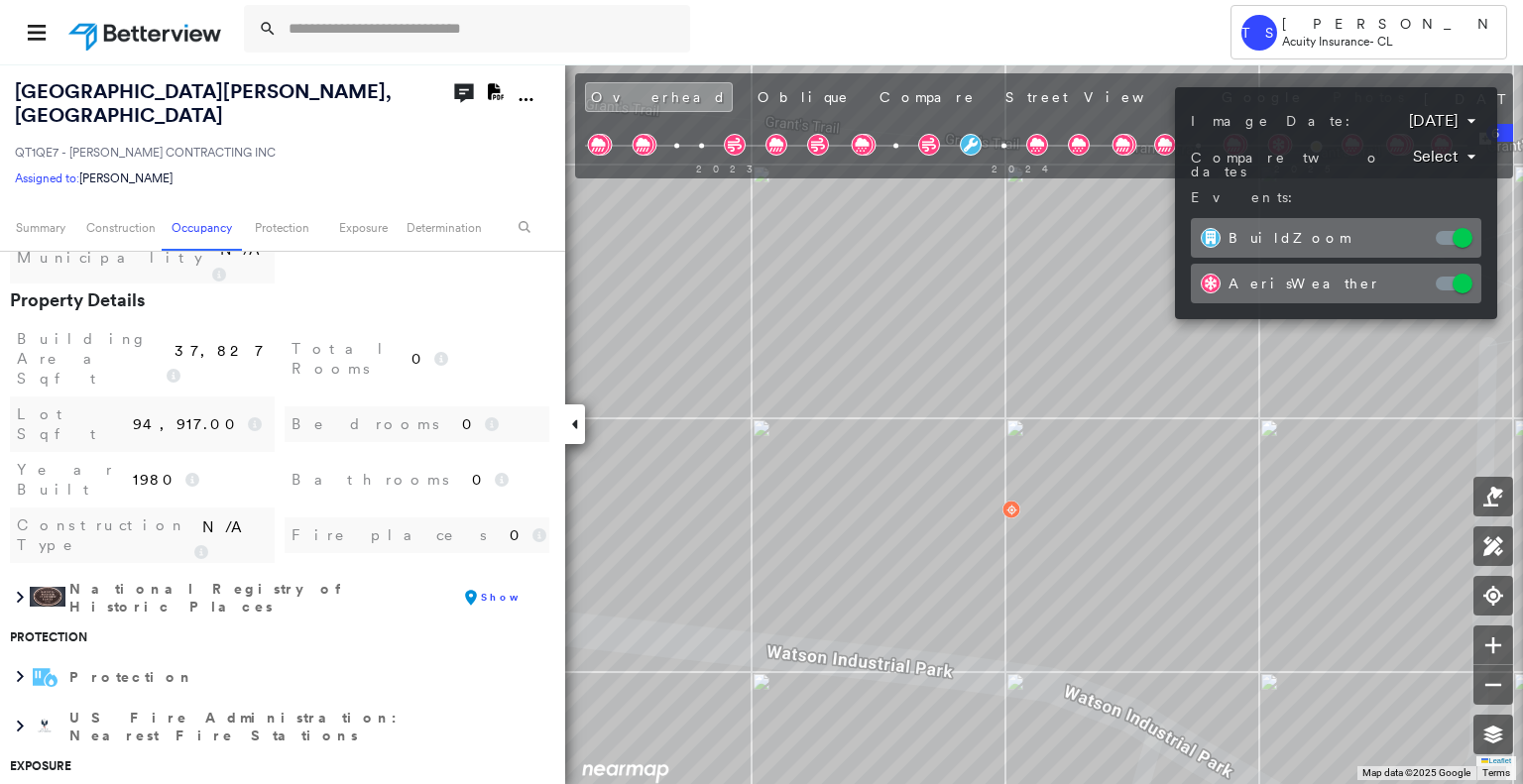 drag, startPoint x: 1273, startPoint y: 550, endPoint x: 1215, endPoint y: 550, distance: 58 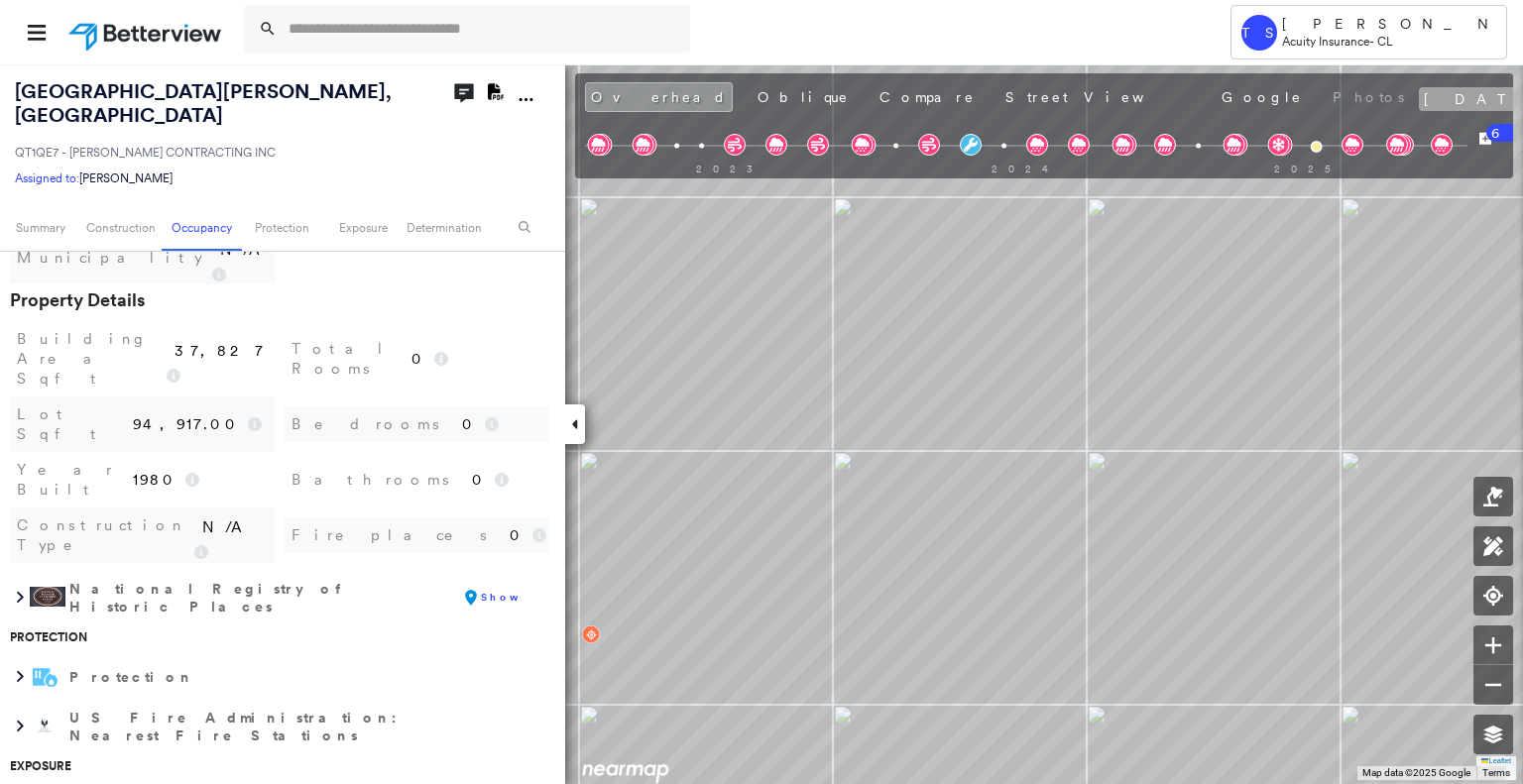 click on "[DATE]" at bounding box center (1485, 99) 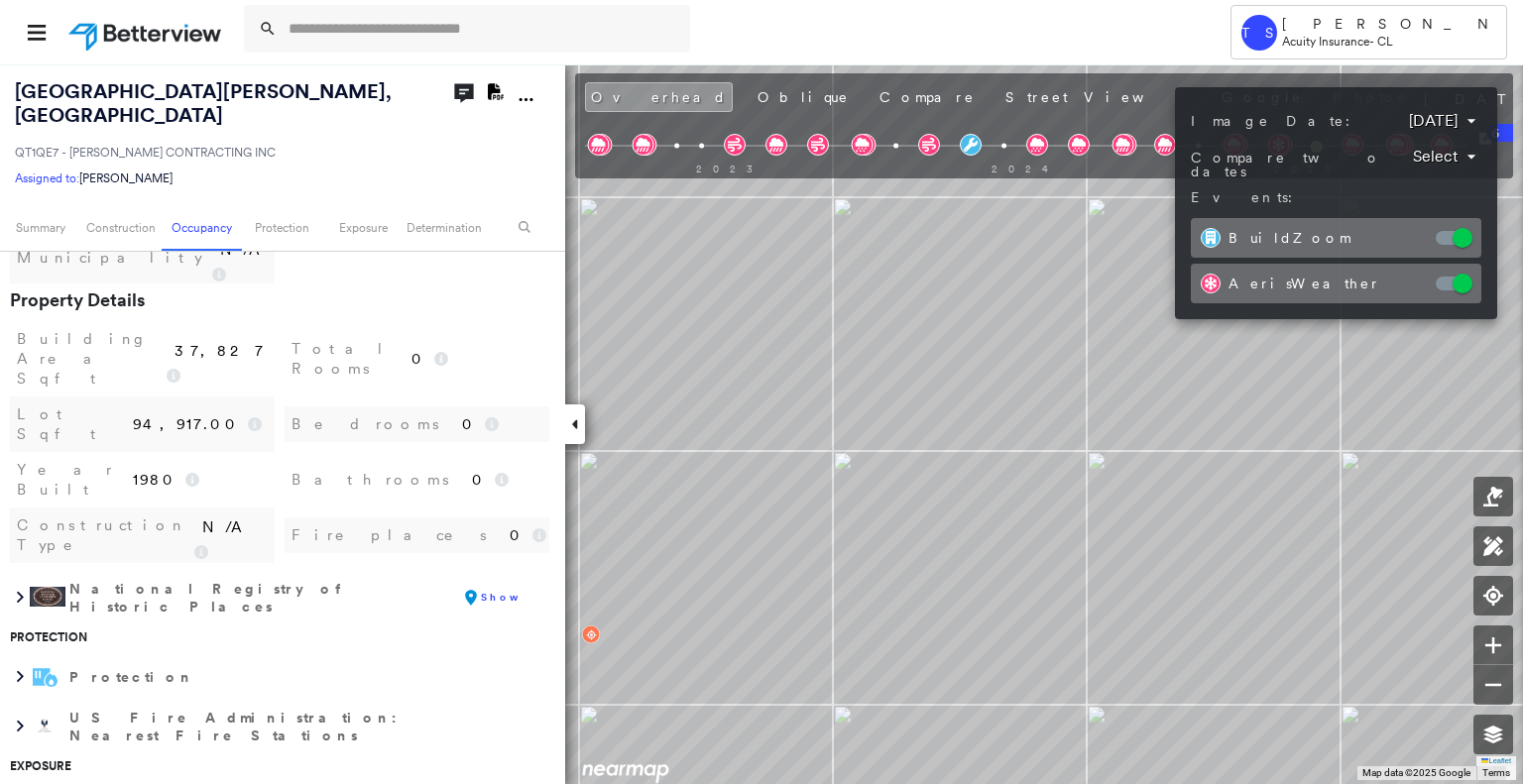 click on "Tower TS [PERSON_NAME] Acuity Insurance  -   CL [STREET_ADDRESS][PERSON_NAME] QT1QE7 - [PERSON_NAME] CONTRACTING INC Assigned to:  [PERSON_NAME] Assigned to:  [PERSON_NAME] QT1QE7 - [PERSON_NAME] CONTRACTING INC Assigned to:  [PERSON_NAME] Open Comments Download PDF Report Summary Construction Occupancy Protection Exposure Determination Looking for roof spotlights? Analyze this date Overhead Obliques Street View Roof Spotlight™ Index 0 100 25 50 75 1 Building Roof Scores 0 Buildings Policy Information :  QT1QE7 - [PERSON_NAME] CONTRACTING INC Flags :  4 (0 cleared, 4 uncleared) Construction Roof Age :  [DEMOGRAPHIC_DATA]+ years old. 1 Building 1 :  11+ years Assessor and MLS Details BuildZoom - Building Permit Data and Analysis Occupancy Ownership Place Detail Google - Places Property Lookup-Acuity   Construction Type N/A Year Built 1980 Bathrooms 0 Lot Sqft 94,917.00 Total Rooms 0 Building Area Sqft 37,827 Property Details Municipality N/A [GEOGRAPHIC_DATA] FIPS 29189 APN 25L51038901 Parcel Information" at bounding box center [762, 392] 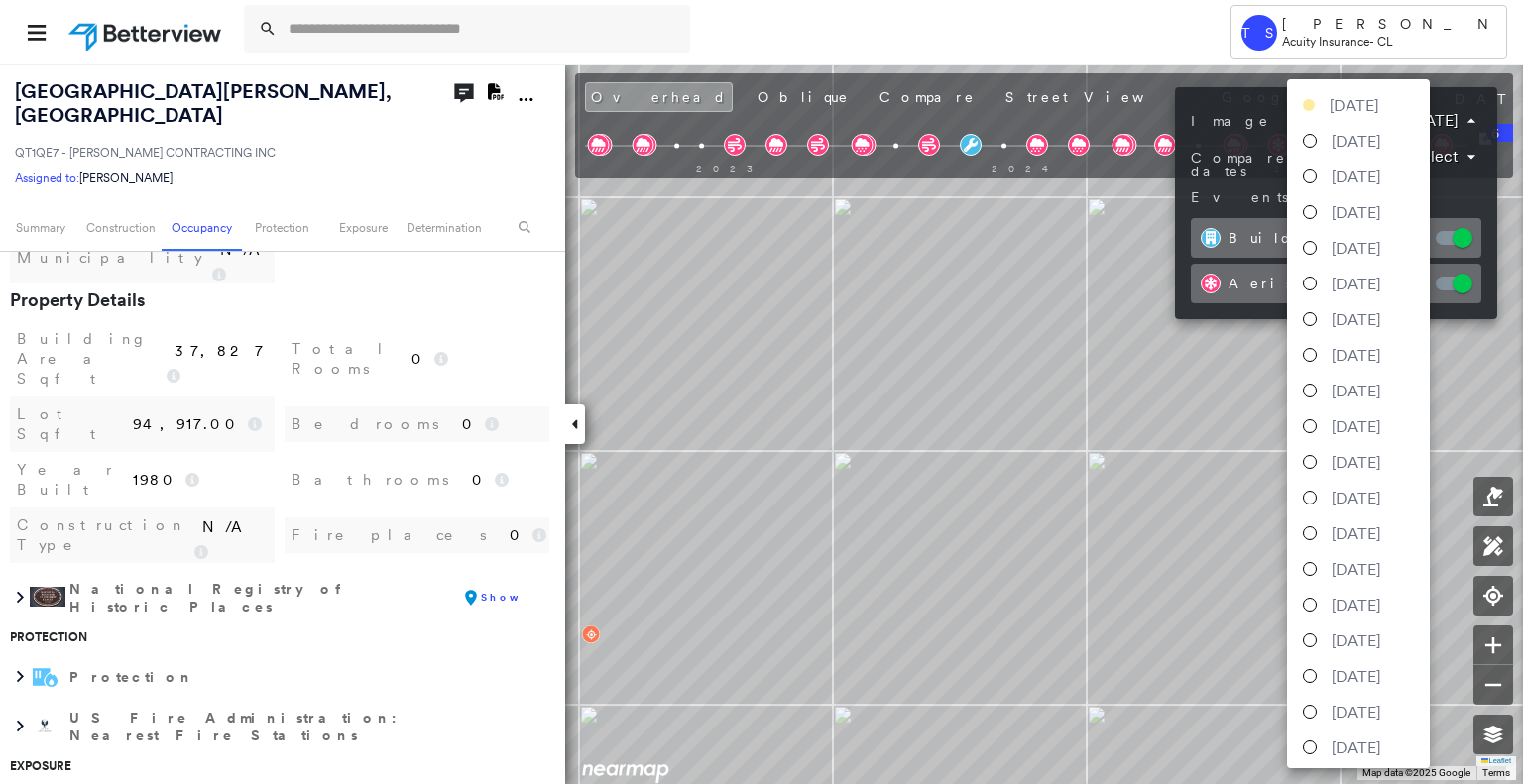 scroll, scrollTop: 182, scrollLeft: 0, axis: vertical 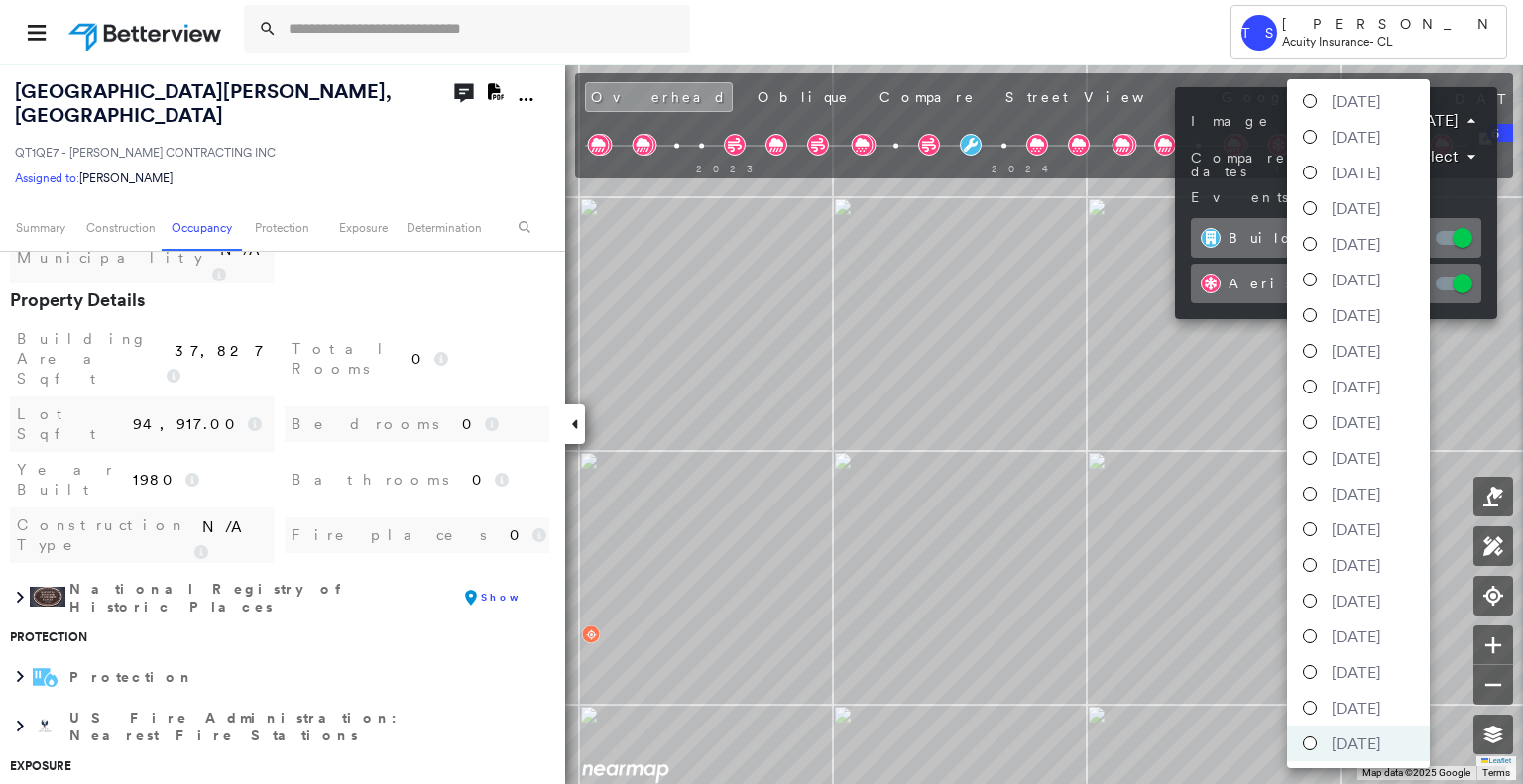 click at bounding box center [762, 392] 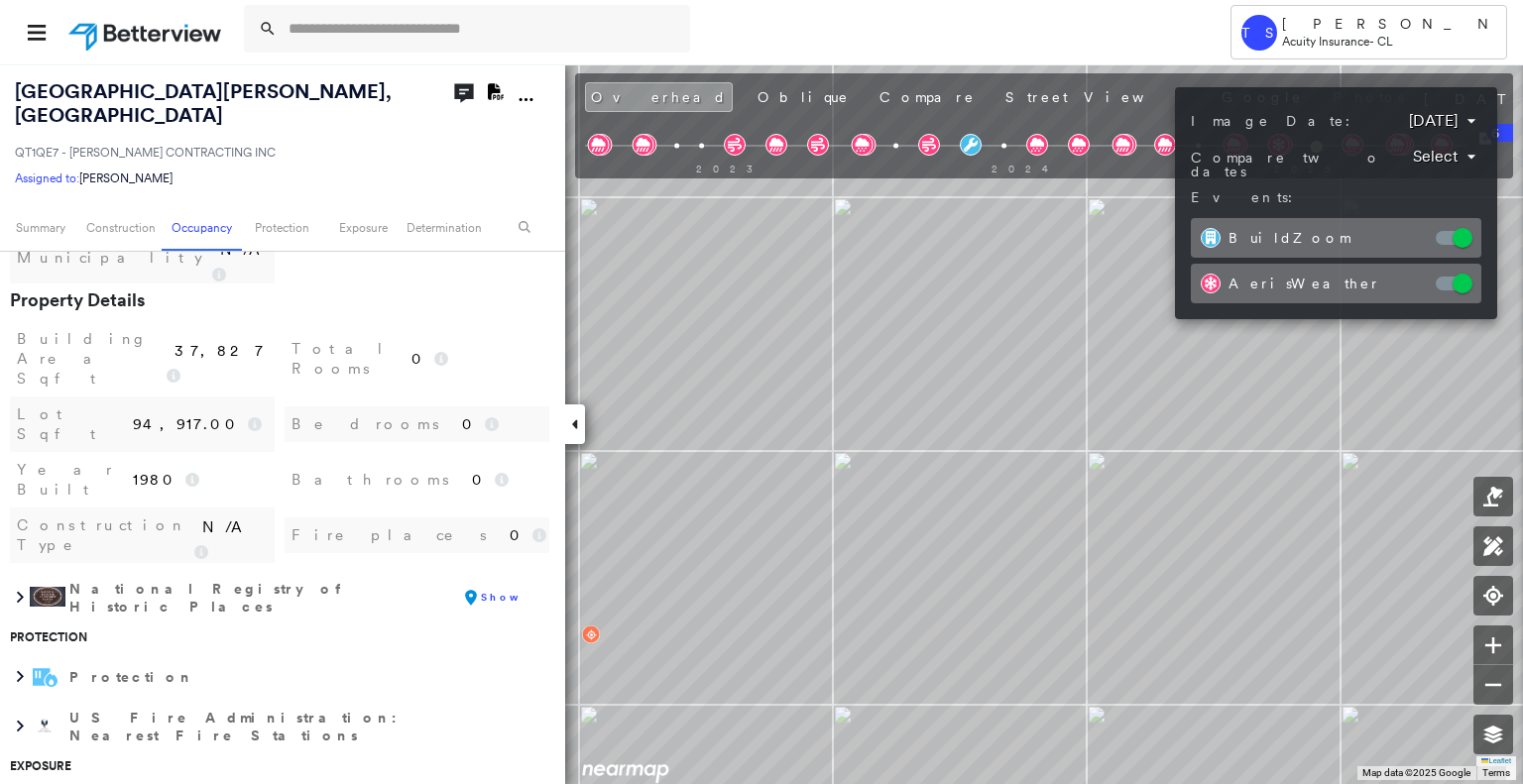 click on "Tower TS [PERSON_NAME] Acuity Insurance  -   CL [STREET_ADDRESS][PERSON_NAME] QT1QE7 - [PERSON_NAME] CONTRACTING INC Assigned to:  [PERSON_NAME] Assigned to:  [PERSON_NAME] QT1QE7 - [PERSON_NAME] CONTRACTING INC Assigned to:  [PERSON_NAME] Open Comments Download PDF Report Summary Construction Occupancy Protection Exposure Determination Looking for roof spotlights? Analyze this date Overhead Obliques Street View Roof Spotlight™ Index 0 100 25 50 75 1 Building Roof Scores 0 Buildings Policy Information :  QT1QE7 - [PERSON_NAME] CONTRACTING INC Flags :  4 (0 cleared, 4 uncleared) Construction Roof Age :  [DEMOGRAPHIC_DATA]+ years old. 1 Building 1 :  11+ years Assessor and MLS Details BuildZoom - Building Permit Data and Analysis Occupancy Ownership Place Detail Google - Places Property Lookup-Acuity   Construction Type N/A Year Built 1980 Bathrooms 0 Lot Sqft 94,917.00 Total Rooms 0 Building Area Sqft 37,827 Property Details Municipality N/A [GEOGRAPHIC_DATA] FIPS 29189 APN 25L51038901 Parcel Information" at bounding box center (762, 392) 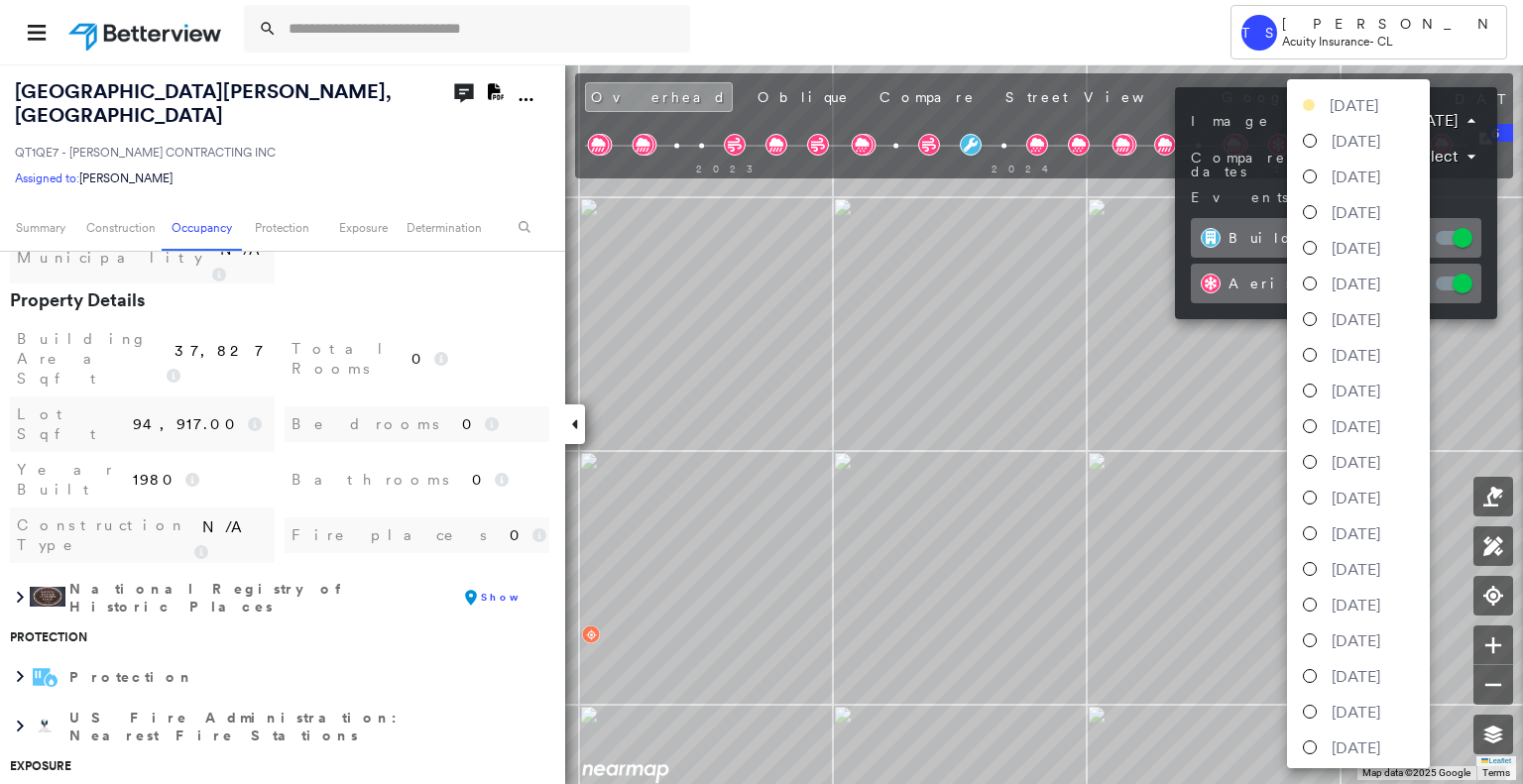scroll, scrollTop: 182, scrollLeft: 0, axis: vertical 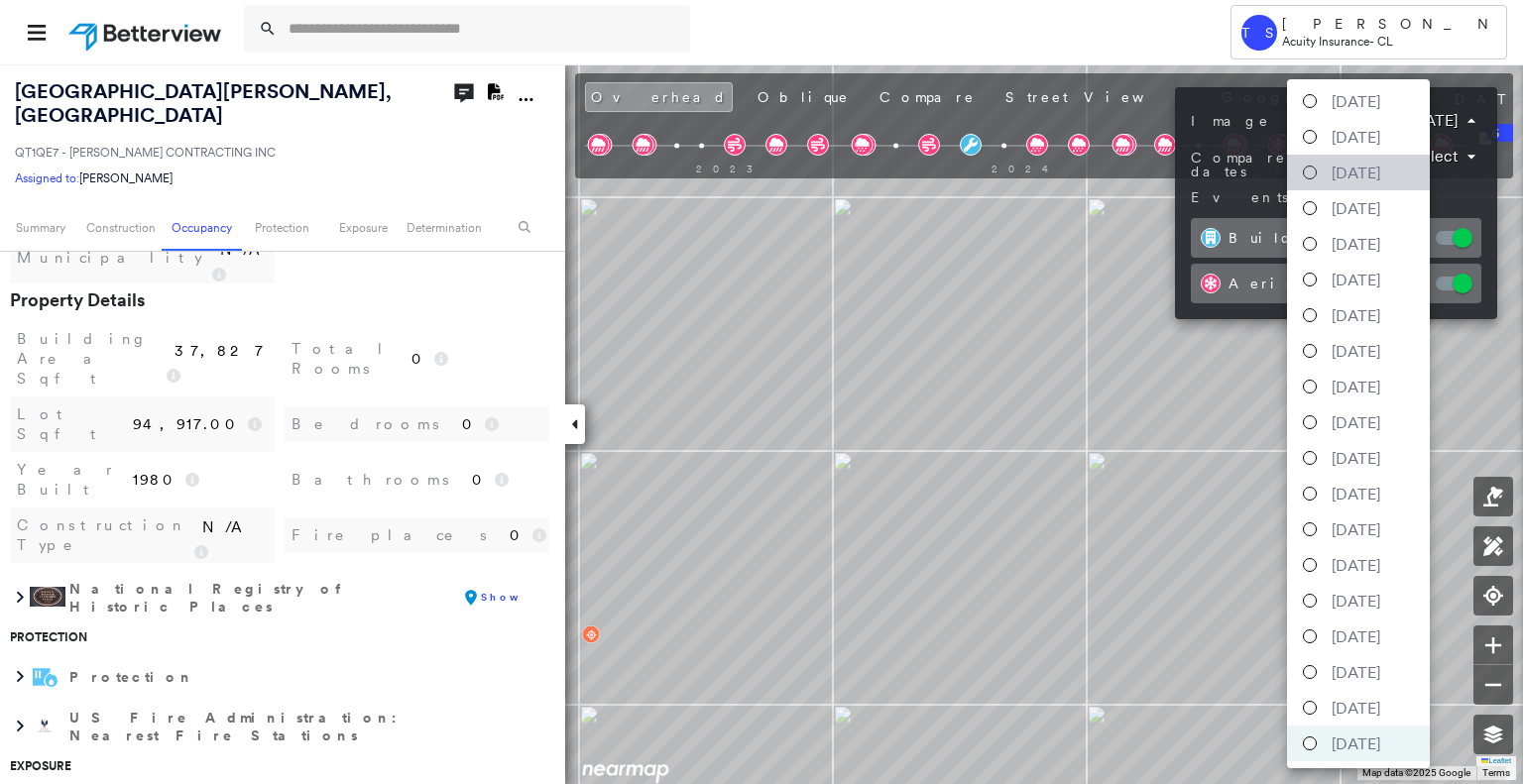click on "[DATE]" at bounding box center (1355, 172) 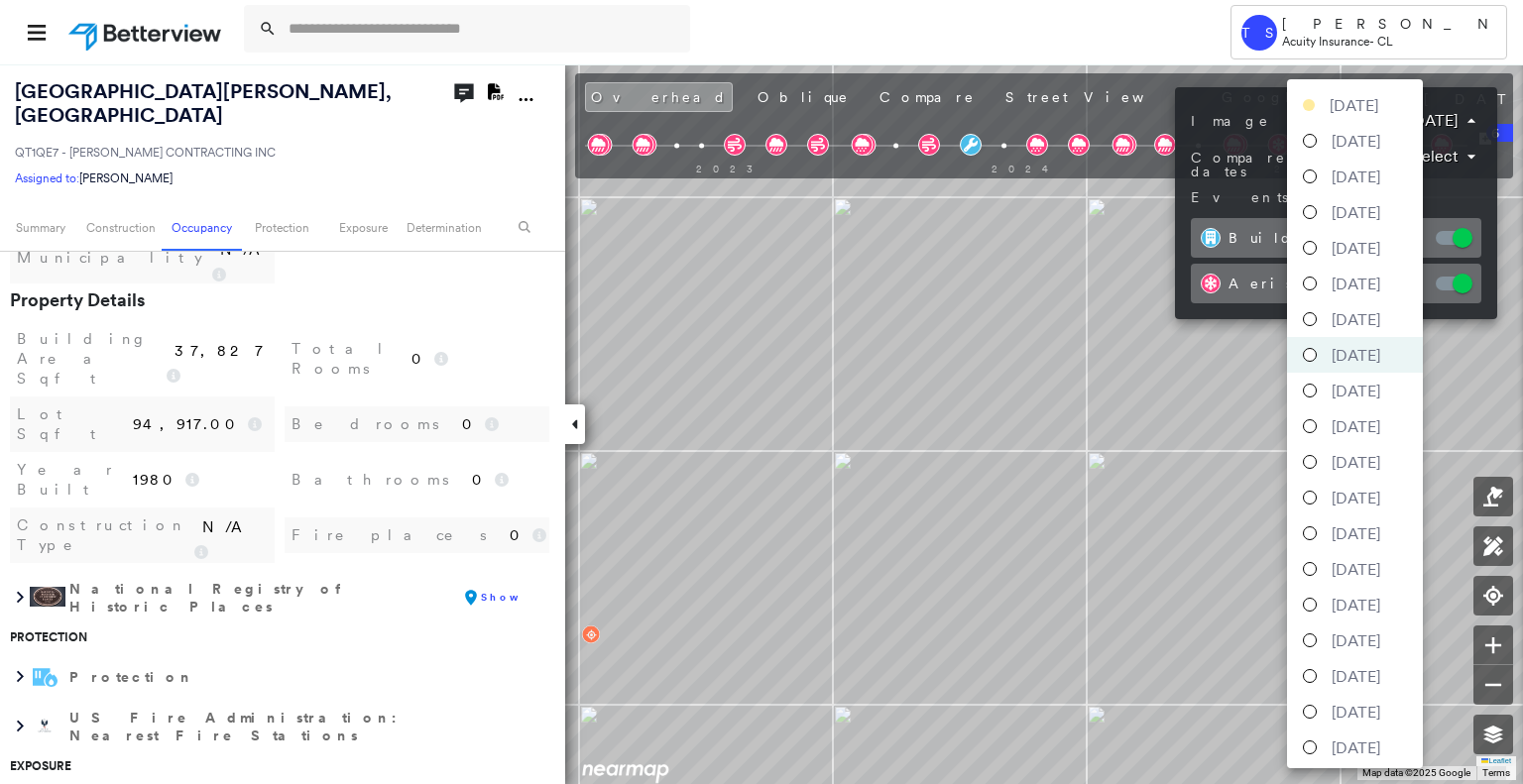 click on "Tower TS [PERSON_NAME] Acuity Insurance  -   CL [STREET_ADDRESS][PERSON_NAME] QT1QE7 - [PERSON_NAME] CONTRACTING INC Assigned to:  [PERSON_NAME] Assigned to:  [PERSON_NAME] QT1QE7 - [PERSON_NAME] CONTRACTING INC Assigned to:  [PERSON_NAME] Open Comments Download PDF Report Summary Construction Occupancy Protection Exposure Determination Looking for roof spotlights? Analyze this date Overhead Obliques Street View Roof Spotlight™ Index 0 100 25 50 75 1 Building Roof Scores 0 Buildings Policy Information :  QT1QE7 - [PERSON_NAME] CONTRACTING INC Flags :  4 (0 cleared, 4 uncleared) Construction Roof Age :  [DEMOGRAPHIC_DATA]+ years old. 1 Building 1 :  11+ years Assessor and MLS Details BuildZoom - Building Permit Data and Analysis Occupancy Ownership Place Detail Google - Places Property Lookup-Acuity   Construction Type N/A Year Built 1980 Bathrooms 0 Lot Sqft 94,917.00 Total Rooms 0 Building Area Sqft 37,827 Property Details Municipality N/A [GEOGRAPHIC_DATA] FIPS 29189 APN 25L51038901 Parcel Information" at bounding box center [762, 392] 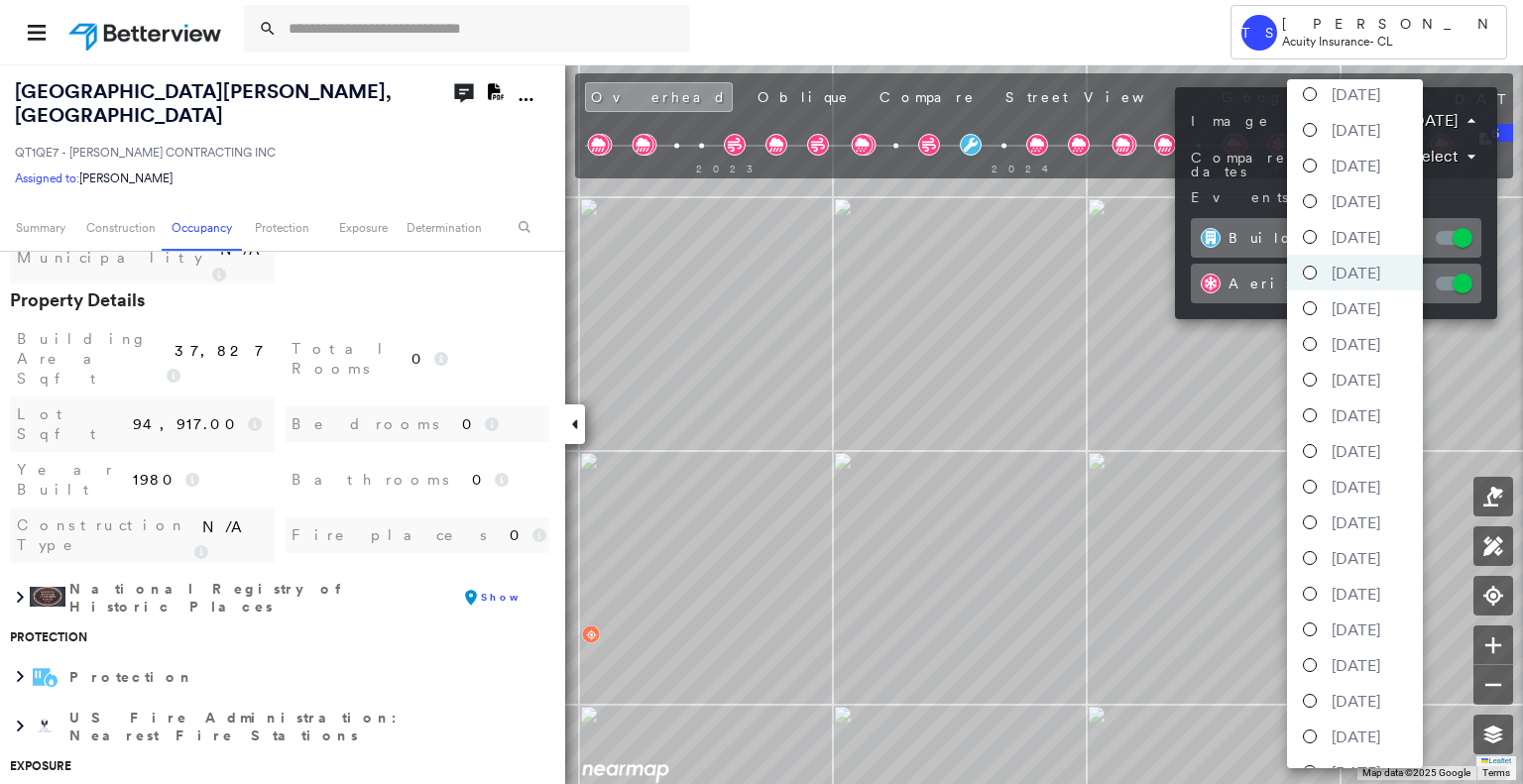 scroll, scrollTop: 182, scrollLeft: 0, axis: vertical 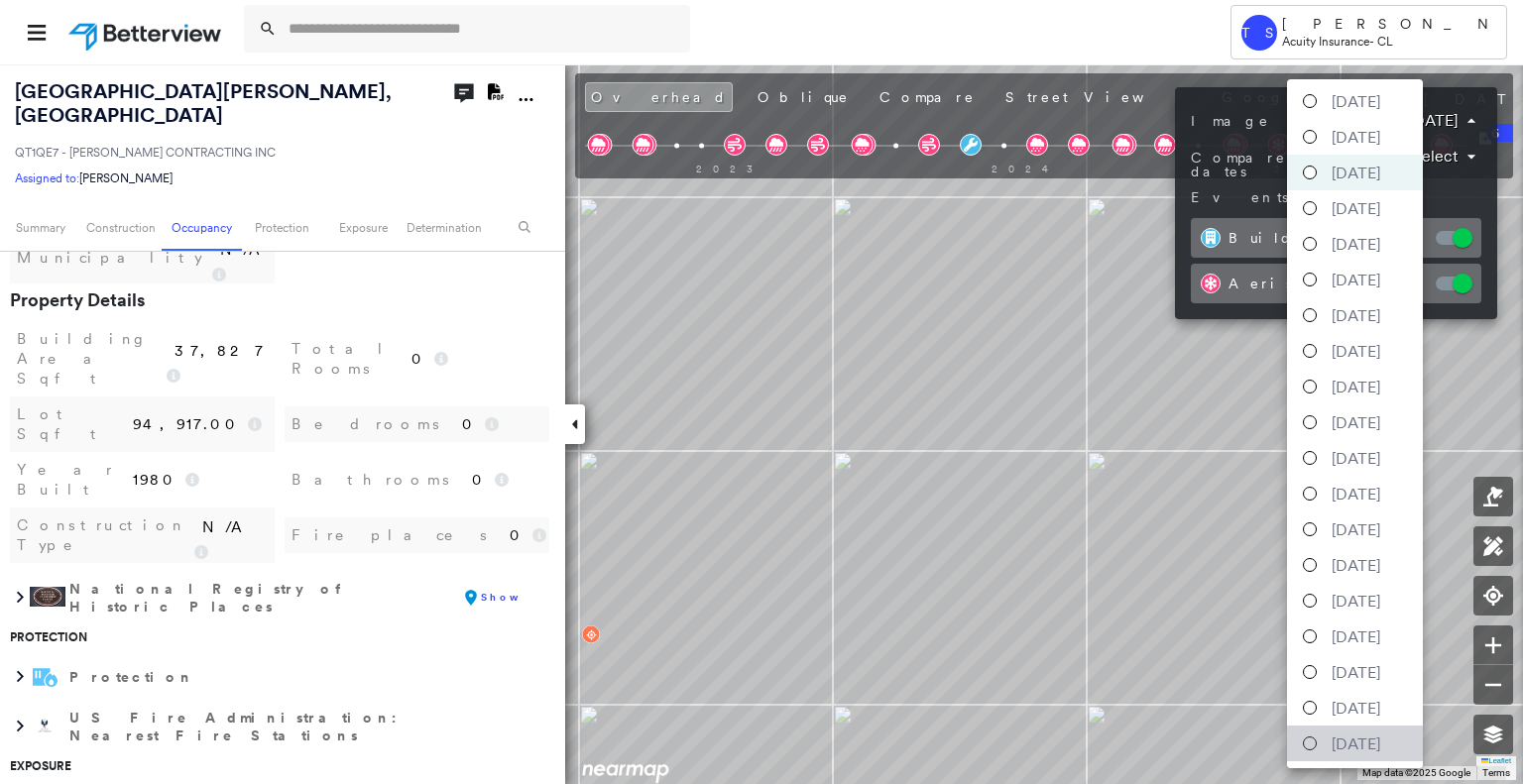 click on "[DATE]" at bounding box center (1355, 743) 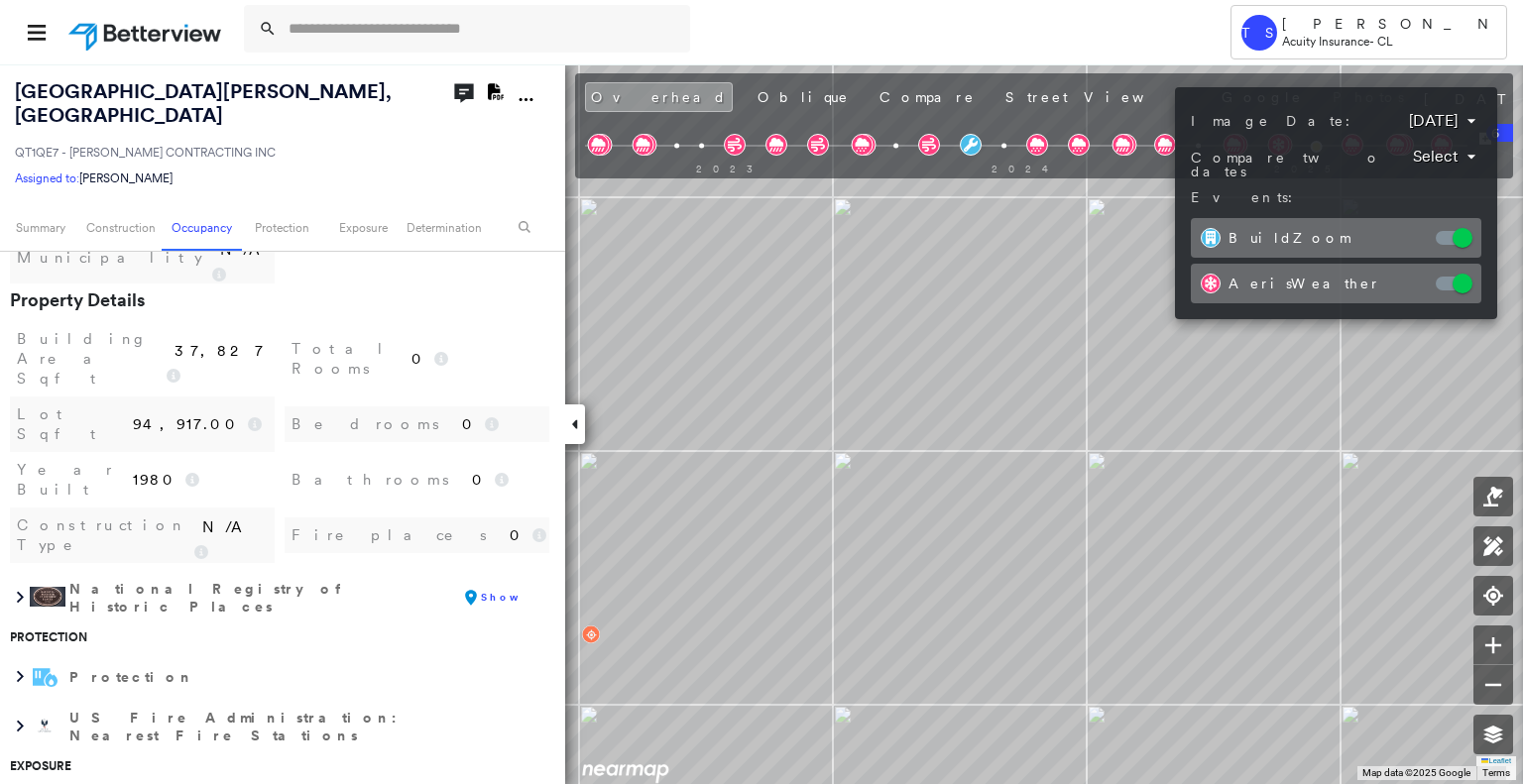 drag, startPoint x: 1176, startPoint y: 632, endPoint x: 1138, endPoint y: 503, distance: 134.48048 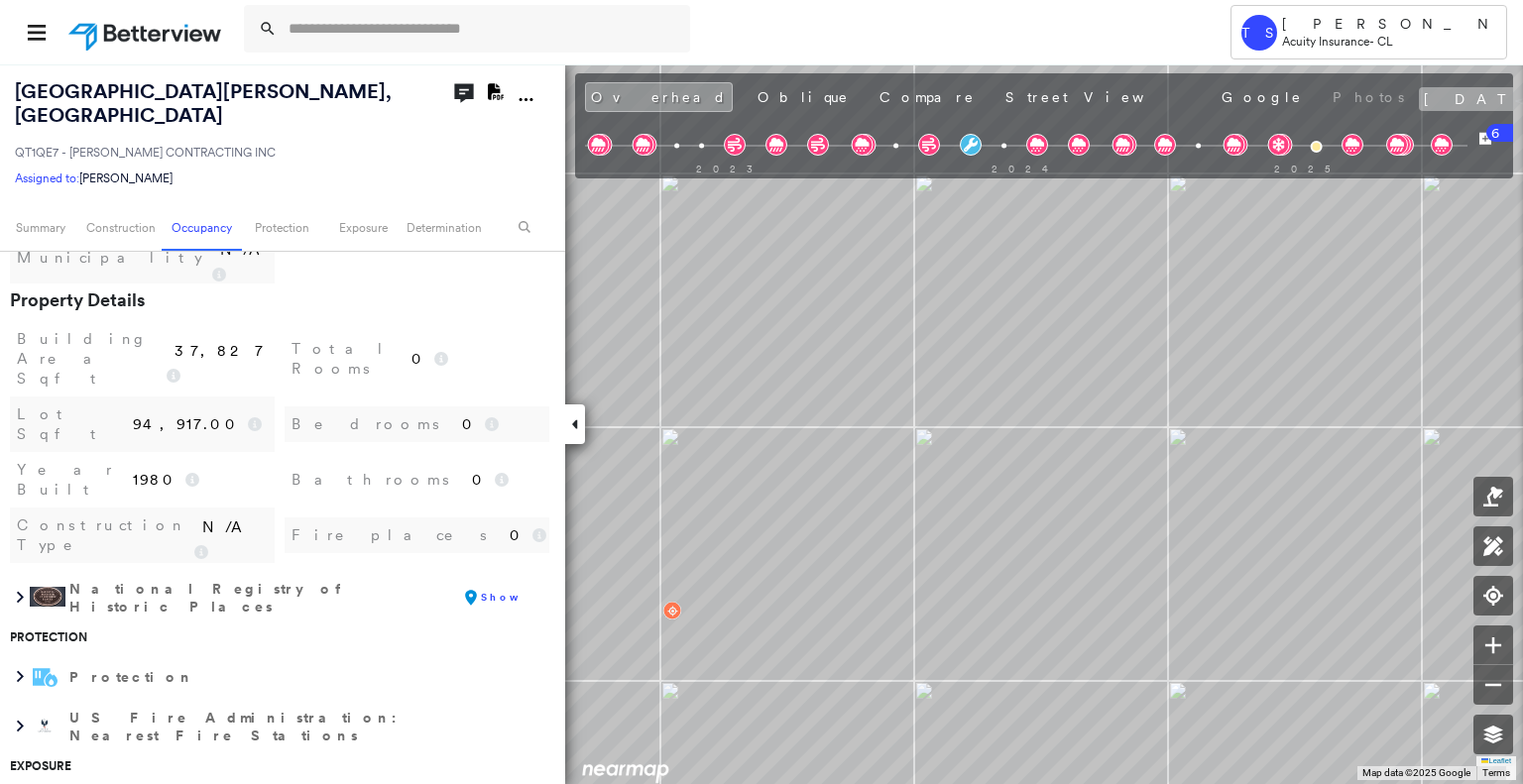 click on "[DATE]" at bounding box center (1485, 99) 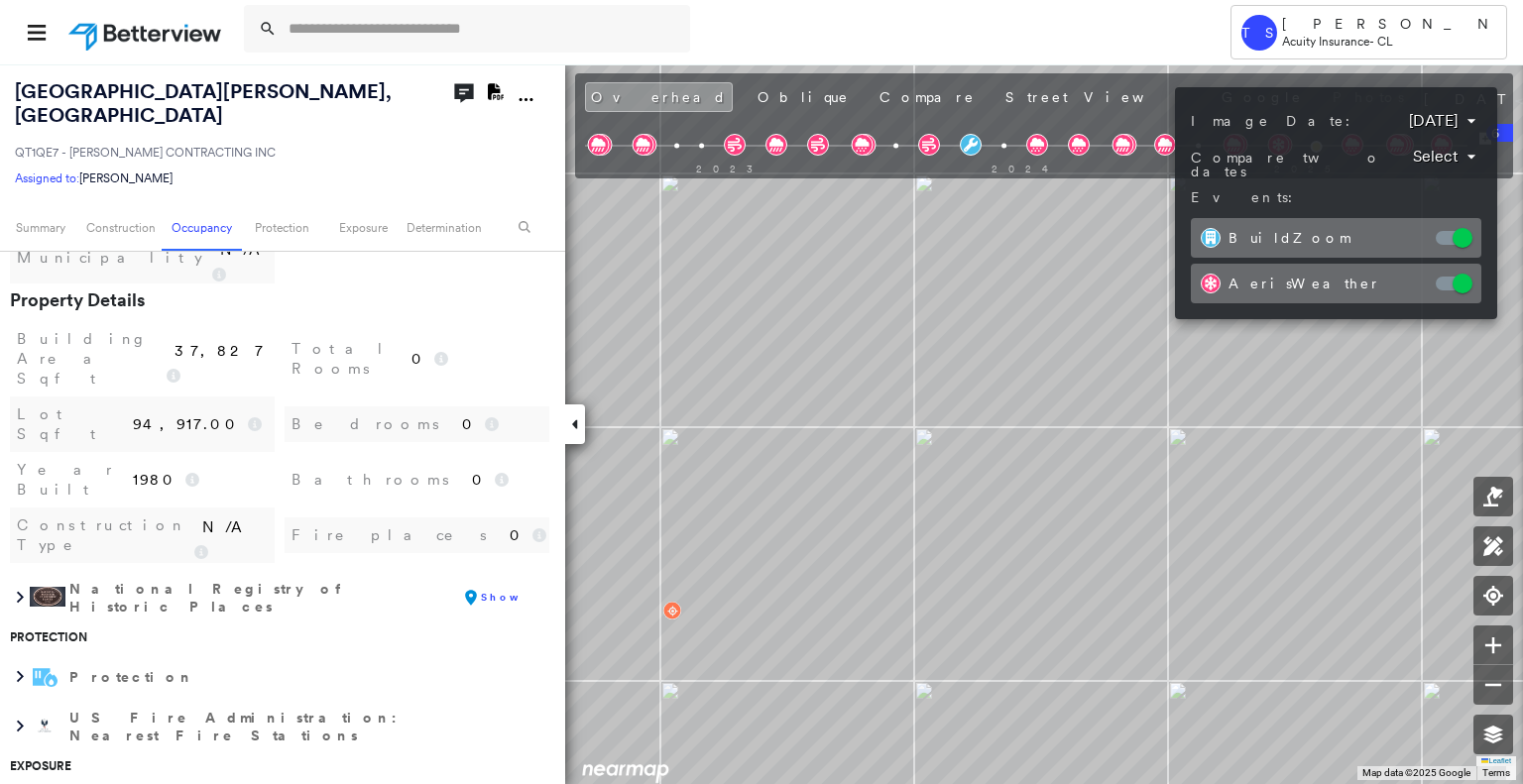 click on "Tower TS [PERSON_NAME] Acuity Insurance  -   CL [STREET_ADDRESS][PERSON_NAME] QT1QE7 - [PERSON_NAME] CONTRACTING INC Assigned to:  [PERSON_NAME] Assigned to:  [PERSON_NAME] QT1QE7 - [PERSON_NAME] CONTRACTING INC Assigned to:  [PERSON_NAME] Open Comments Download PDF Report Summary Construction Occupancy Protection Exposure Determination Looking for roof spotlights? Analyze this date Overhead Obliques Street View Roof Spotlight™ Index 0 100 25 50 75 1 Building Roof Scores 0 Buildings Policy Information :  QT1QE7 - [PERSON_NAME] CONTRACTING INC Flags :  4 (0 cleared, 4 uncleared) Construction Roof Age :  [DEMOGRAPHIC_DATA]+ years old. 1 Building 1 :  11+ years Assessor and MLS Details BuildZoom - Building Permit Data and Analysis Occupancy Ownership Place Detail Google - Places Property Lookup-Acuity   Construction Type N/A Year Built 1980 Bathrooms 0 Lot Sqft 94,917.00 Total Rooms 0 Building Area Sqft 37,827 Property Details Municipality N/A [GEOGRAPHIC_DATA] FIPS 29189 APN 25L51038901 Parcel Information" at bounding box center (762, 392) 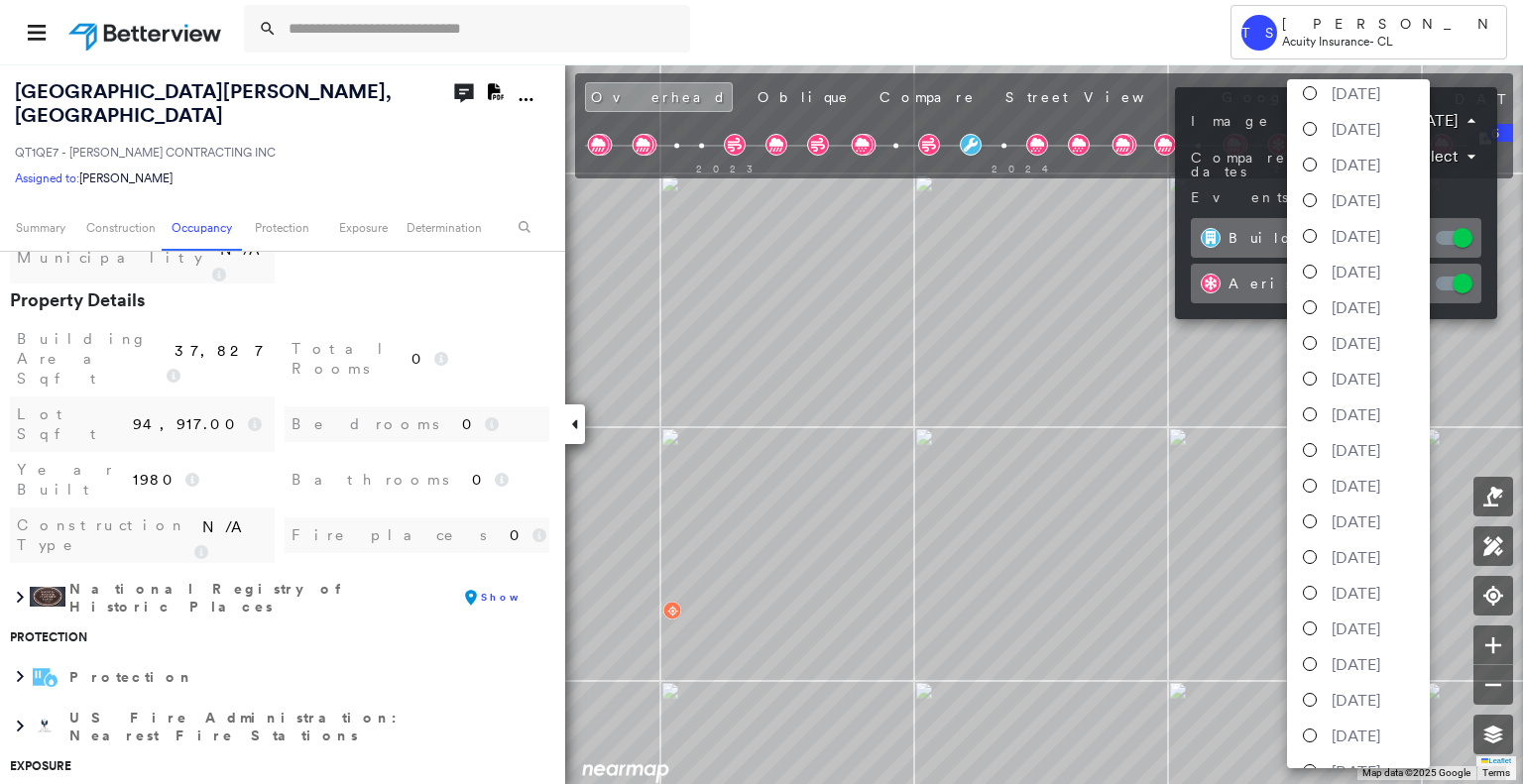 scroll, scrollTop: 0, scrollLeft: 0, axis: both 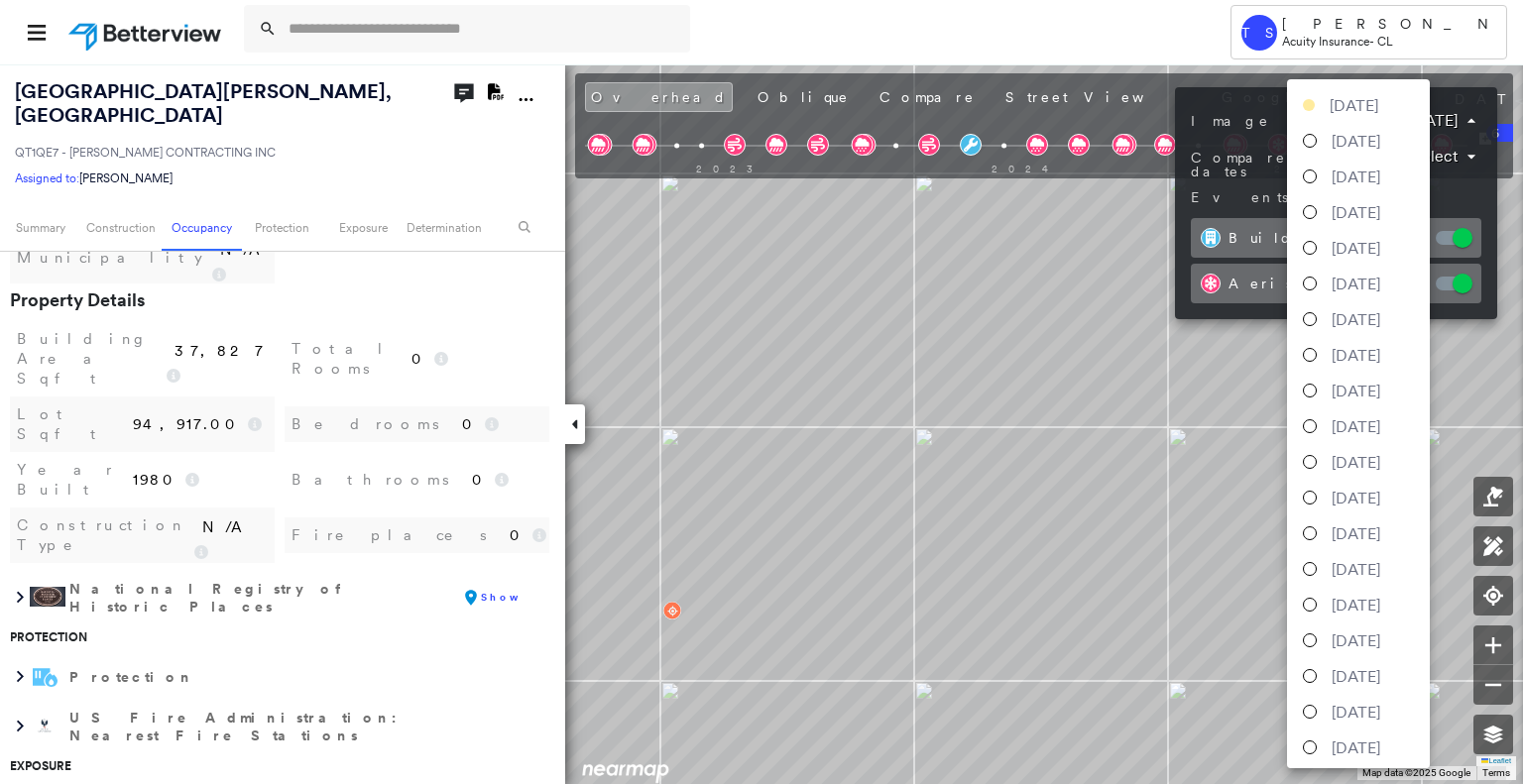 click on "[DATE]" at bounding box center [1353, 105] 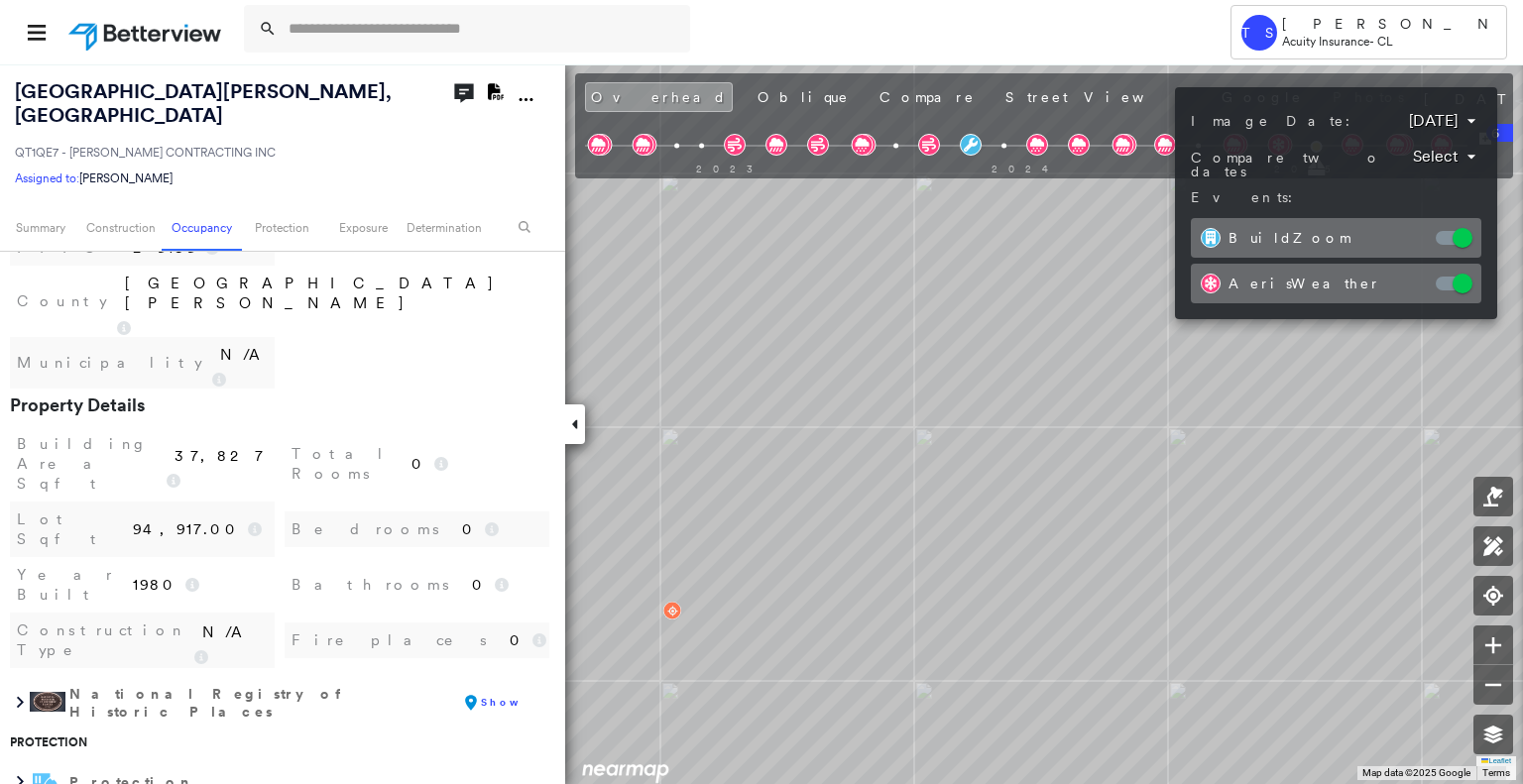 scroll, scrollTop: 1288, scrollLeft: 0, axis: vertical 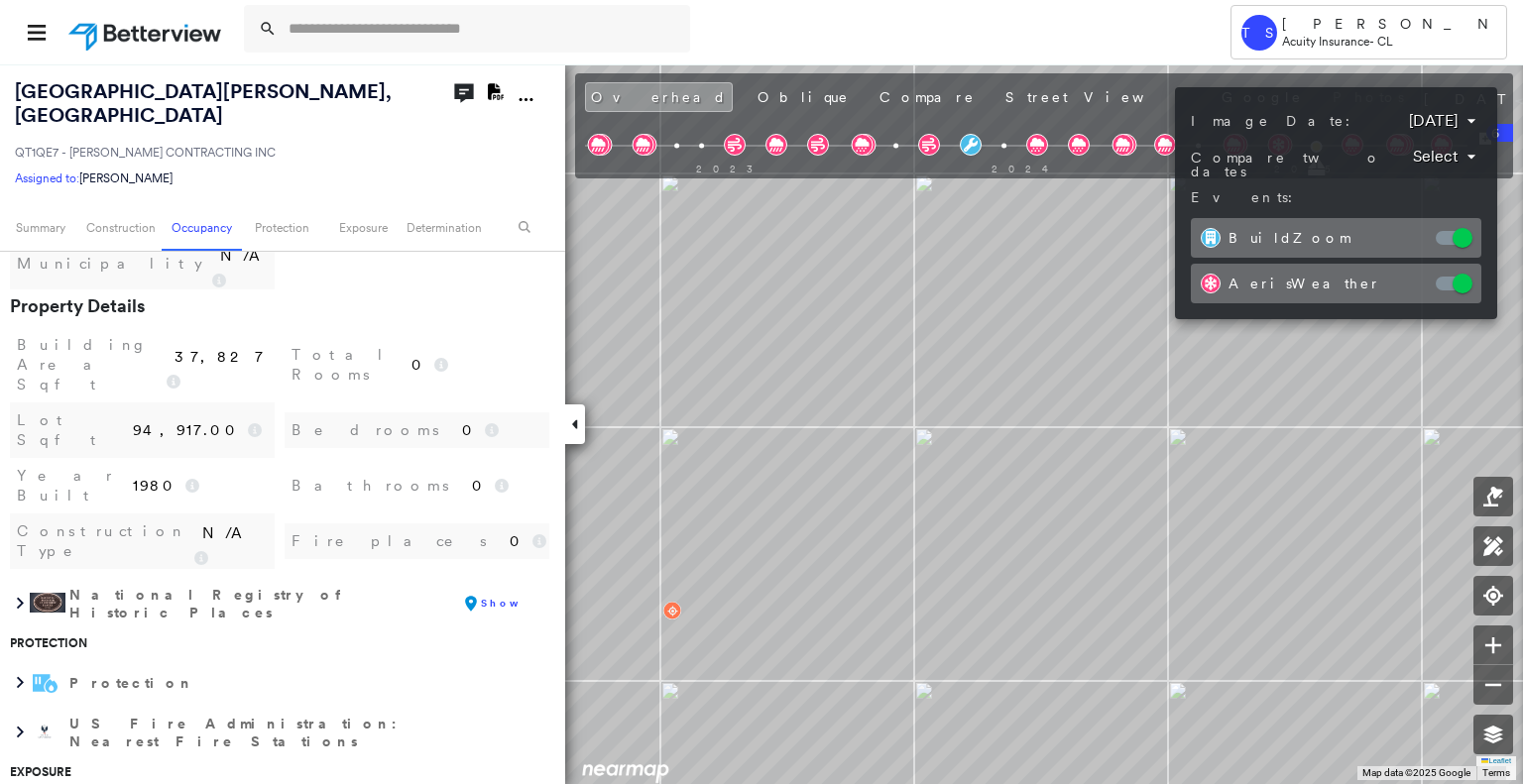 click at bounding box center [762, 392] 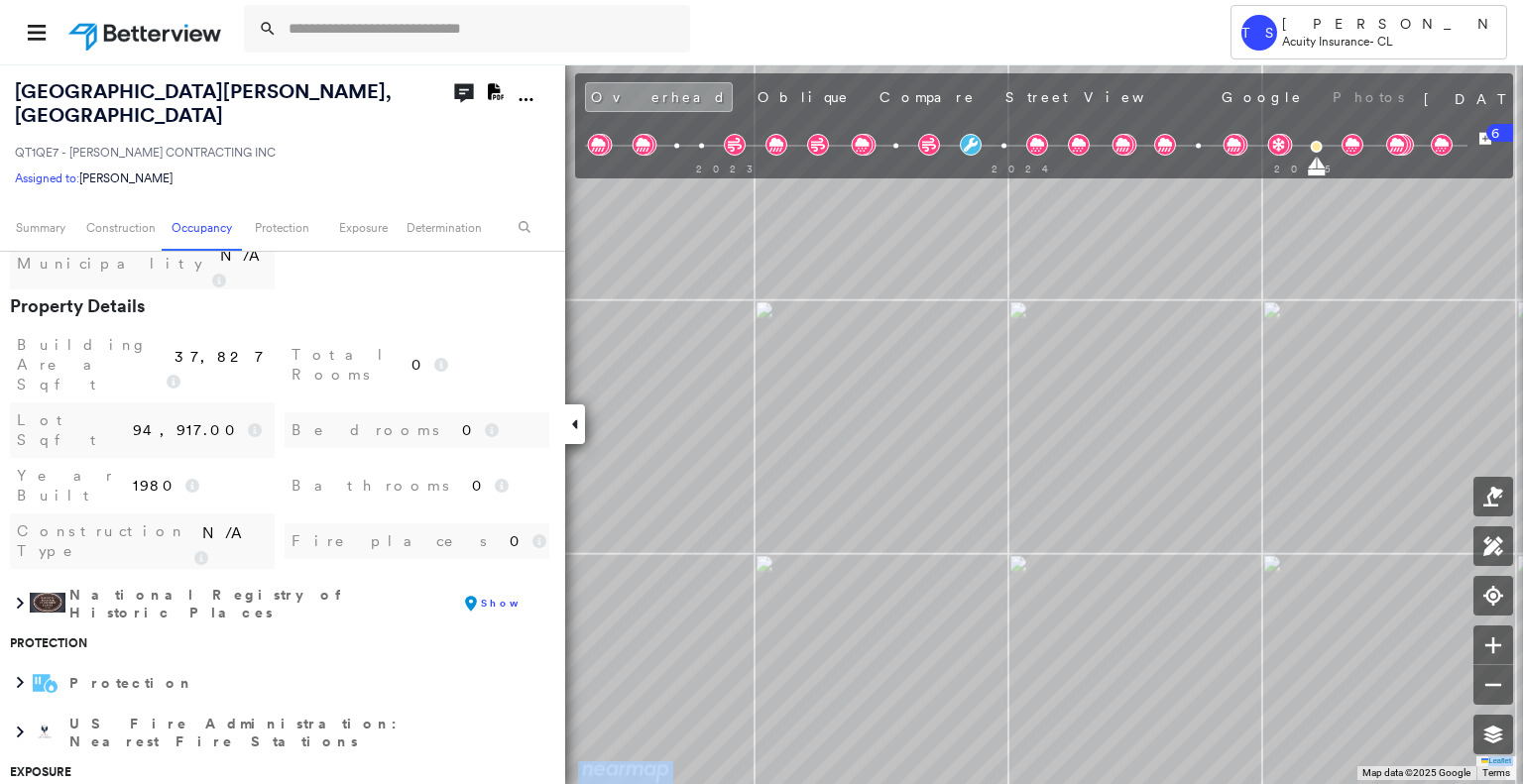 click on "1
Leaflet Keyboard shortcuts Map Data Map data ©2025 Google Map data ©2025 Google 2 m  Click to toggle between metric and imperial units Terms Report a map error To navigate the map with touch gestures double-tap and hold your finger on the map, then drag the map. To navigate, press the arrow keys." at bounding box center [762, 423] 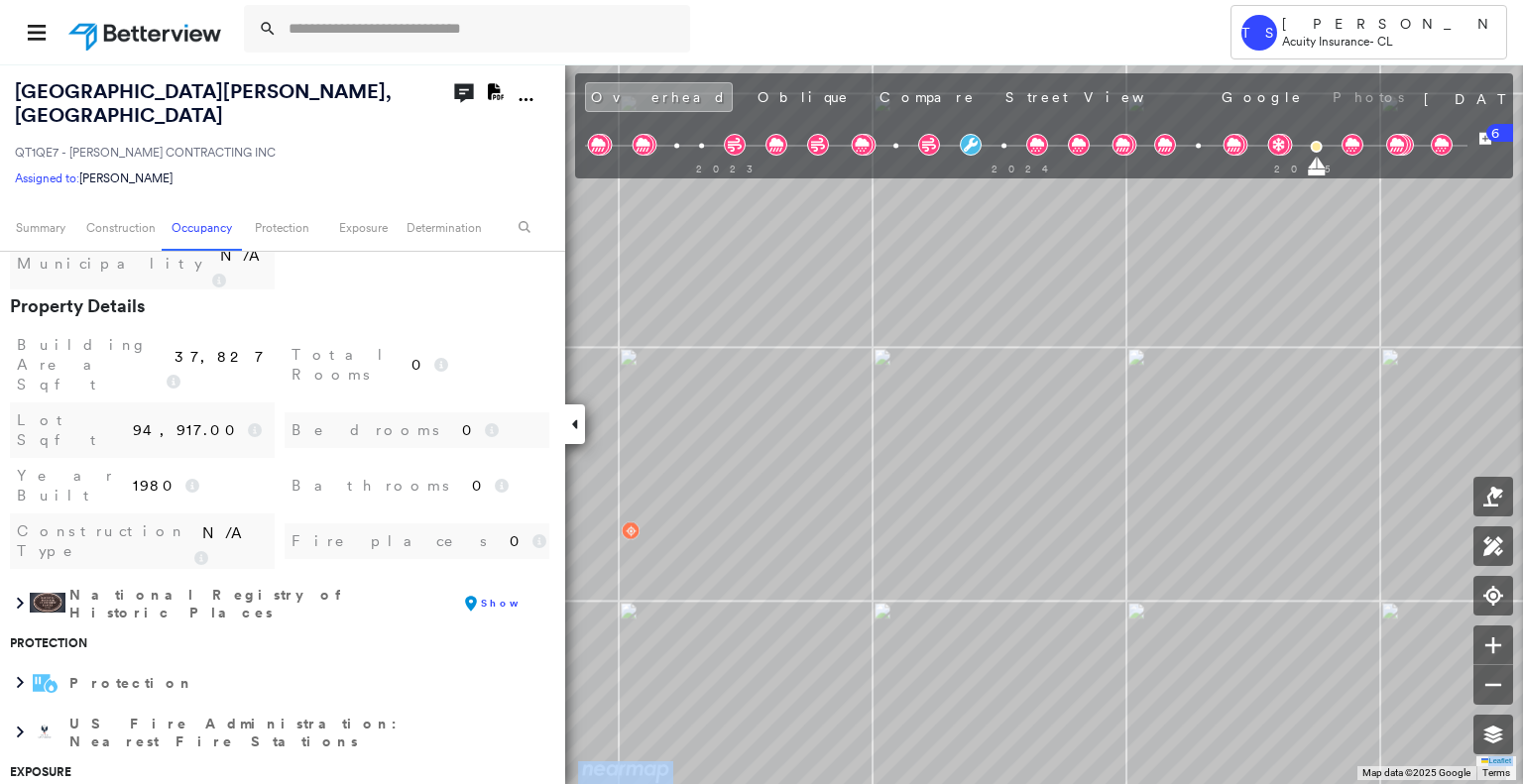 click on "1
Leaflet Keyboard shortcuts Map Data Map data ©2025 Google Map data ©2025 Google 2 m  Click to toggle between metric and imperial units Terms Report a map error To navigate the map with touch gestures double-tap and hold your finger on the map, then drag the map. To navigate, press the arrow keys." at bounding box center [762, 423] 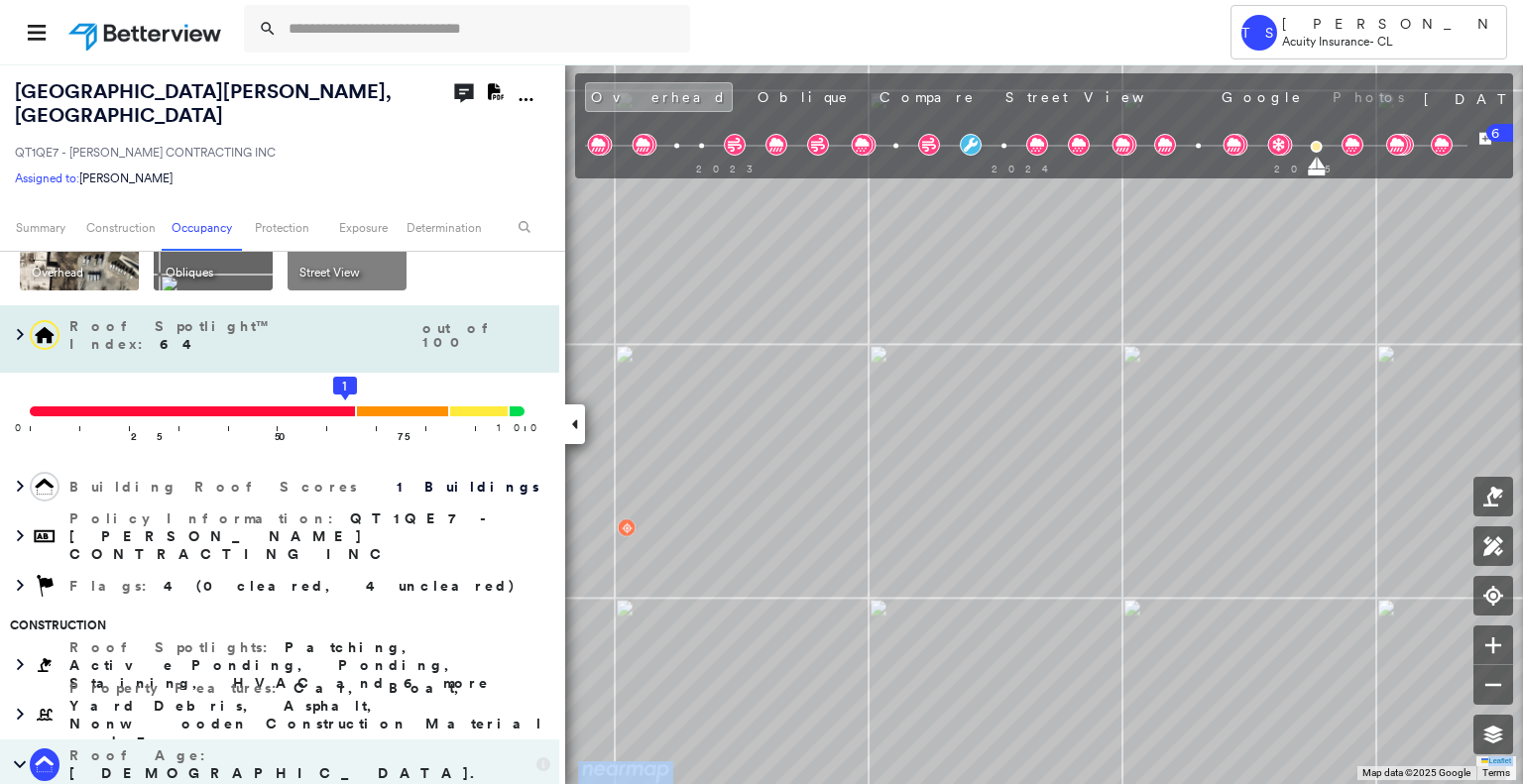 scroll, scrollTop: 0, scrollLeft: 0, axis: both 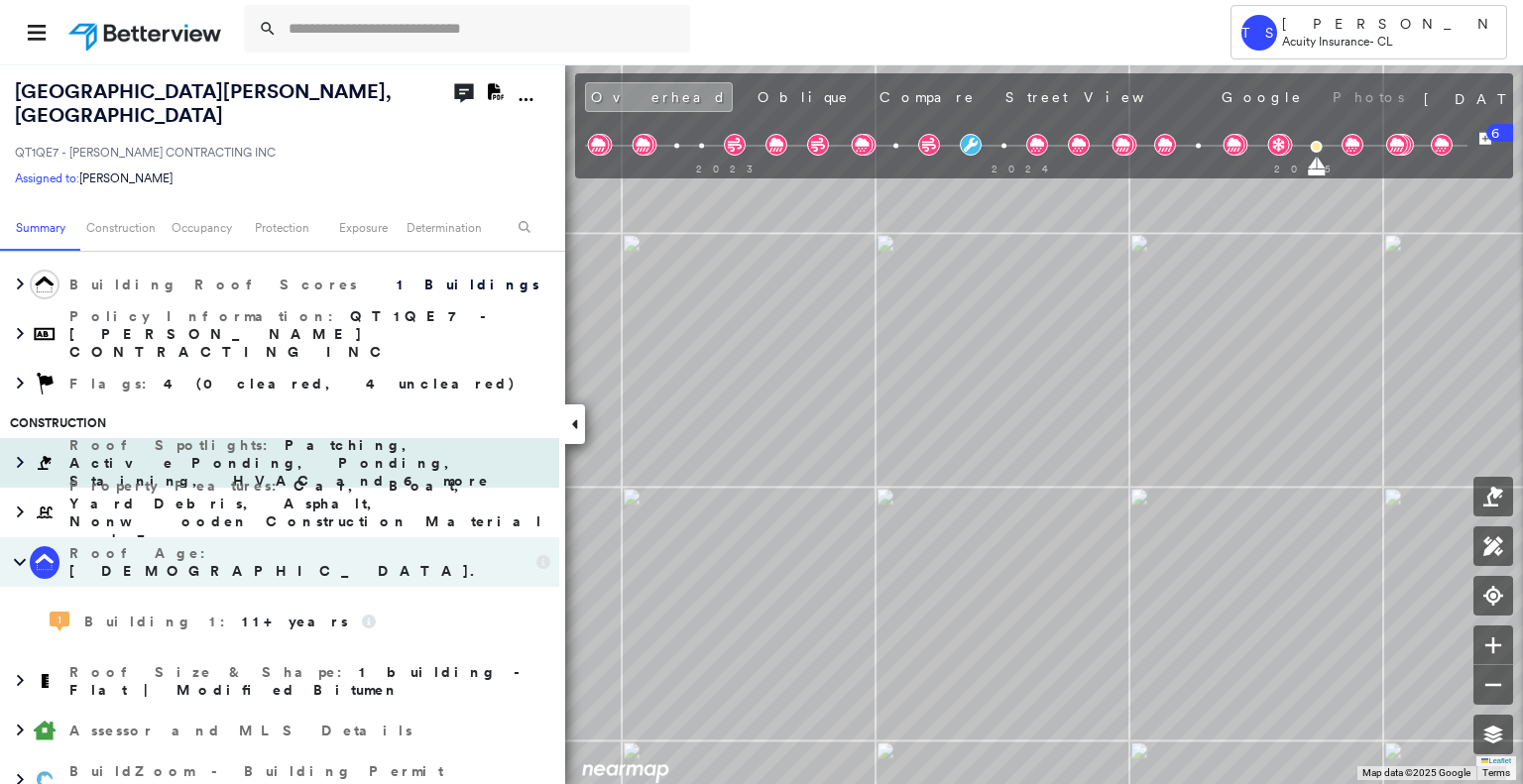 click on "Patching, Active Ponding, Ponding, Staining, HVAC and 6 more" at bounding box center [280, 463] 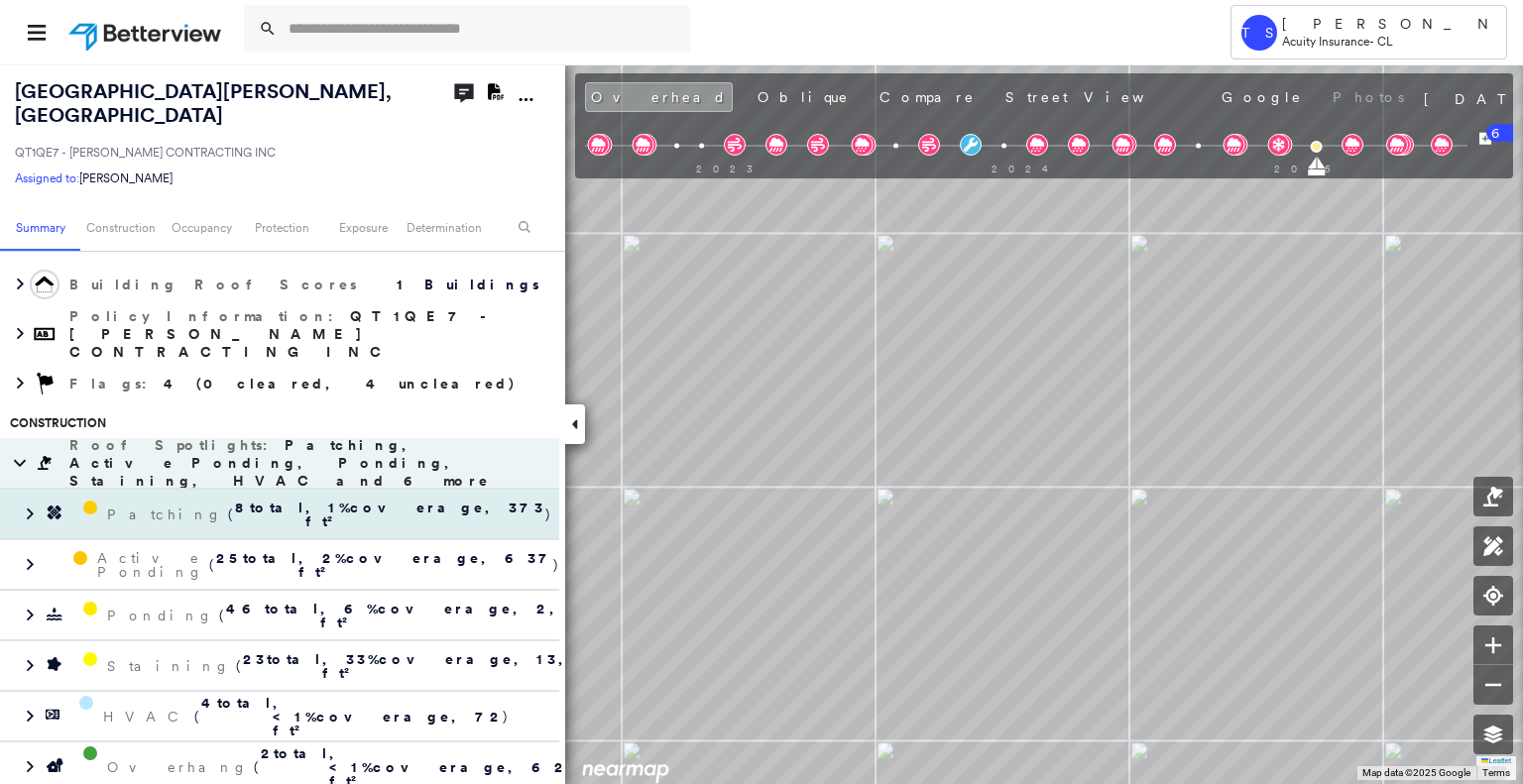 click on "8  total ,  1 %  coverage,  373 ft²" at bounding box center [390, 514] 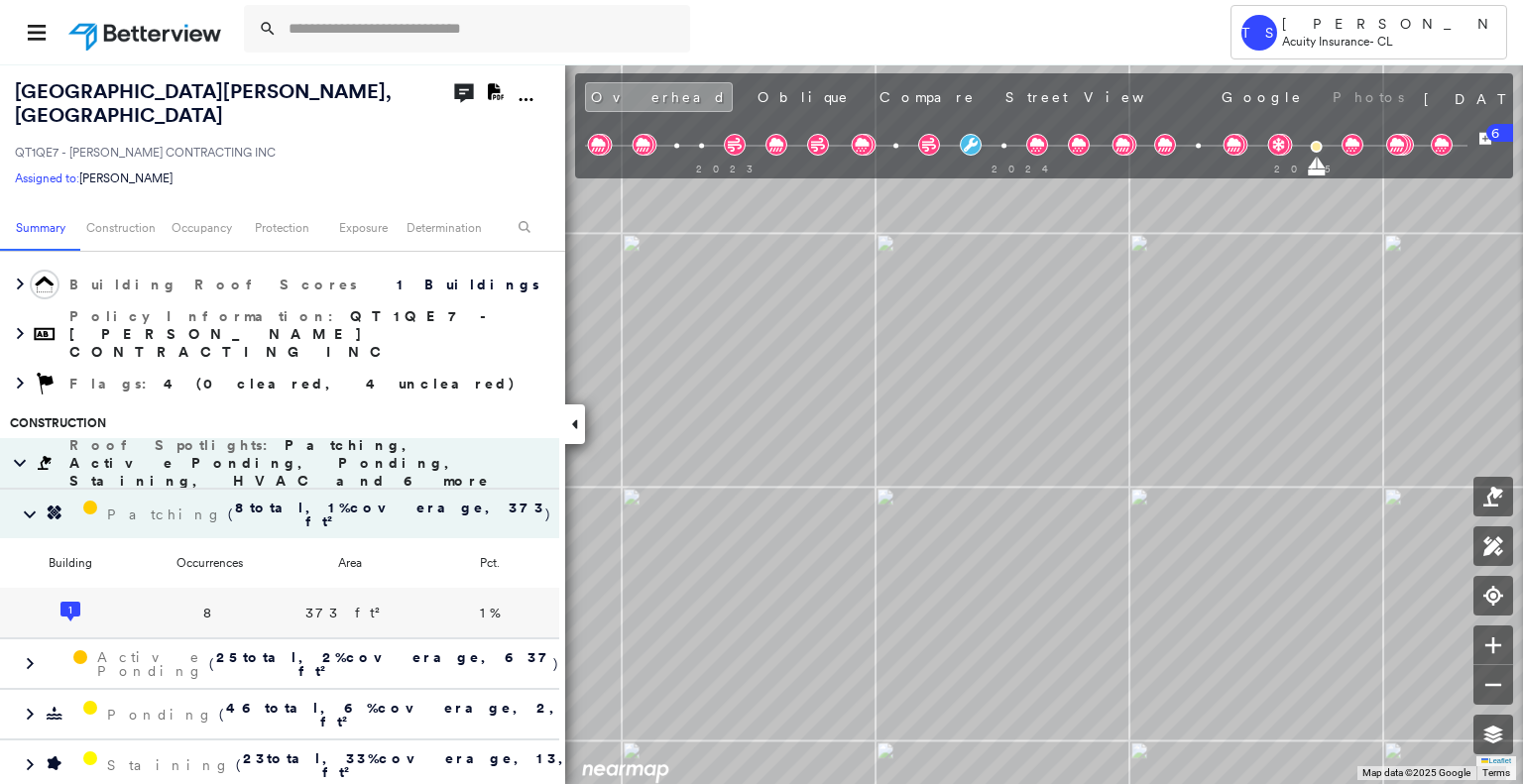 click on "373 ft²" at bounding box center [349, 613] 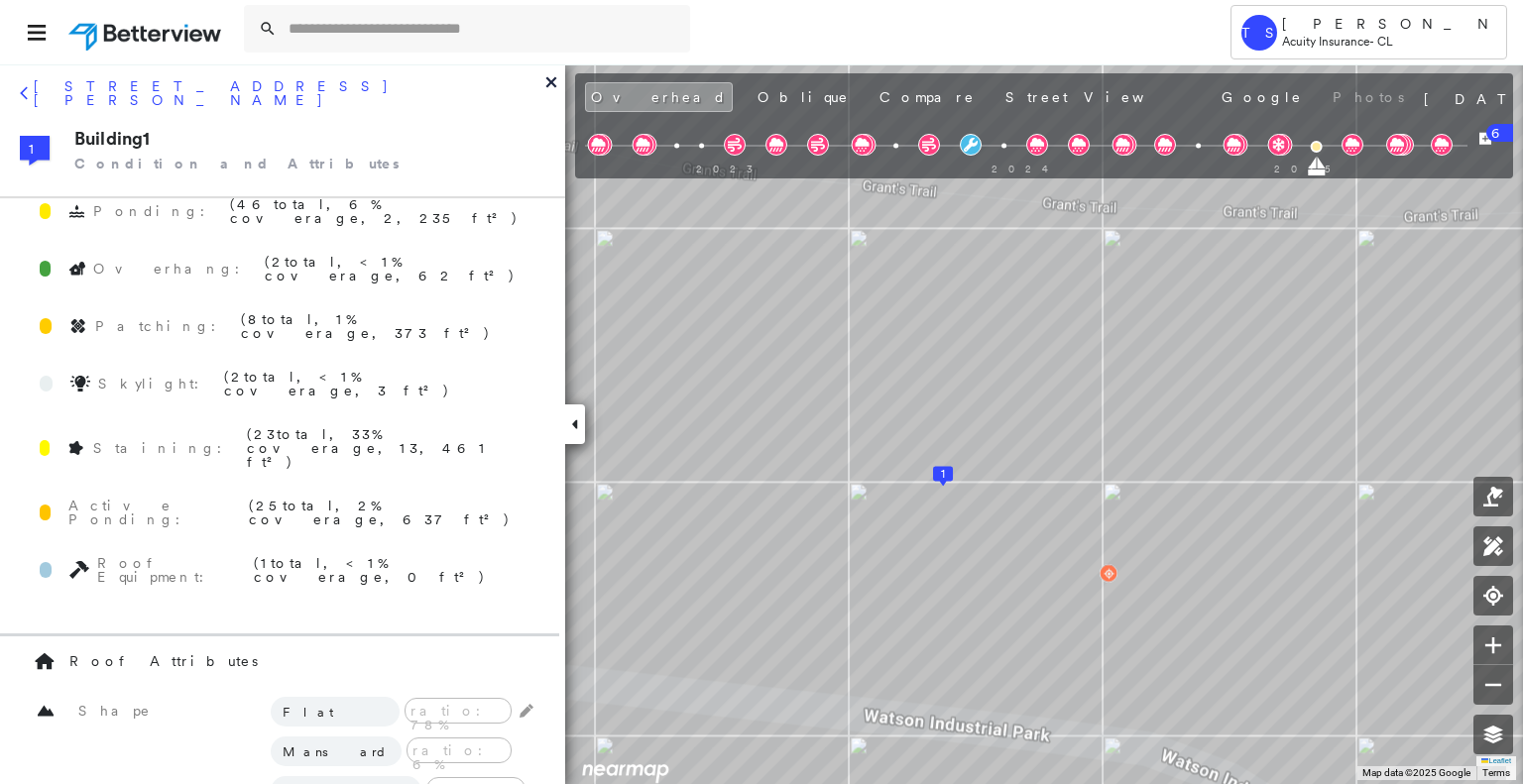 scroll, scrollTop: 338, scrollLeft: 0, axis: vertical 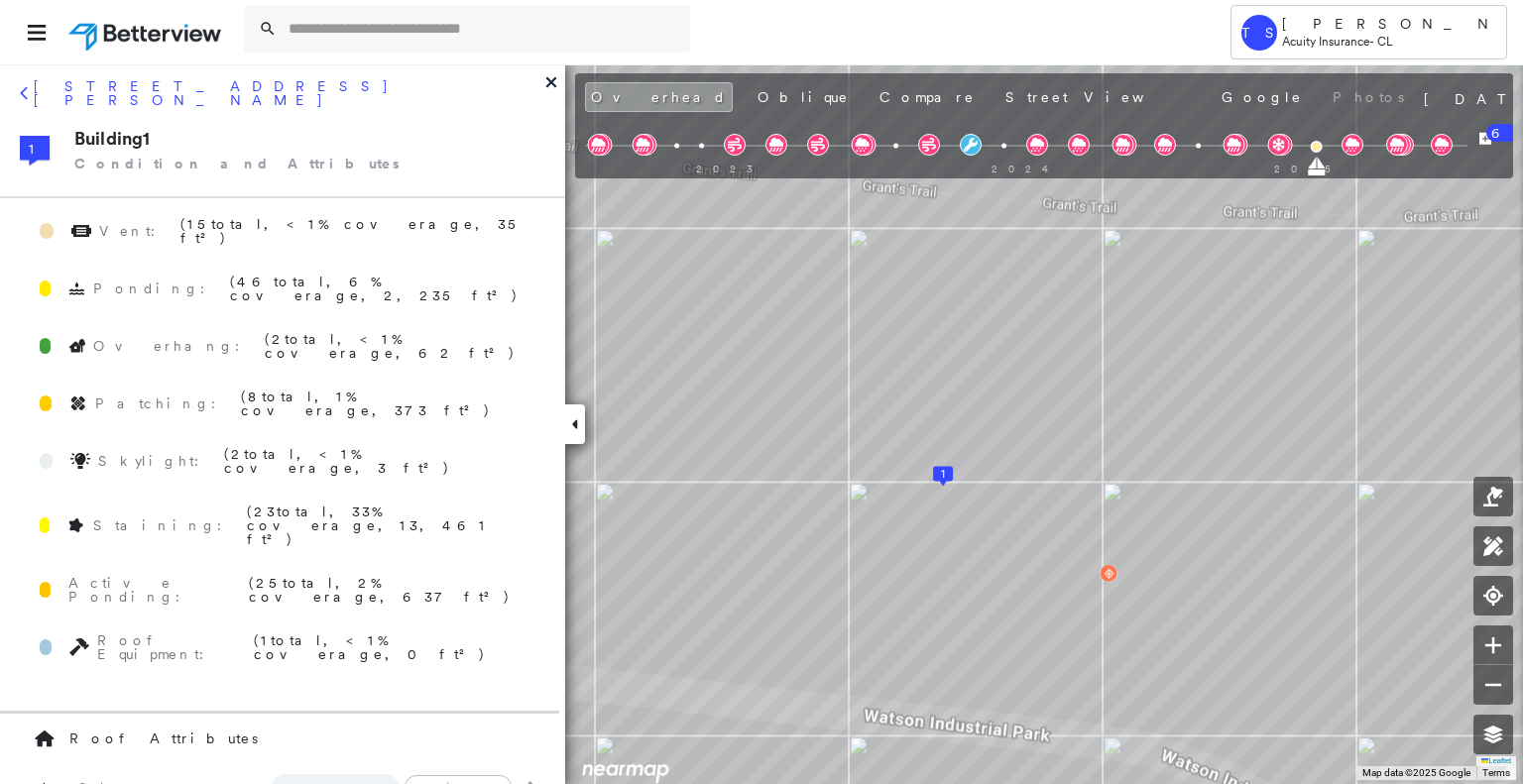 click on "[STREET_ADDRESS][PERSON_NAME]" at bounding box center [290, 93] 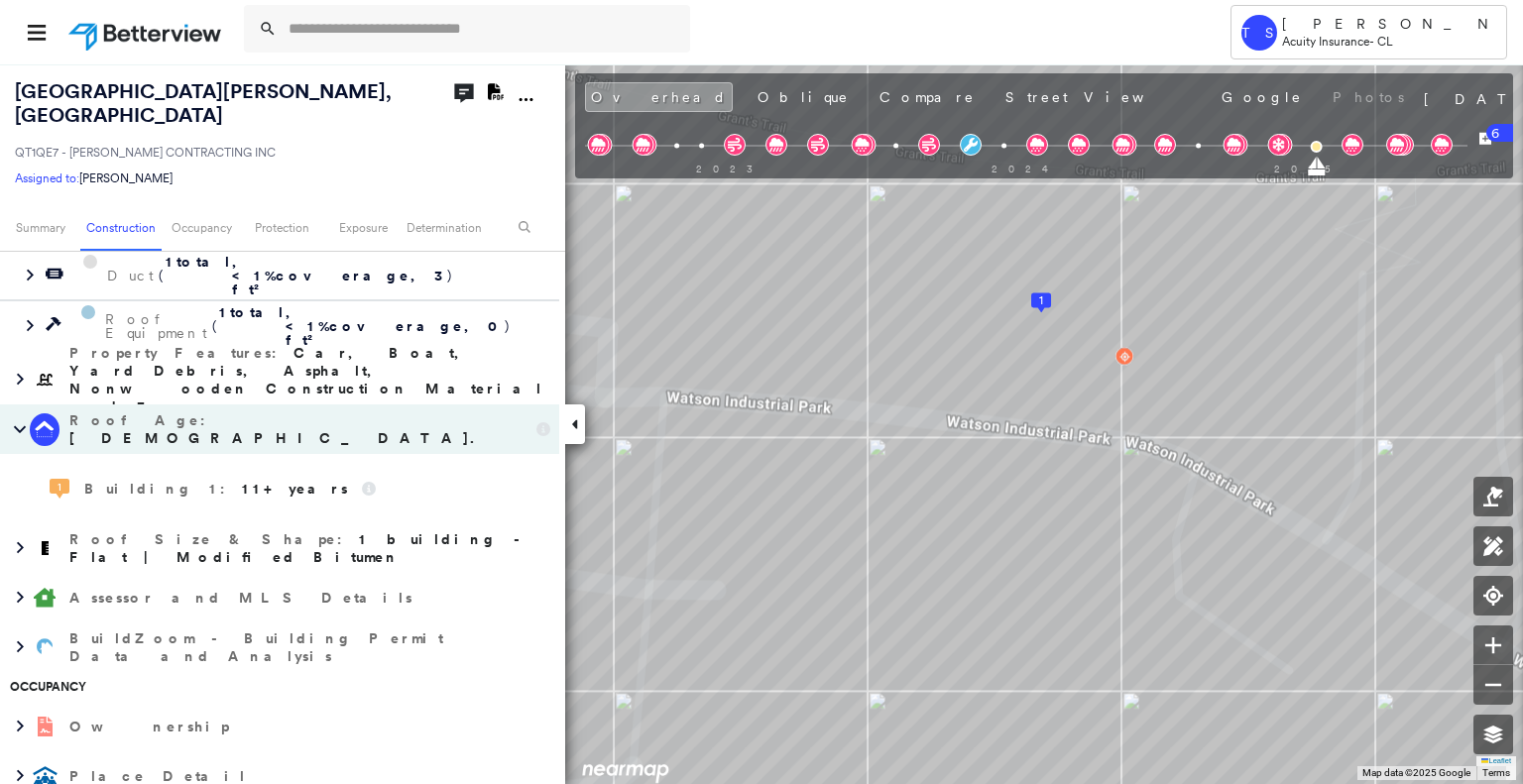 scroll, scrollTop: 1189, scrollLeft: 0, axis: vertical 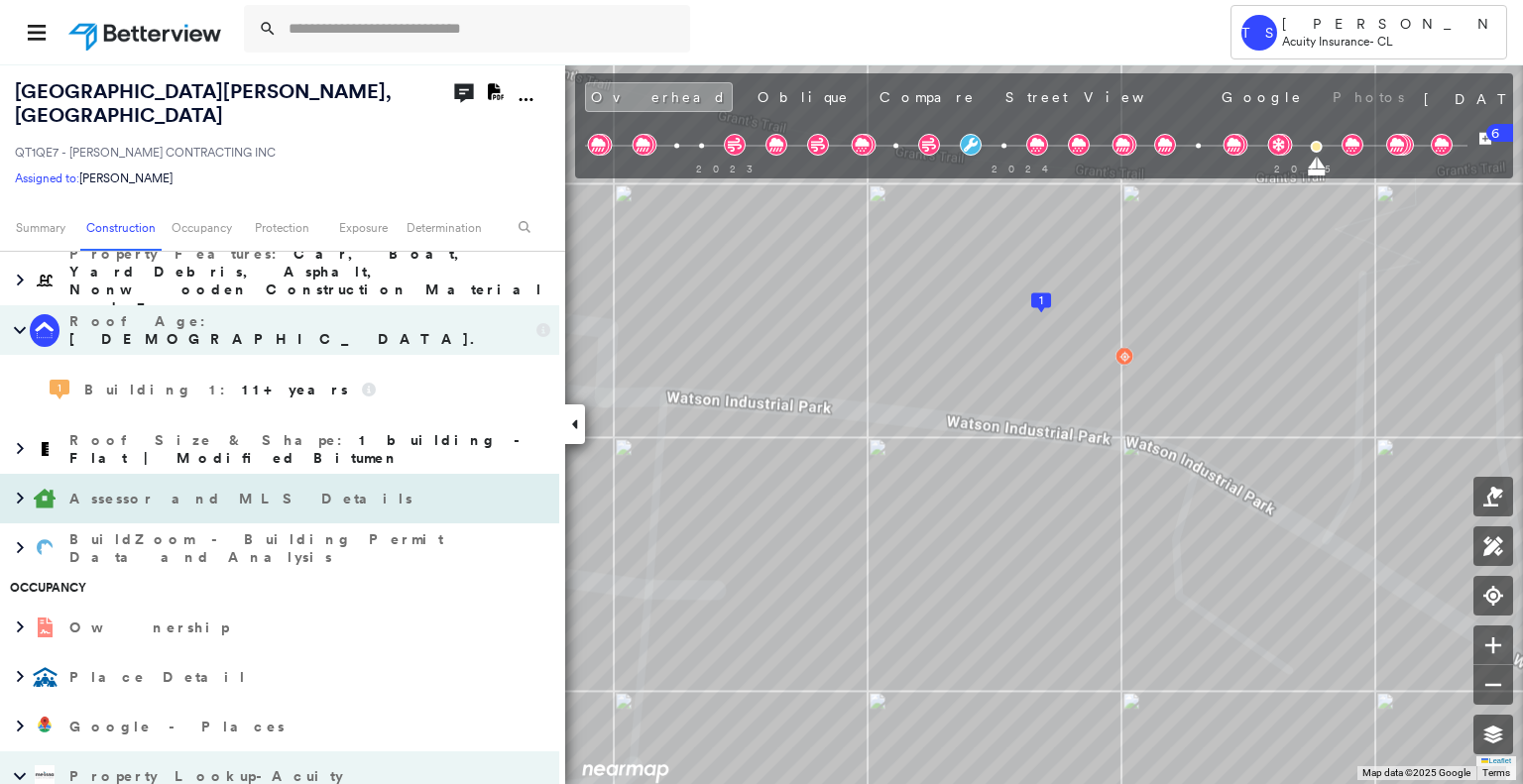 click on "Assessor and MLS Details" at bounding box center (260, 499) 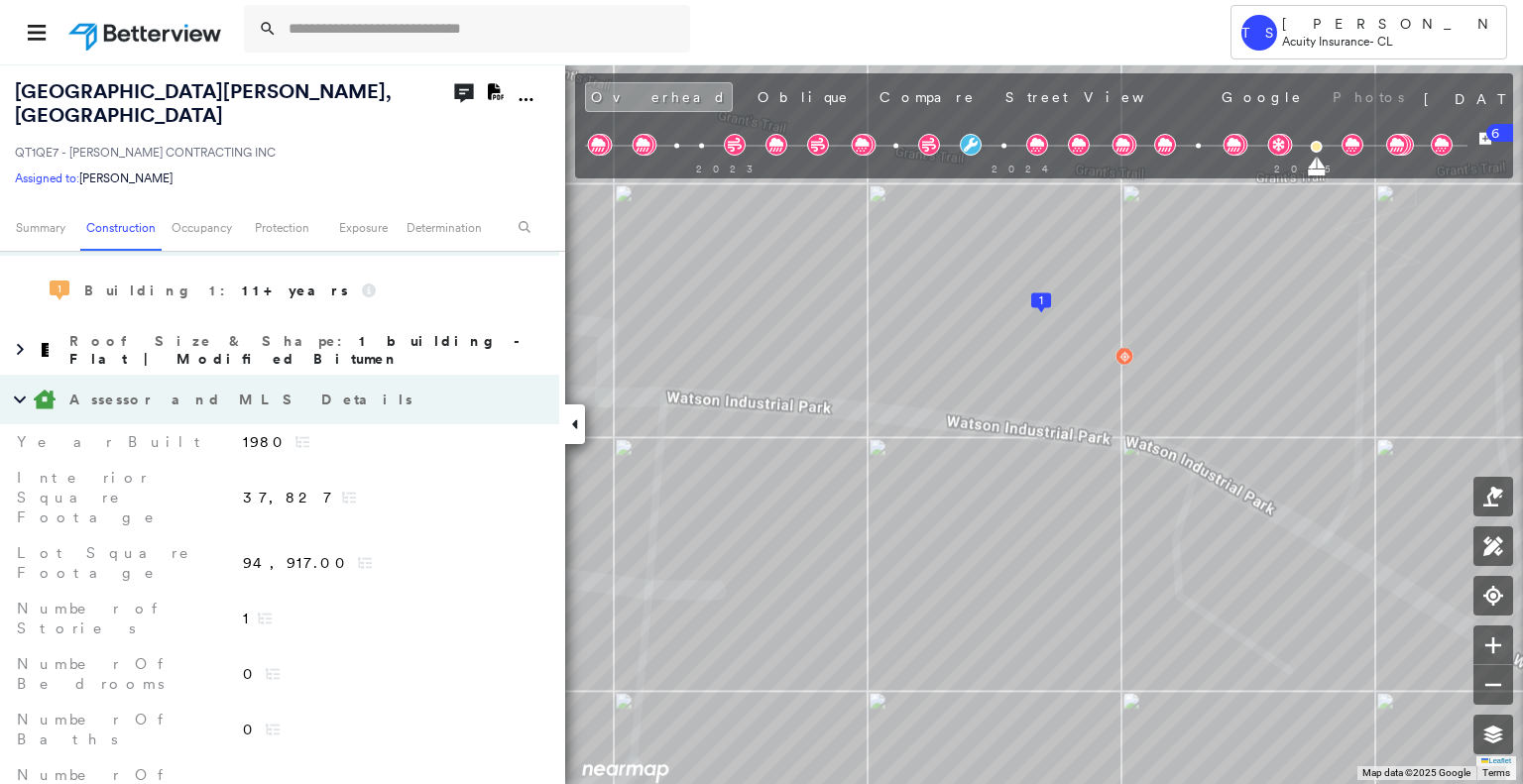 scroll, scrollTop: 1388, scrollLeft: 0, axis: vertical 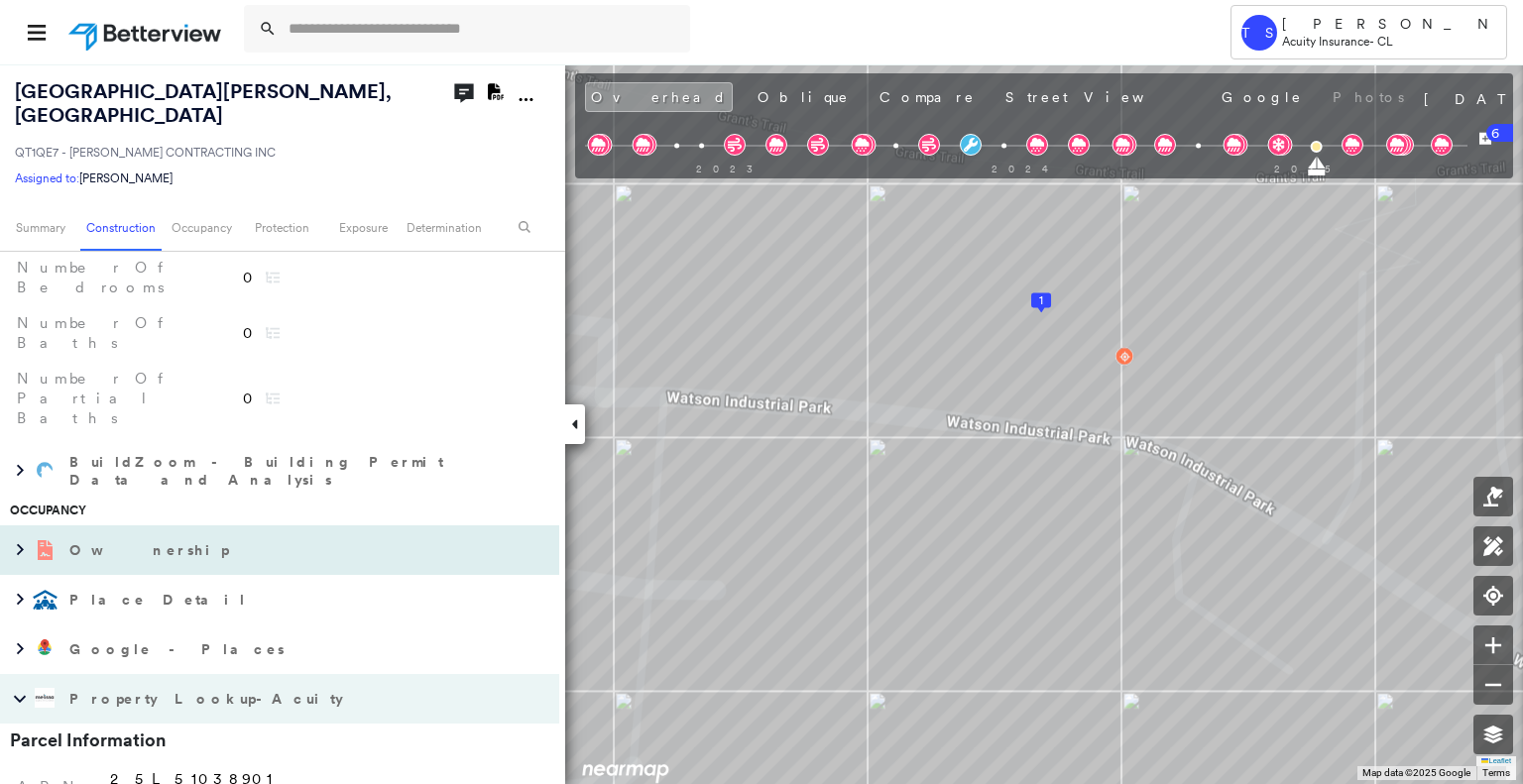 click on "Ownership" at bounding box center [260, 550] 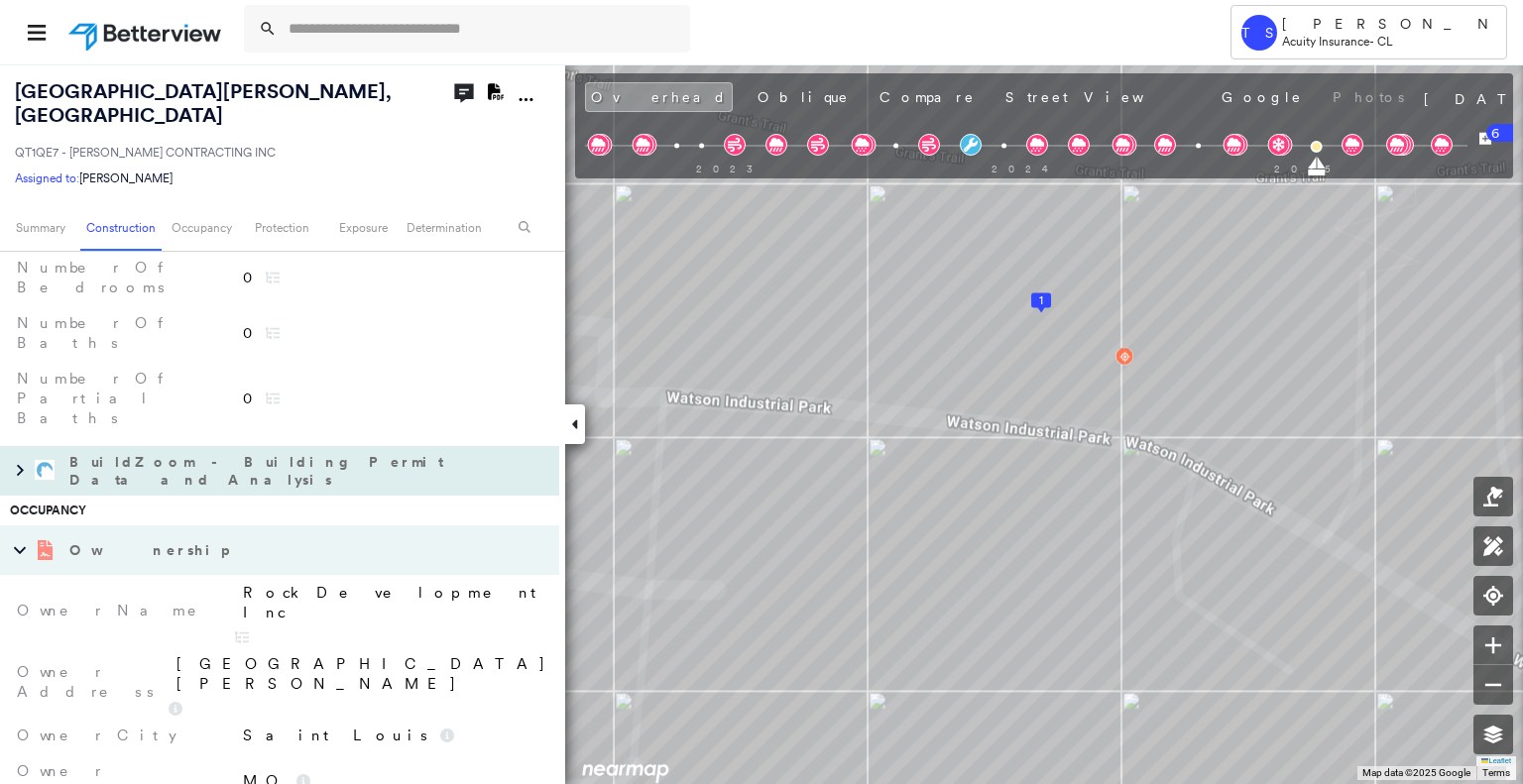 click on "BuildZoom - Building Permit Data and Analysis" at bounding box center (260, 471) 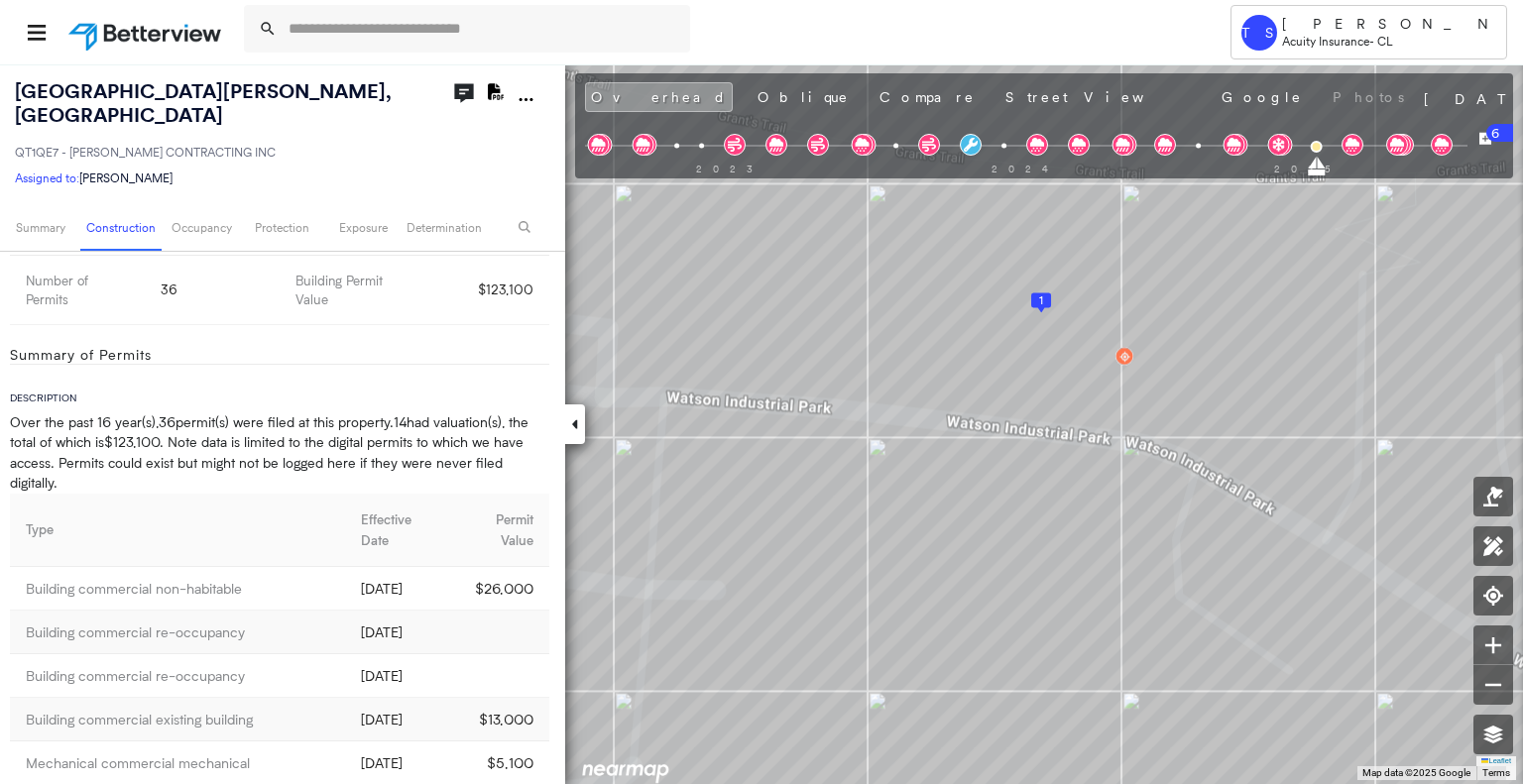 scroll, scrollTop: 2081, scrollLeft: 0, axis: vertical 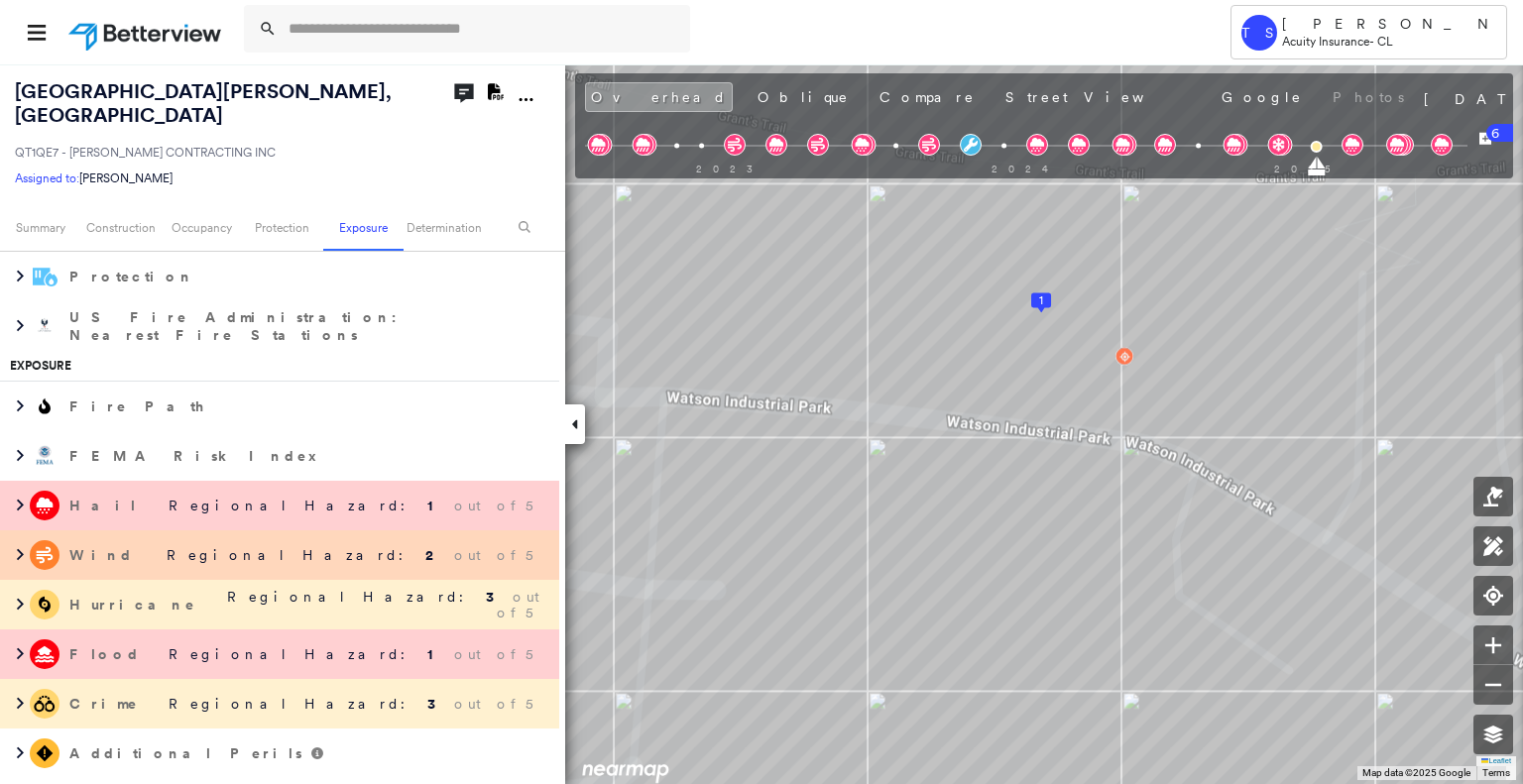 click on "Download PDF Report" 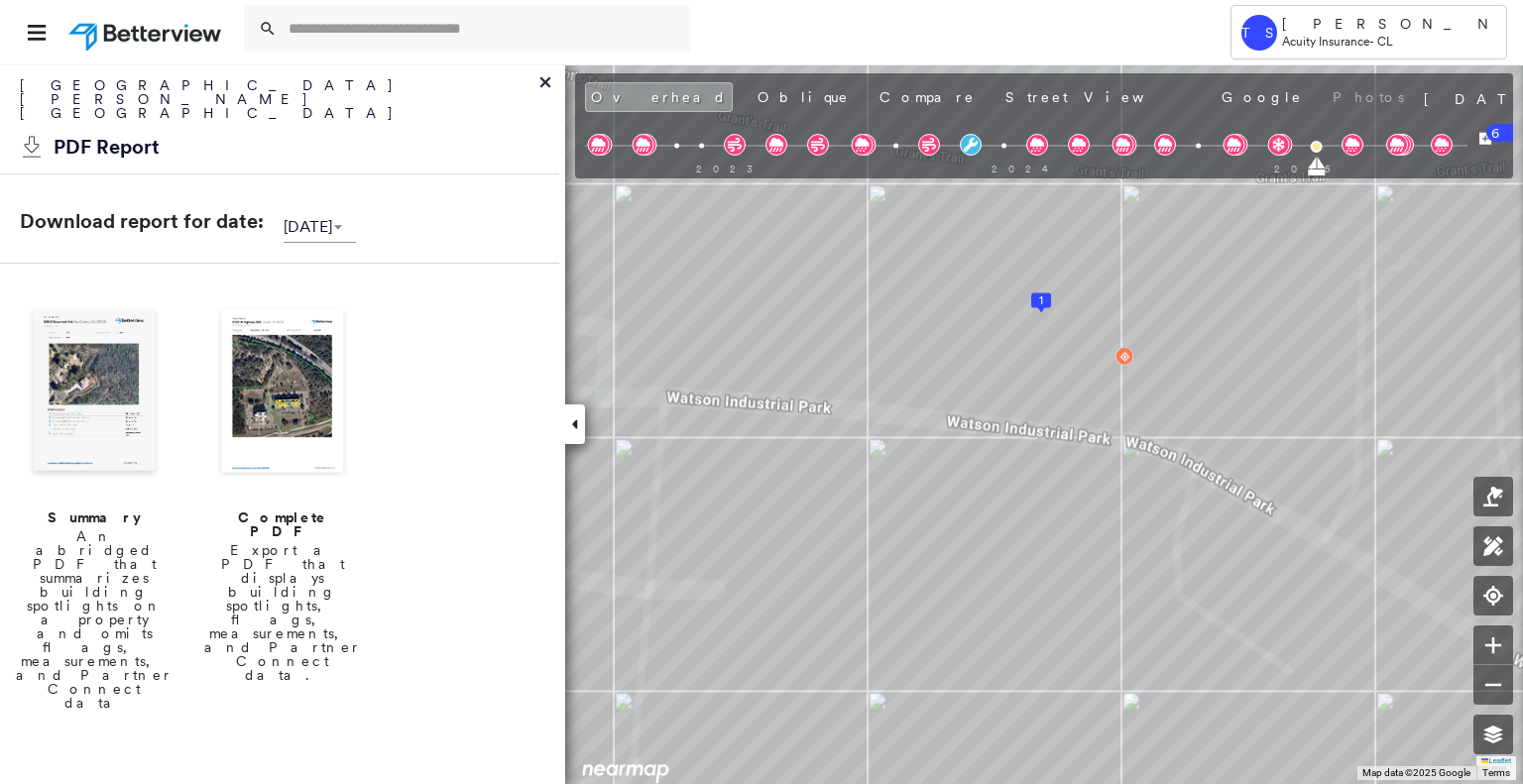 click at bounding box center (283, 392) 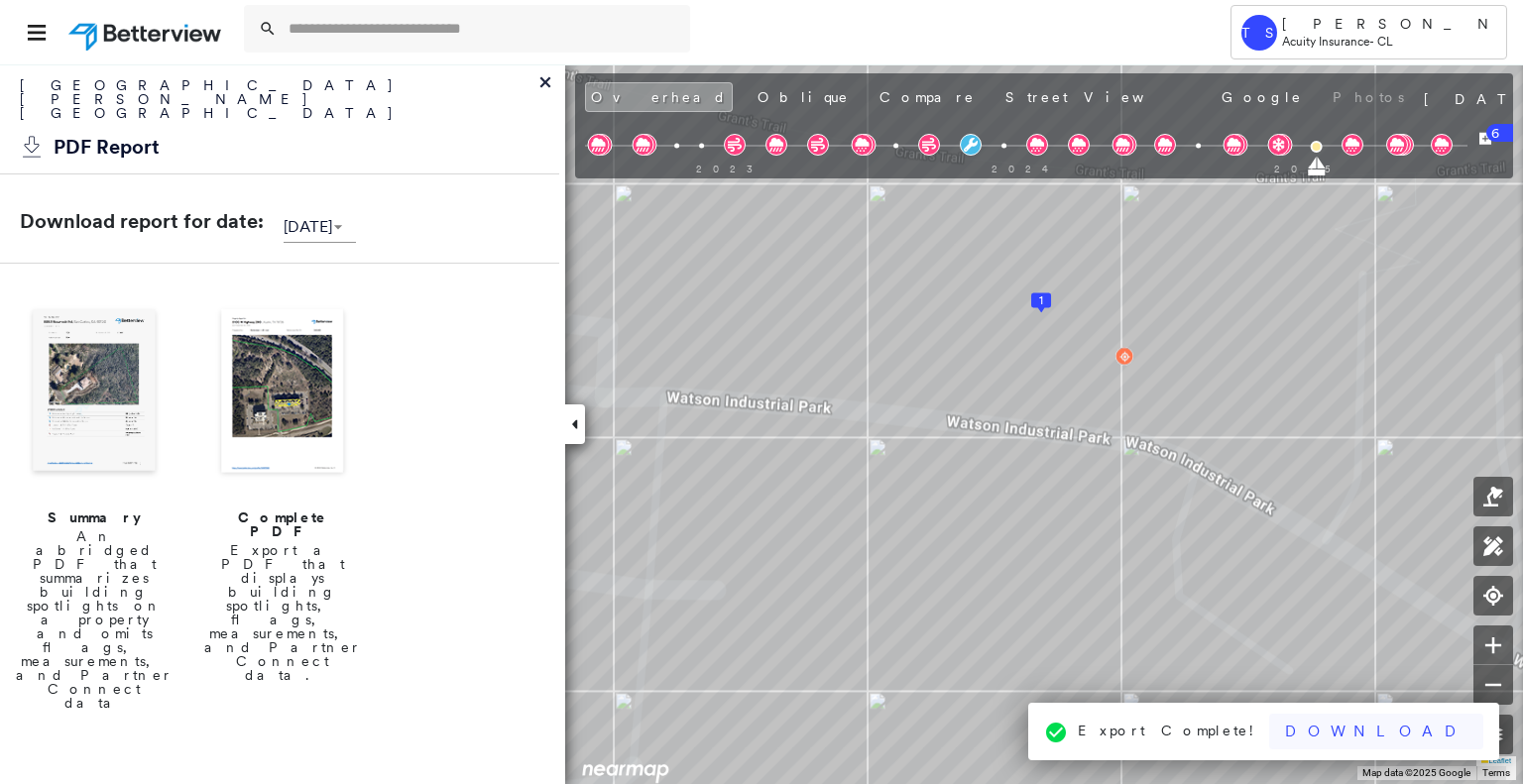 click on "Download" at bounding box center (1376, 731) 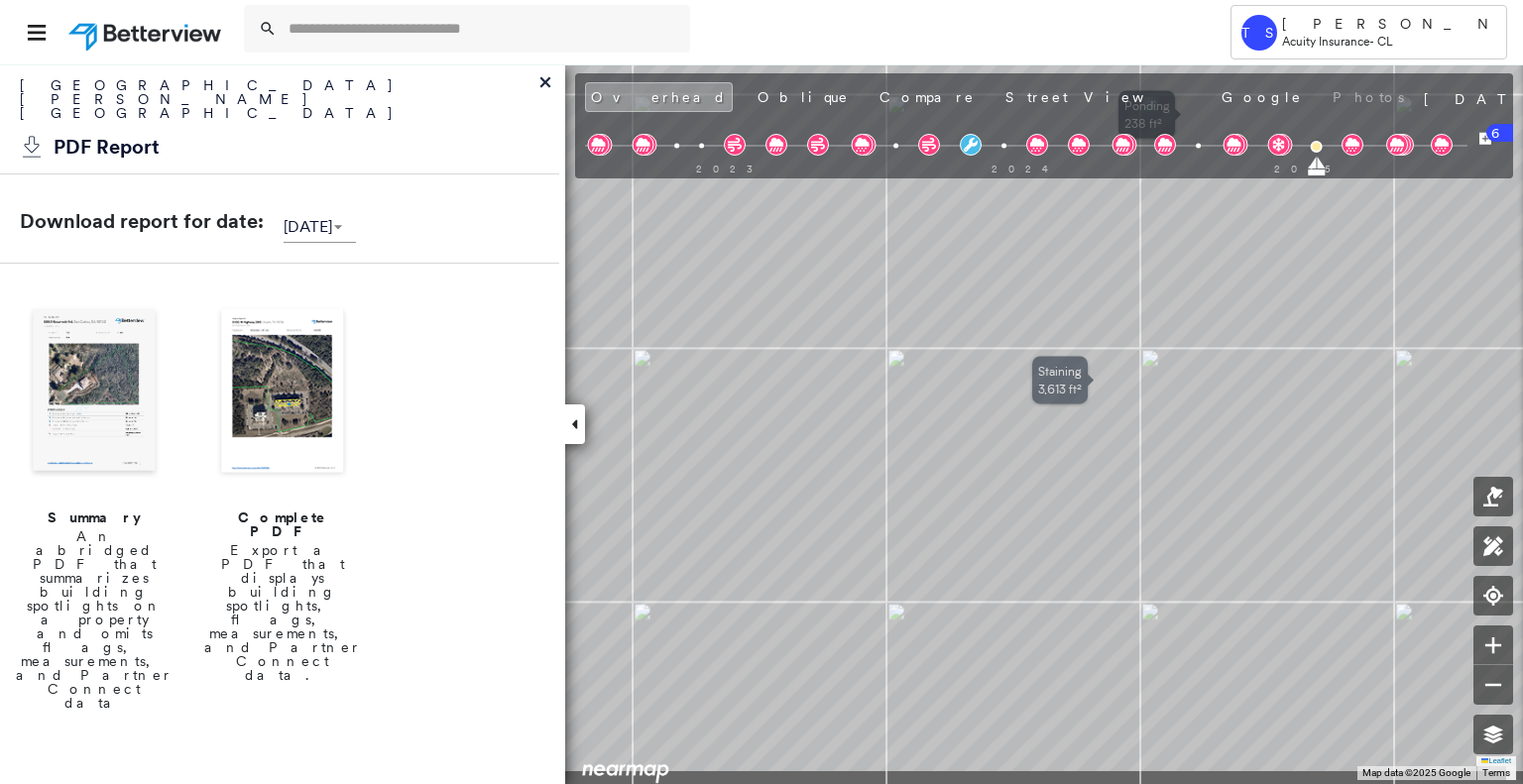 click on "9401  Watson Industrial Park ,  Saint Louis, MO 63126 QT1QE7 - SIMON ASHLEY CONTRACTING INC Assigned to:  Tyler Steffan Assigned to:  Tyler Steffan QT1QE7 - SIMON ASHLEY CONTRACTING INC Assigned to:  Tyler Steffan Open Comments Download PDF Report Summary Construction Occupancy Protection Exposure Determination Overhead Obliques Street View Roof Spotlight™ Index :  64 out of 100 0 100 25 50 75 1 Building Roof Scores 1 Buildings Policy Information :  QT1QE7 - SIMON ASHLEY CONTRACTING INC Flags :  4 (0 cleared, 4 uncleared) Construction Roof Spotlights :  Patching, Active Ponding, Ponding, Staining, HVAC and 6 more Patching ( 8  total ,  1 %  coverage,  373 ft² ) Building Occurrences Area Pct. 1 8 373 ft² 1 % Active Ponding ( 25  total ,  2 %  coverage,  637 ft² ) Ponding ( 46  total ,  6 %  coverage,  2,235 ft² ) Staining ( 23  total ,  33 %  coverage,  13,461 ft² ) HVAC ( 4  total ,  <1 %  coverage,  72 ft² ) Overhang ( 2  total ,  <1 %  coverage,  62 ft² ) Skylight ( 2  total ,  <1 %  coverage,  ) (" at bounding box center (762, 423) 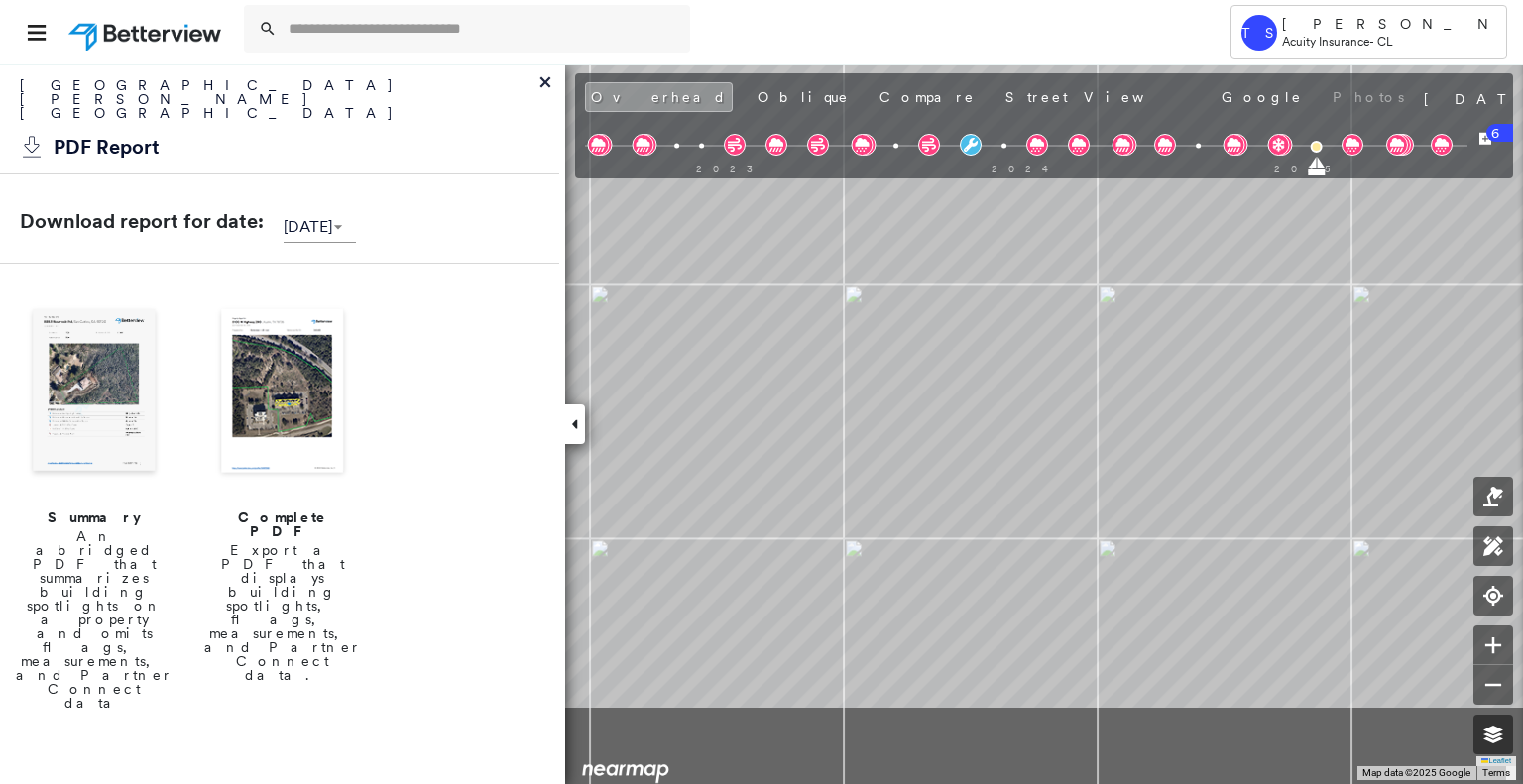 click on "9401  Watson Industrial Park ,  Saint Louis, MO 63126 QT1QE7 - SIMON ASHLEY CONTRACTING INC Assigned to:  Tyler Steffan Assigned to:  Tyler Steffan QT1QE7 - SIMON ASHLEY CONTRACTING INC Assigned to:  Tyler Steffan Open Comments Download PDF Report Summary Construction Occupancy Protection Exposure Determination Overhead Obliques Street View Roof Spotlight™ Index :  64 out of 100 0 100 25 50 75 1 Building Roof Scores 1 Buildings Policy Information :  QT1QE7 - SIMON ASHLEY CONTRACTING INC Flags :  4 (0 cleared, 4 uncleared) Construction Roof Spotlights :  Patching, Active Ponding, Ponding, Staining, HVAC and 6 more Patching ( 8  total ,  1 %  coverage,  373 ft² ) Building Occurrences Area Pct. 1 8 373 ft² 1 % Active Ponding ( 25  total ,  2 %  coverage,  637 ft² ) Ponding ( 46  total ,  6 %  coverage,  2,235 ft² ) Staining ( 23  total ,  33 %  coverage,  13,461 ft² ) HVAC ( 4  total ,  <1 %  coverage,  72 ft² ) Overhang ( 2  total ,  <1 %  coverage,  62 ft² ) Skylight ( 2  total ,  <1 %  coverage,  ) (" at bounding box center (762, 423) 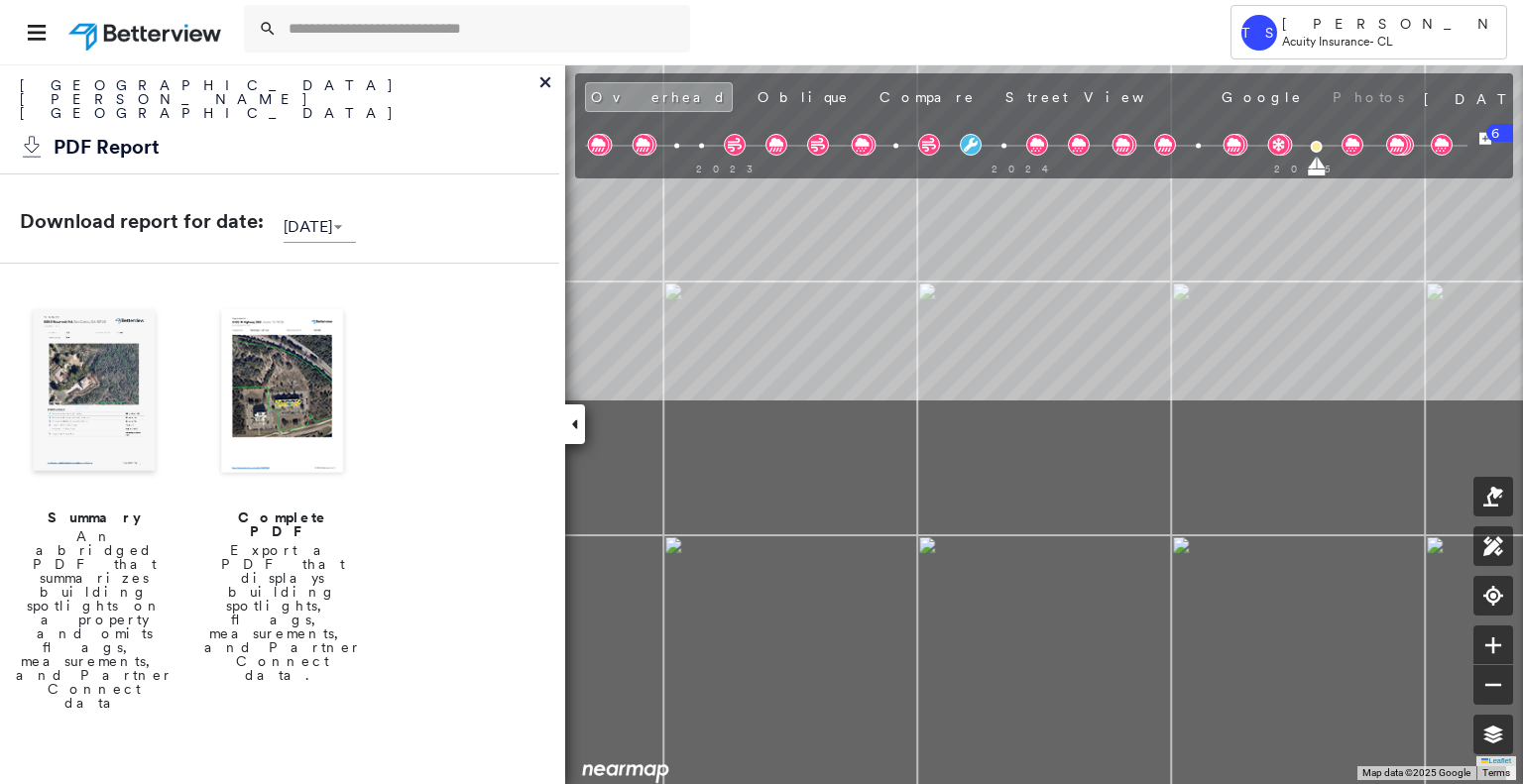 click on "1
Staining 3,613 ft²   Leaflet Keyboard shortcuts Map Data Map data ©2025 Google Map data ©2025 Google 2 m  Click to toggle between metric and imperial units Terms Report a map error To navigate the map with touch gestures double-tap and hold your finger on the map, then drag the map. To navigate, press the arrow keys." at bounding box center (762, 423) 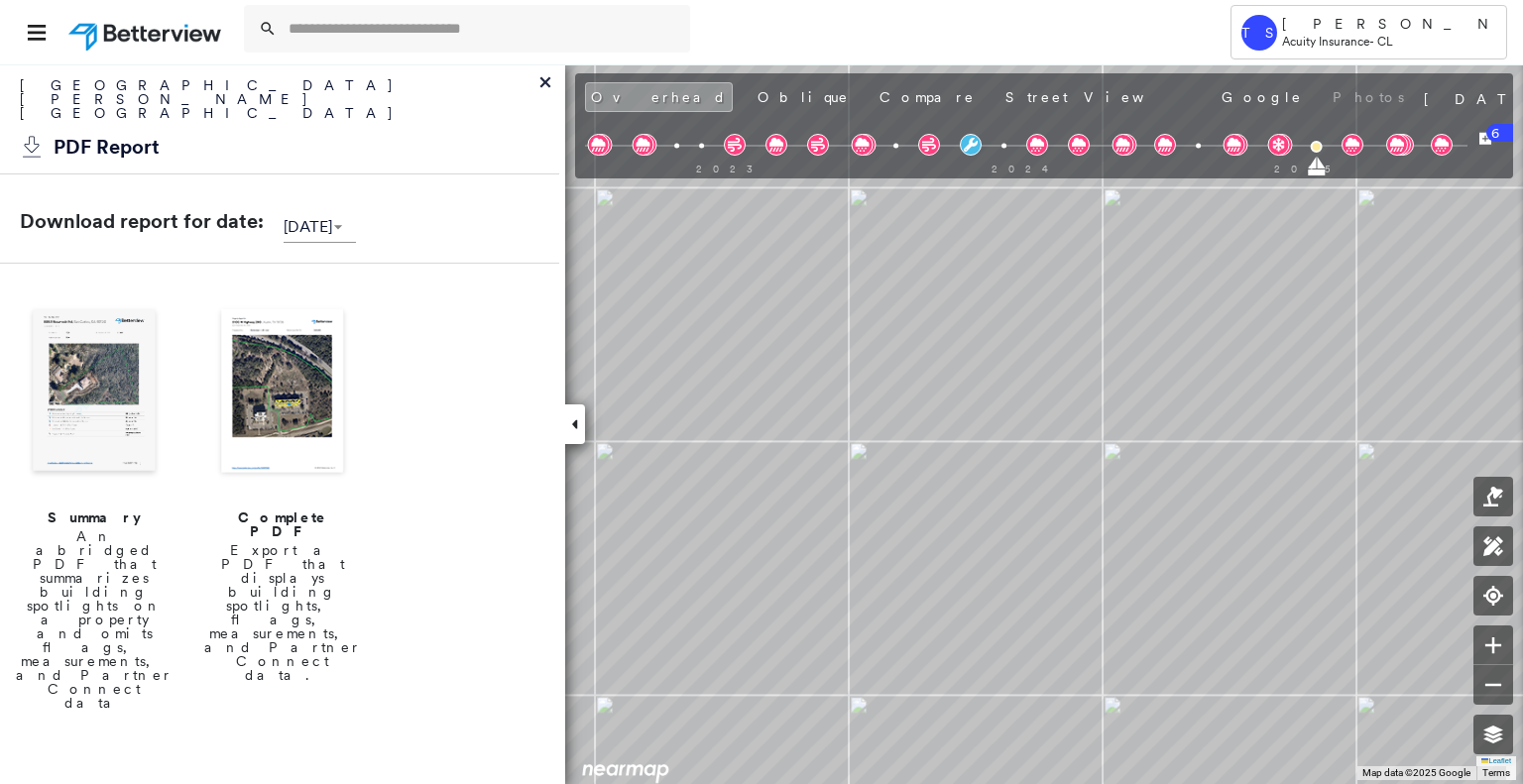 click 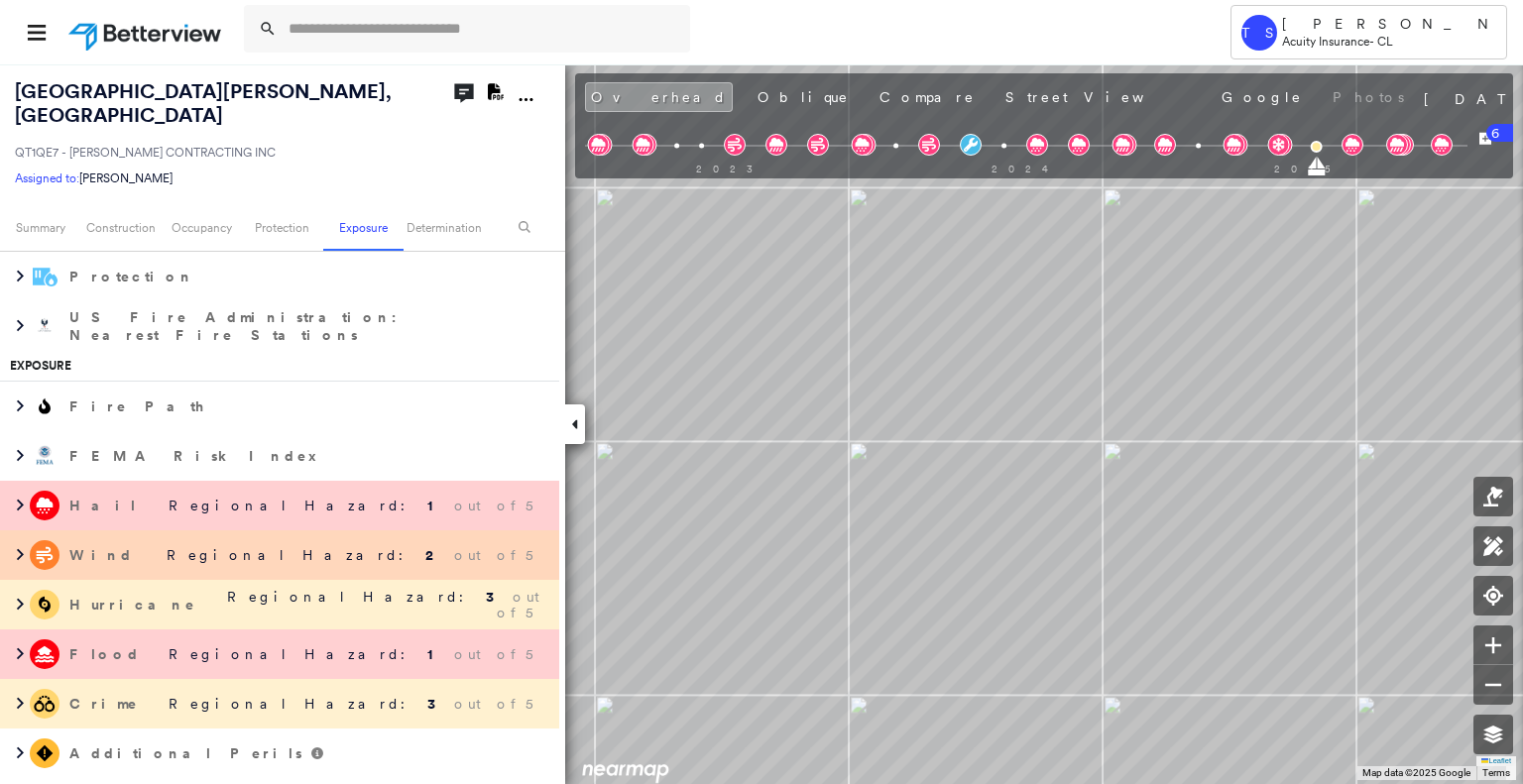 scroll, scrollTop: 5050, scrollLeft: 0, axis: vertical 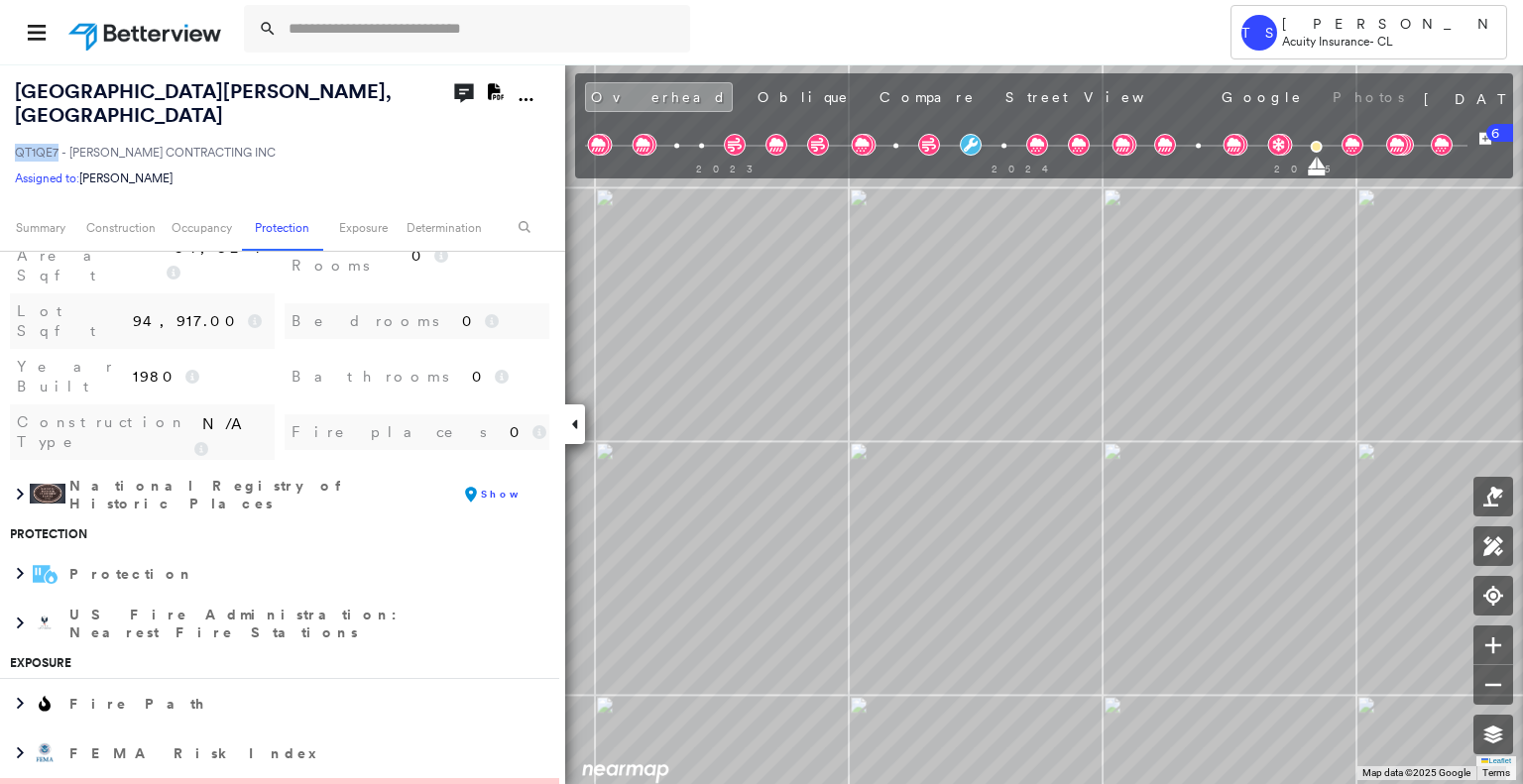 drag, startPoint x: 15, startPoint y: 149, endPoint x: 59, endPoint y: 148, distance: 44.011362 